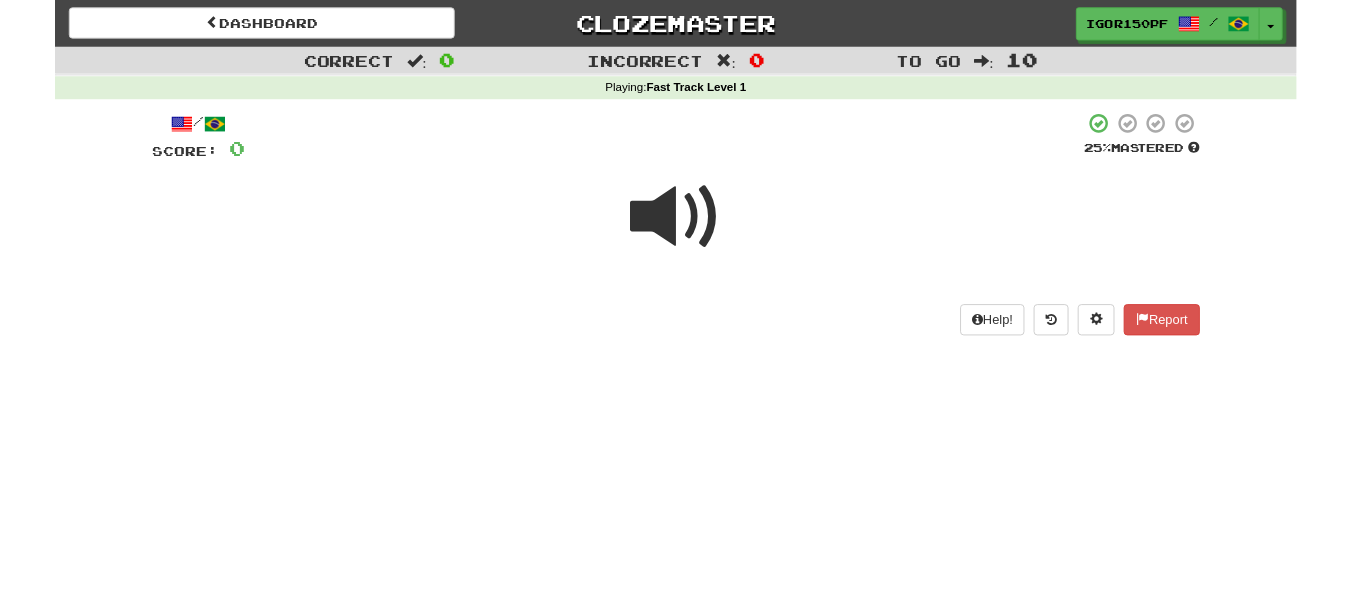 scroll, scrollTop: 0, scrollLeft: 0, axis: both 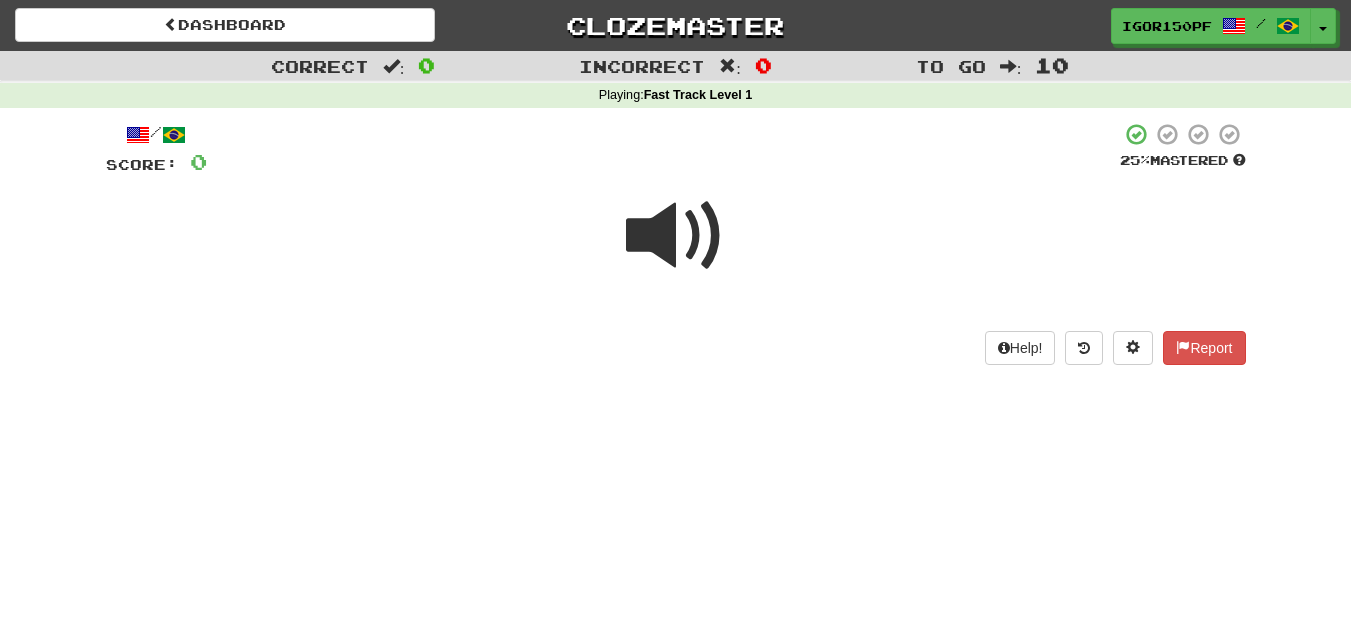 click at bounding box center [676, 249] 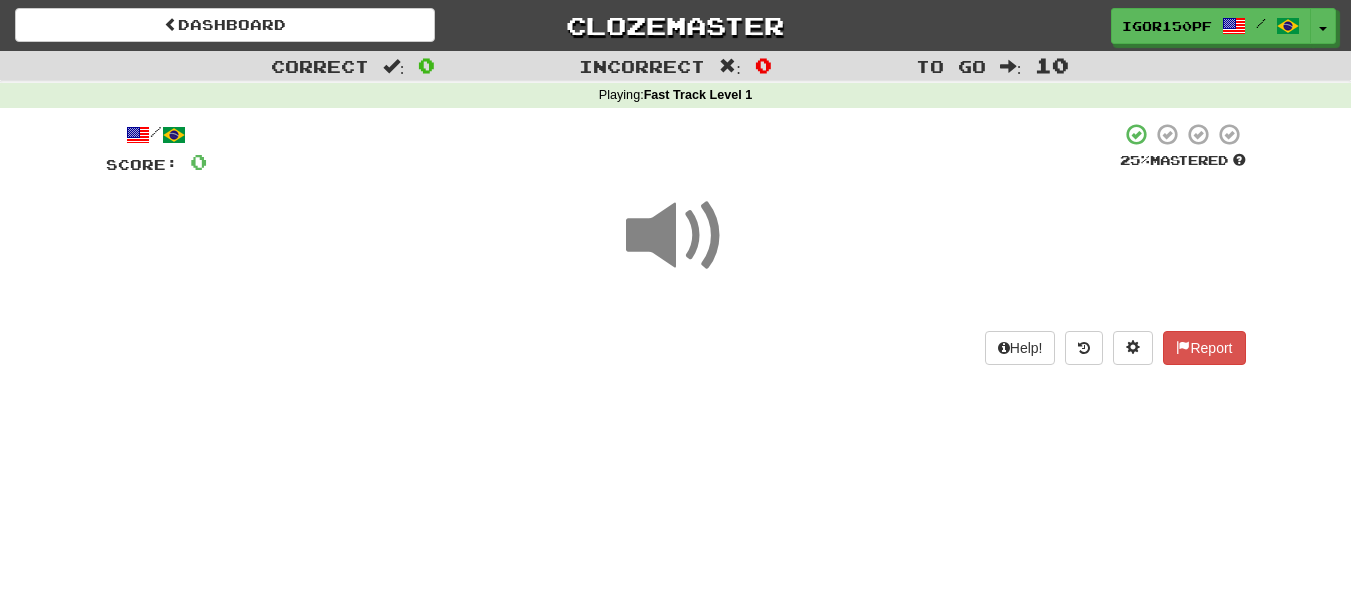 click at bounding box center (676, 236) 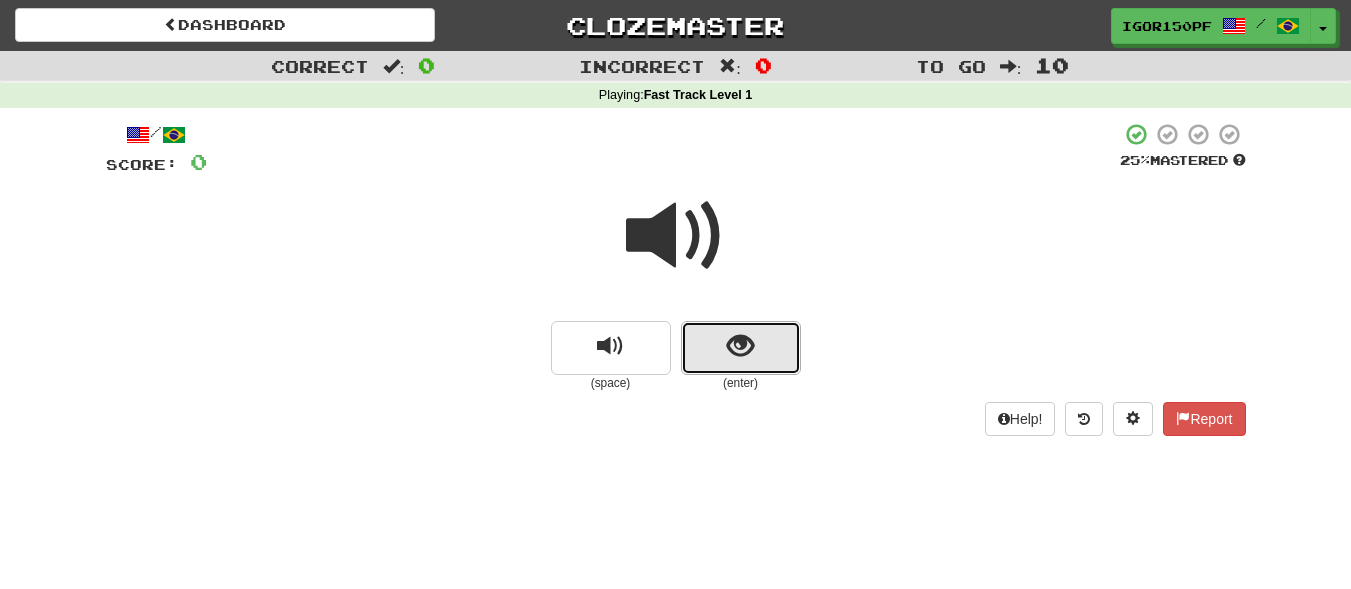 click at bounding box center (740, 346) 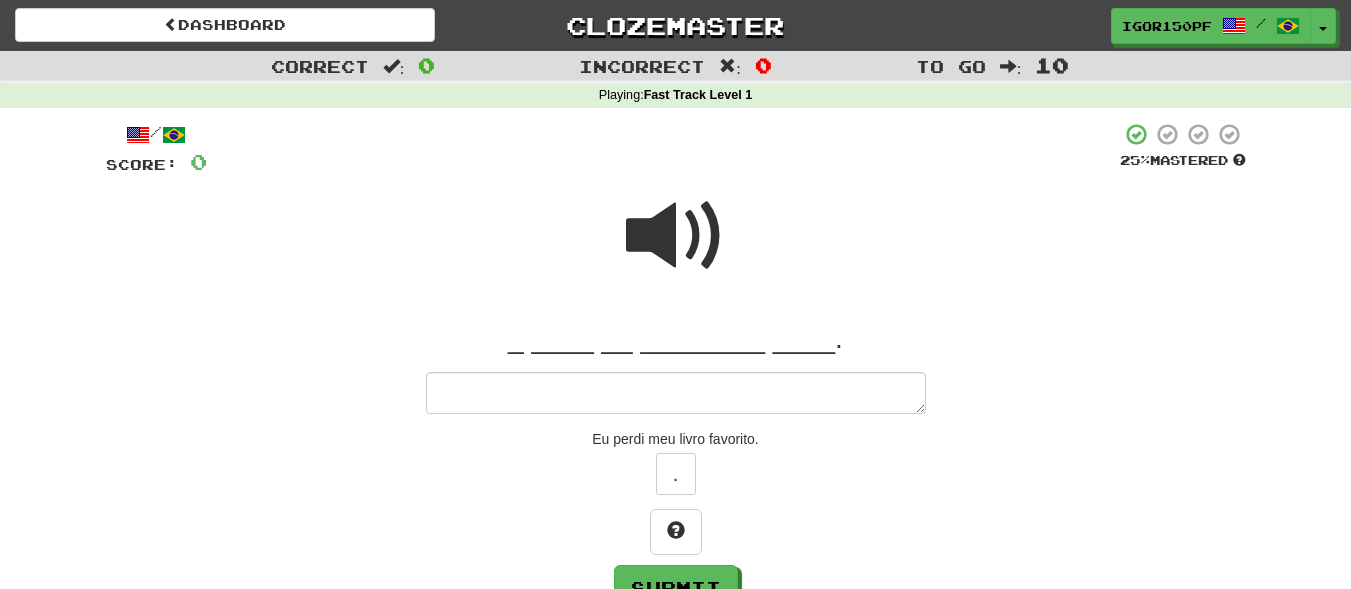 type on "*" 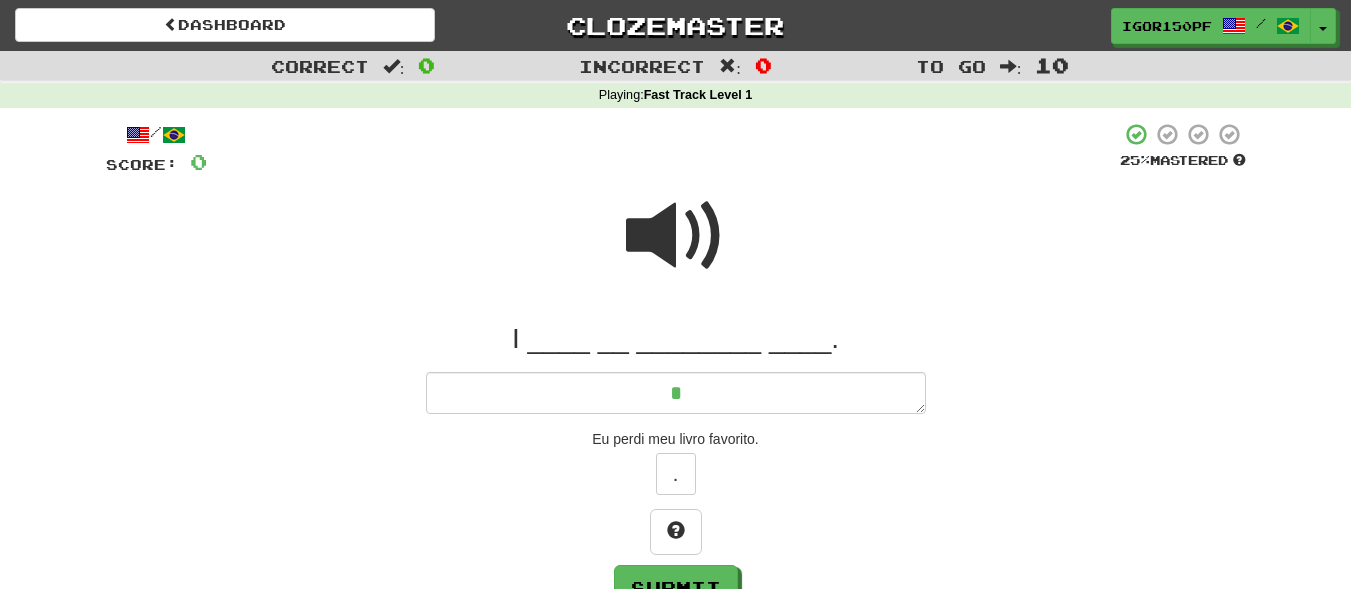 type on "*" 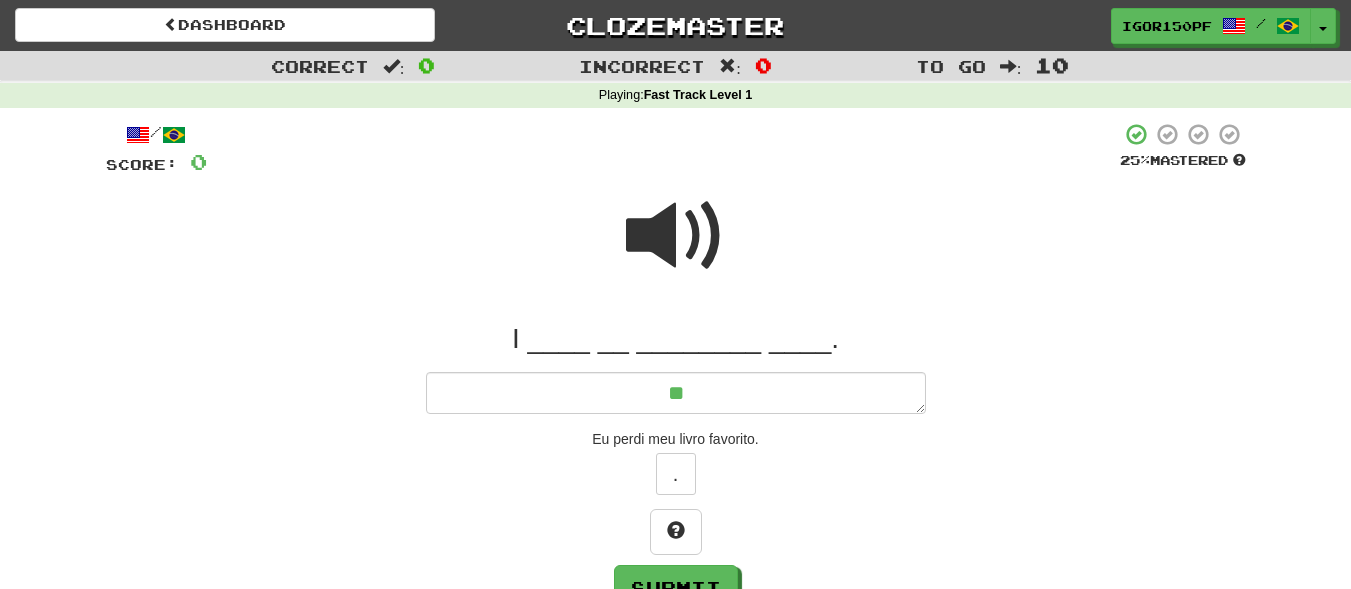 type on "*" 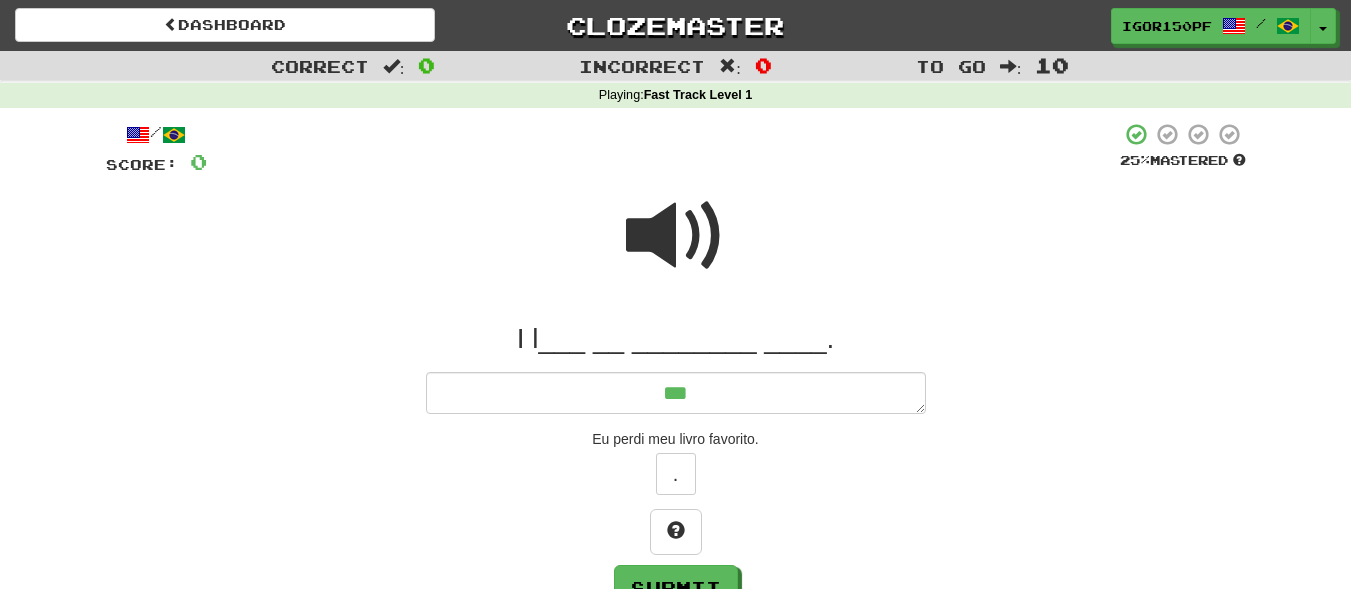 type on "*" 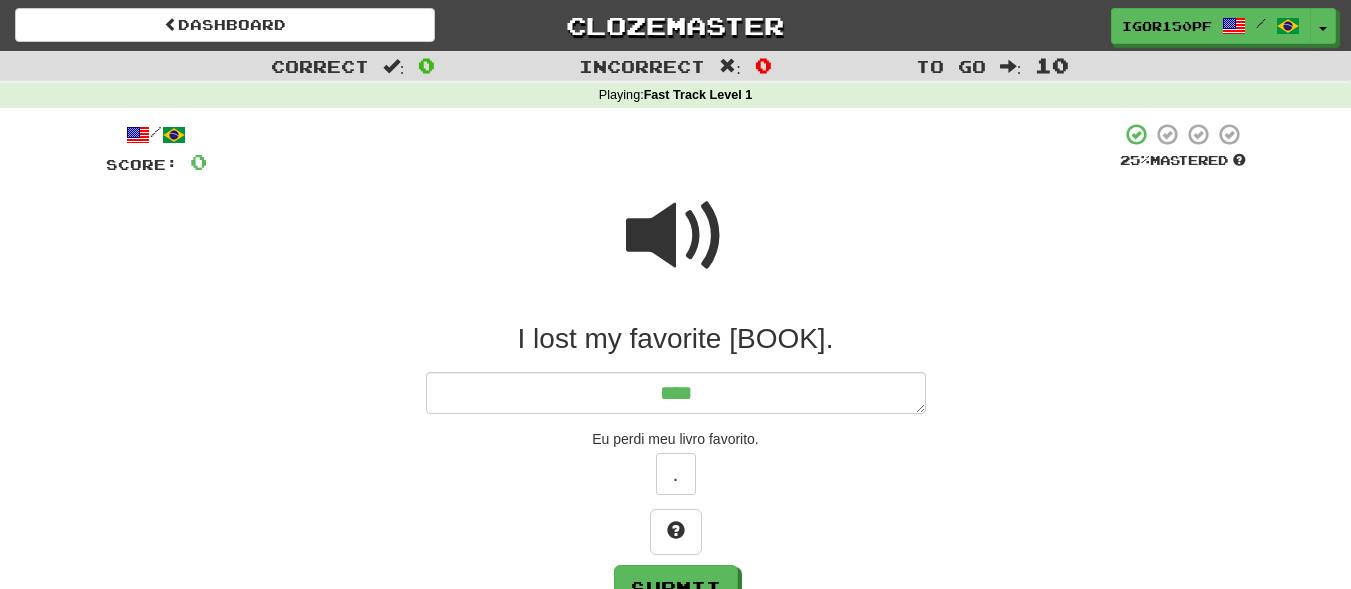 type on "*" 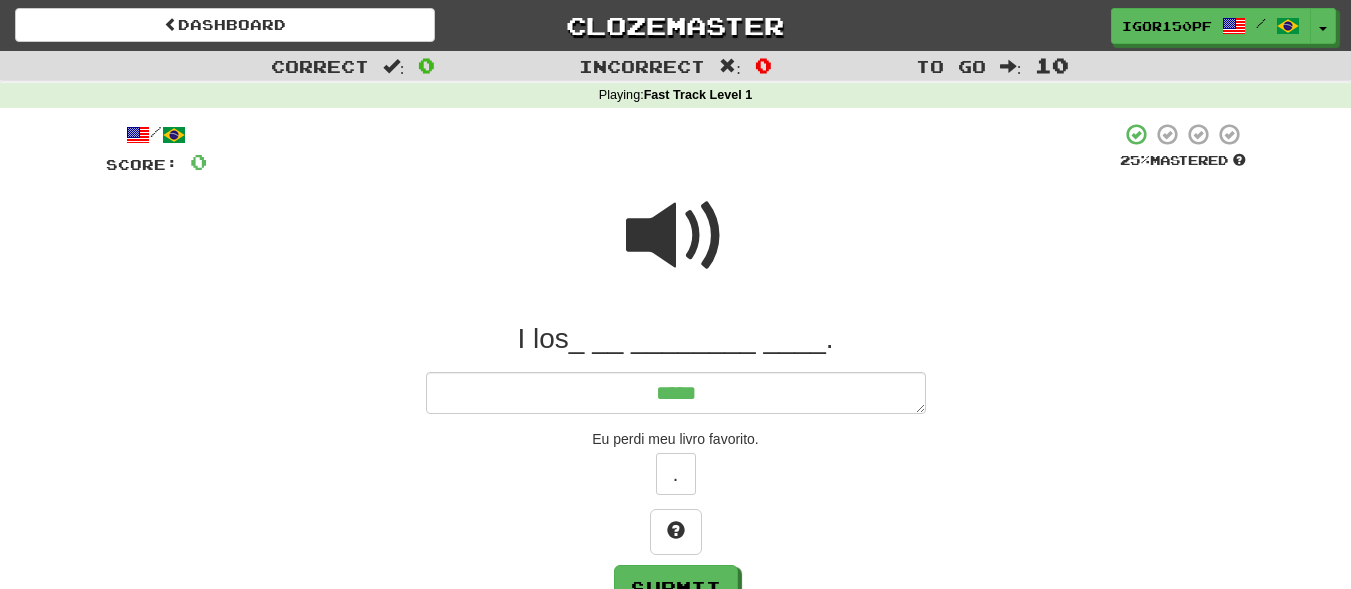 type on "*" 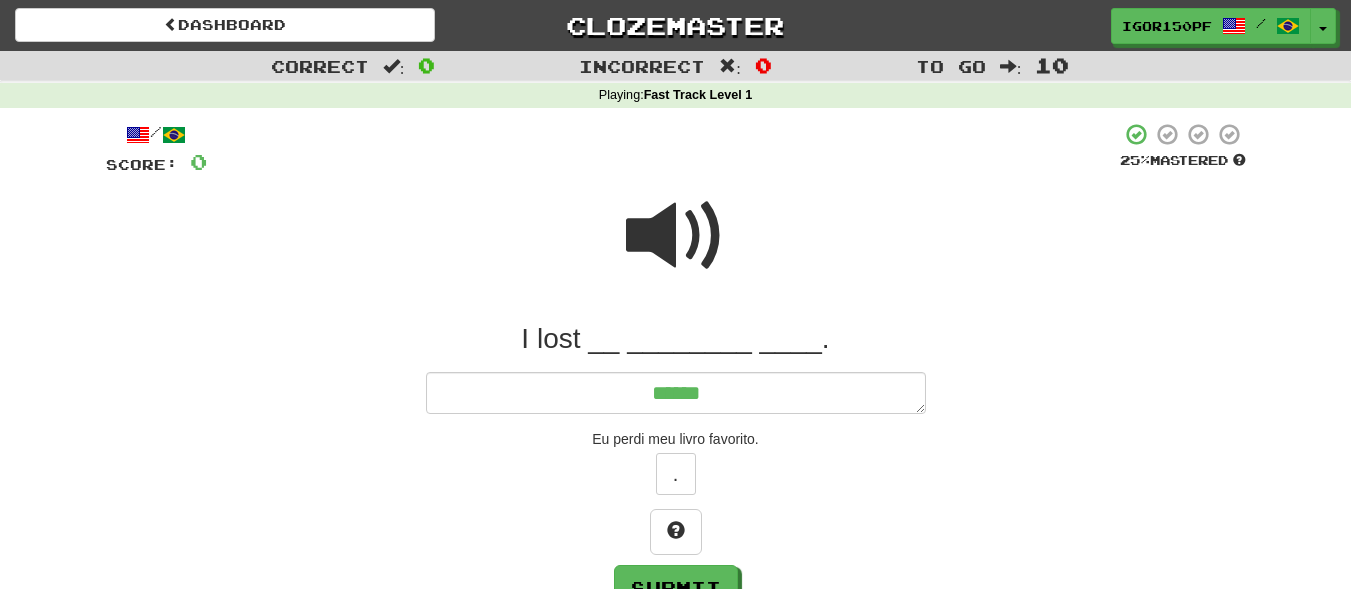 type on "*" 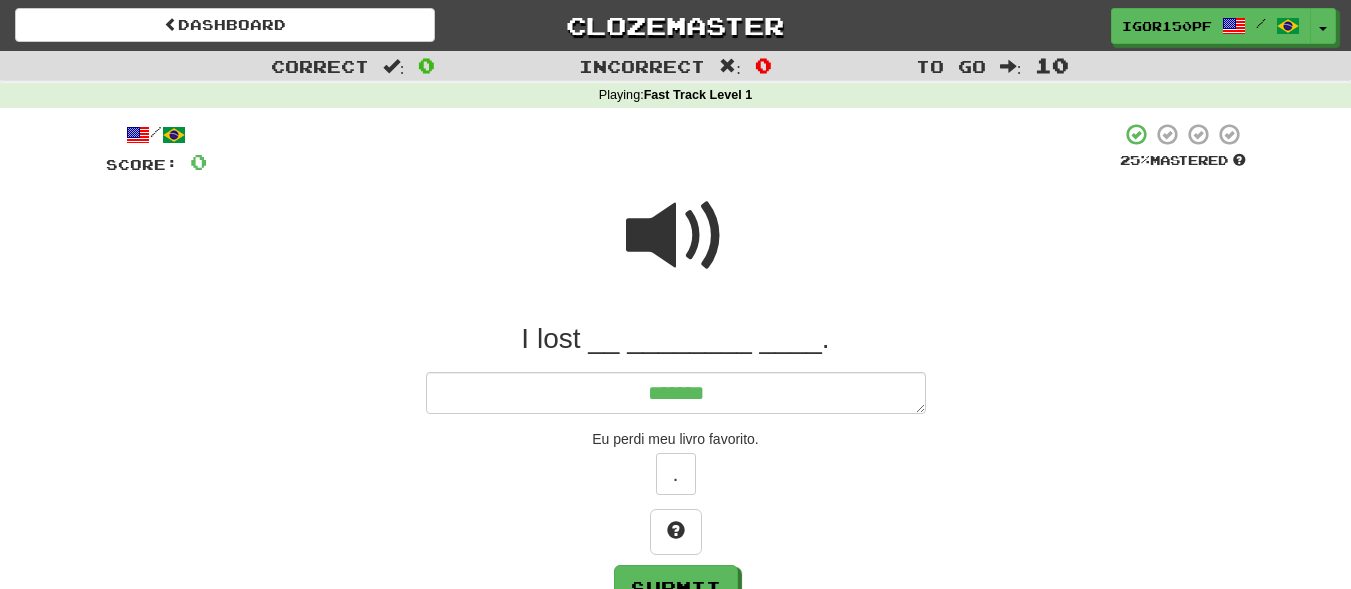 type on "*" 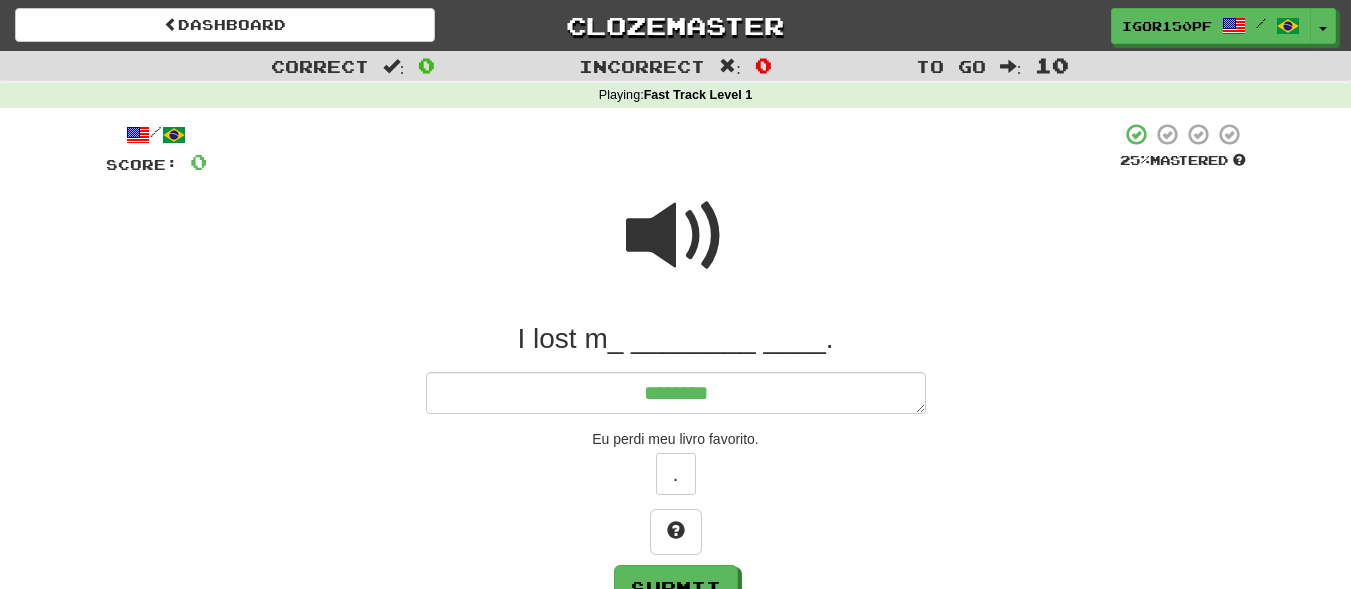 type on "*" 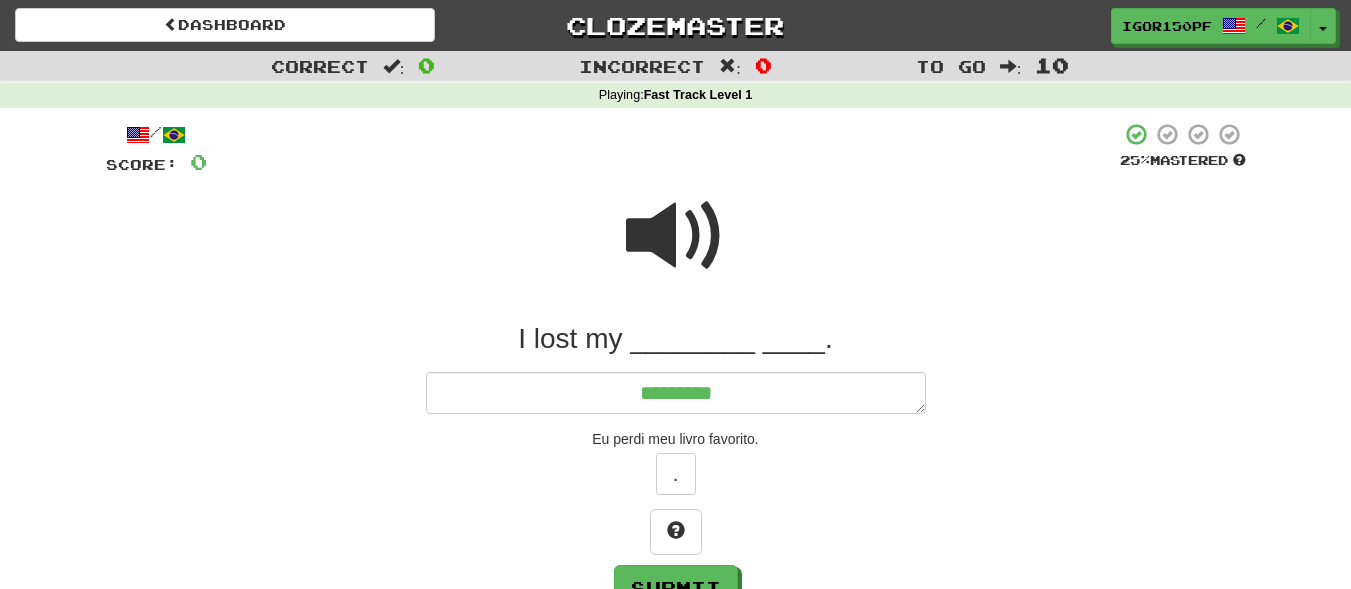 type on "*" 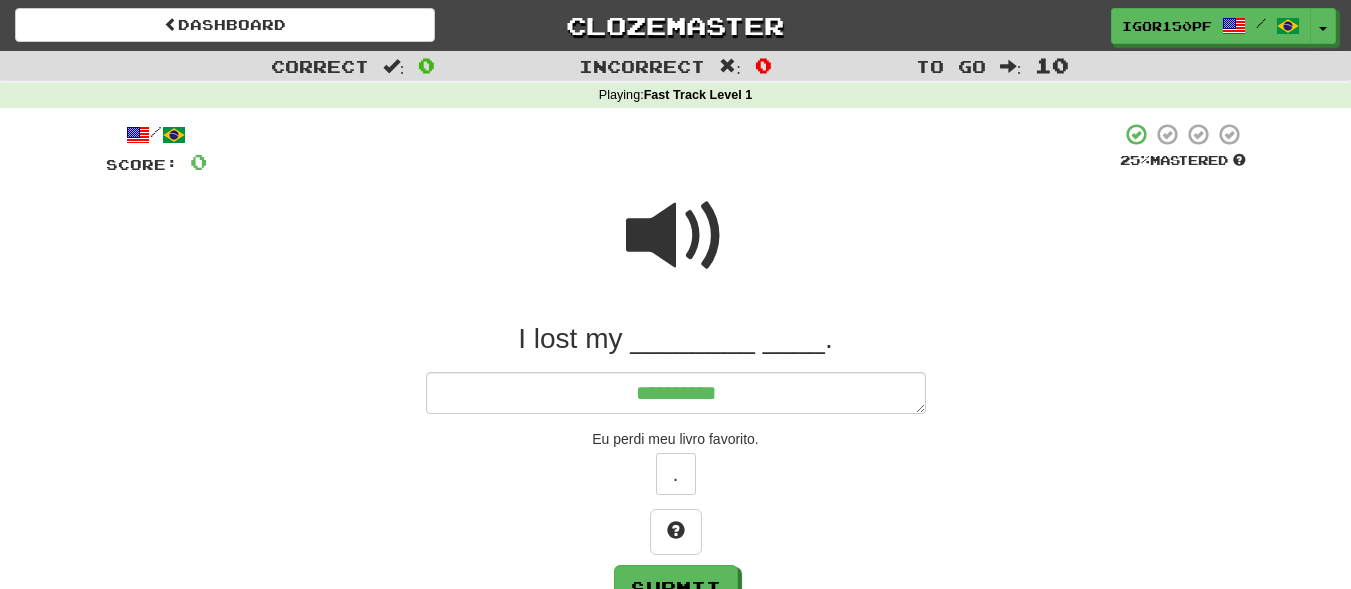 type on "*" 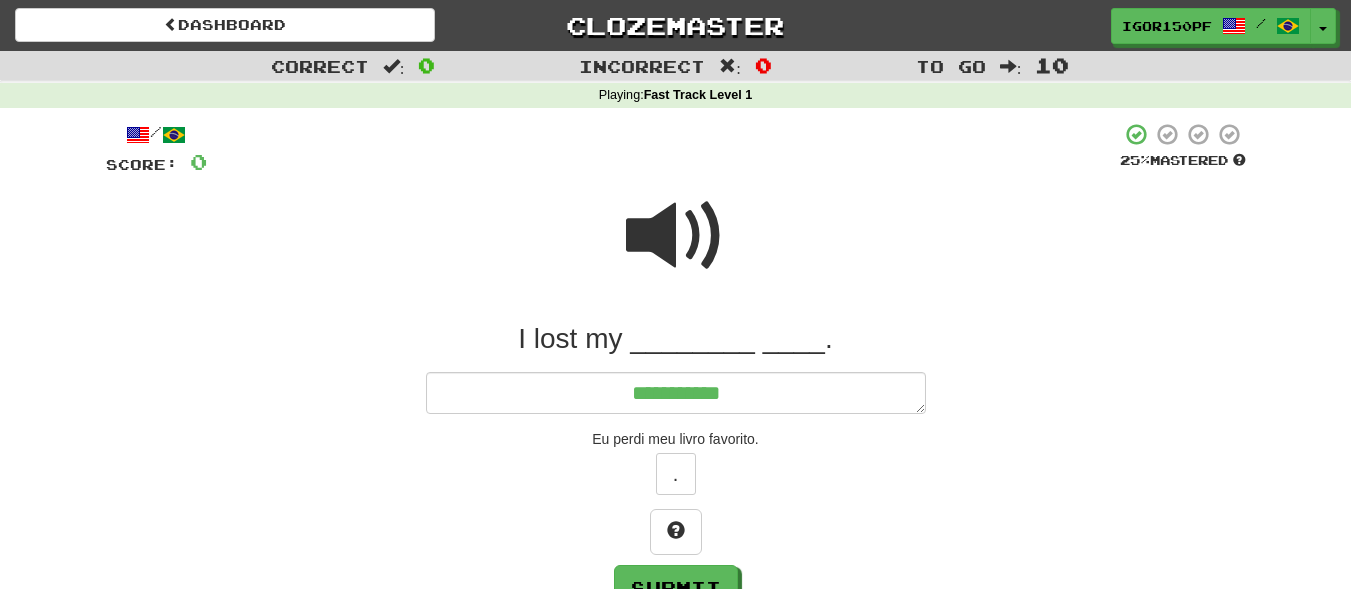 type on "**********" 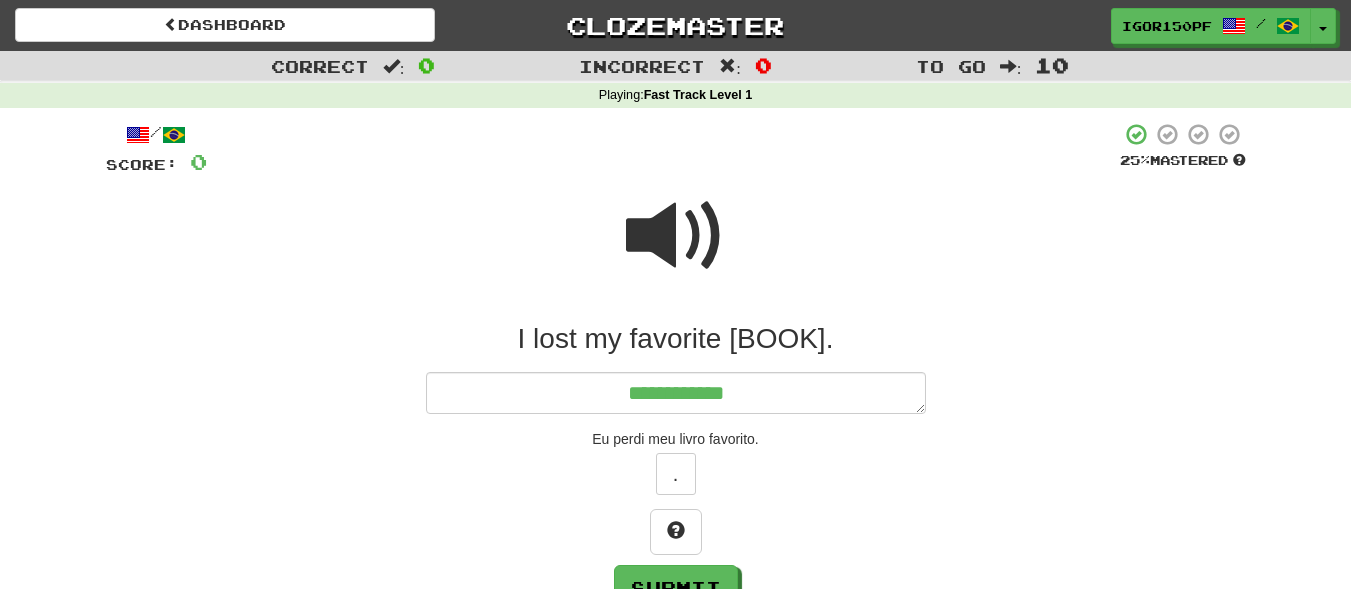 type on "*" 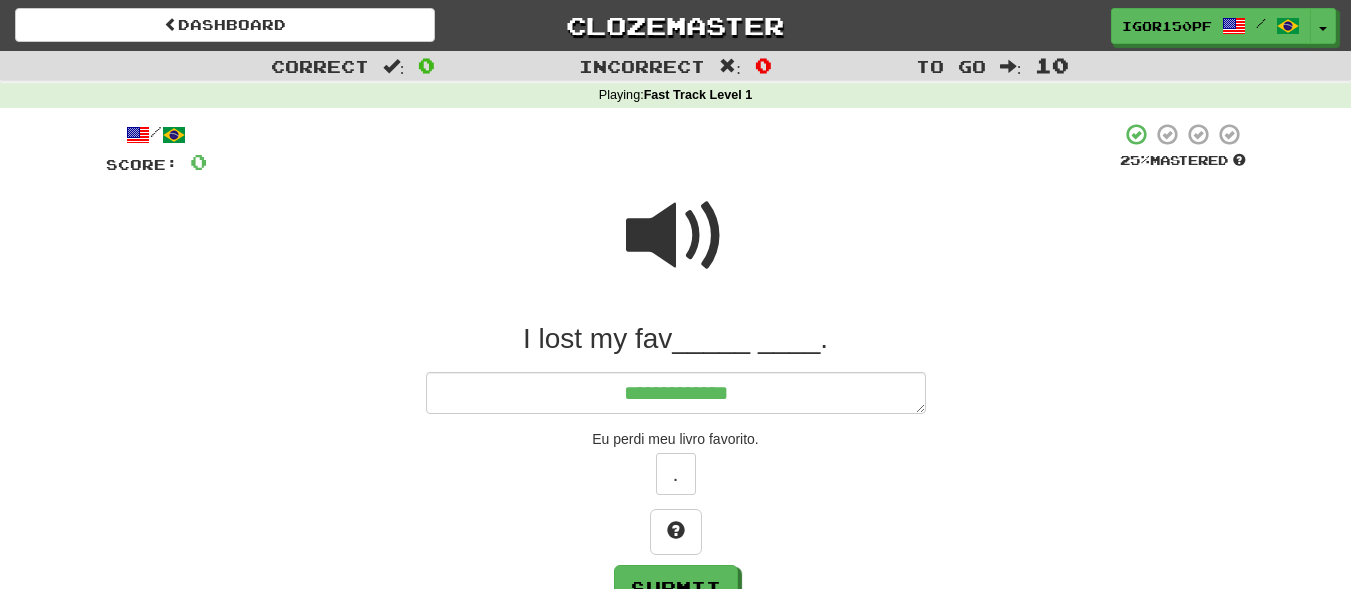 type on "*" 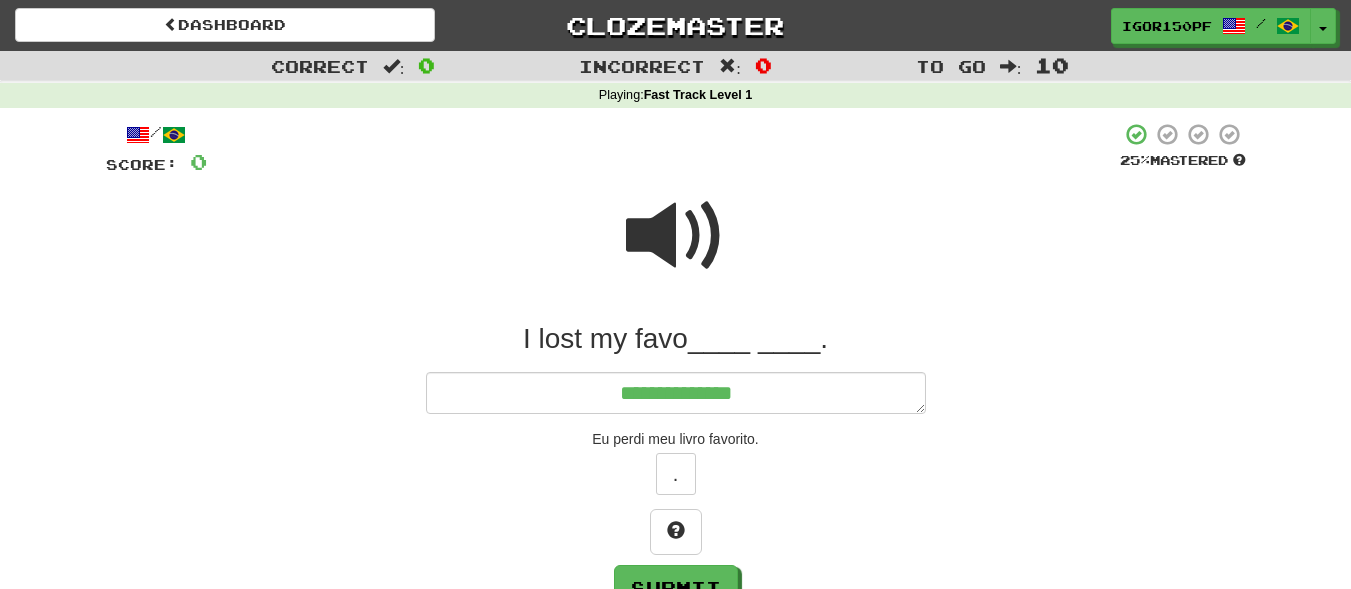 type on "*" 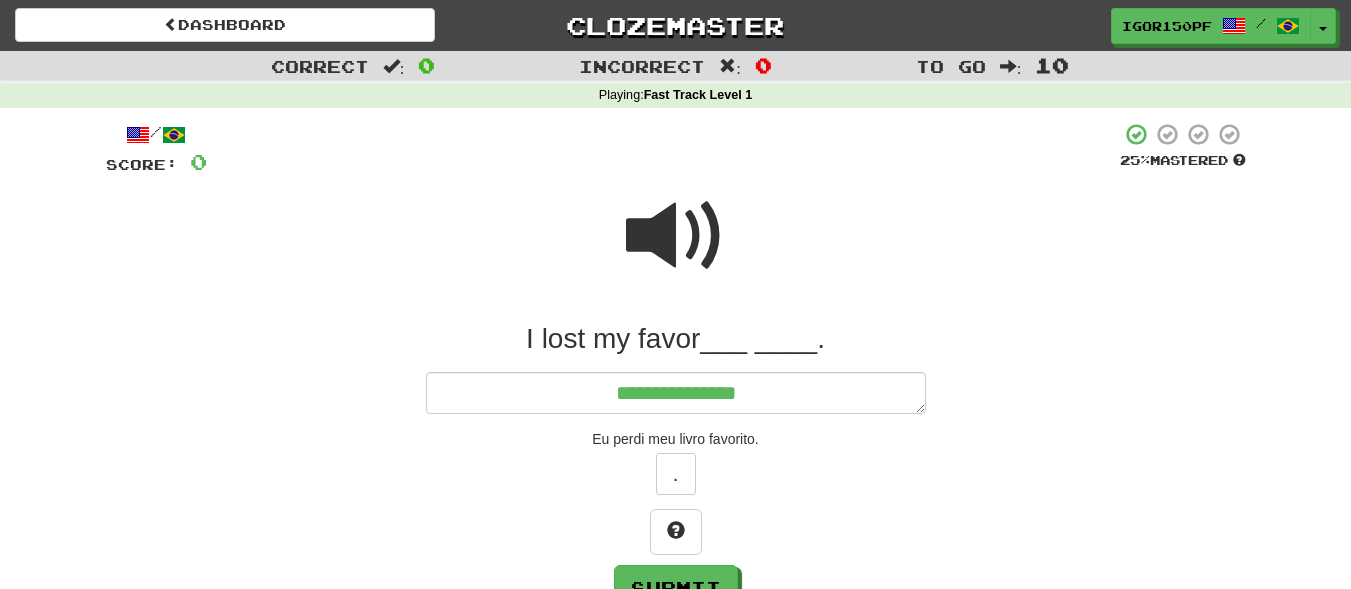 type on "*" 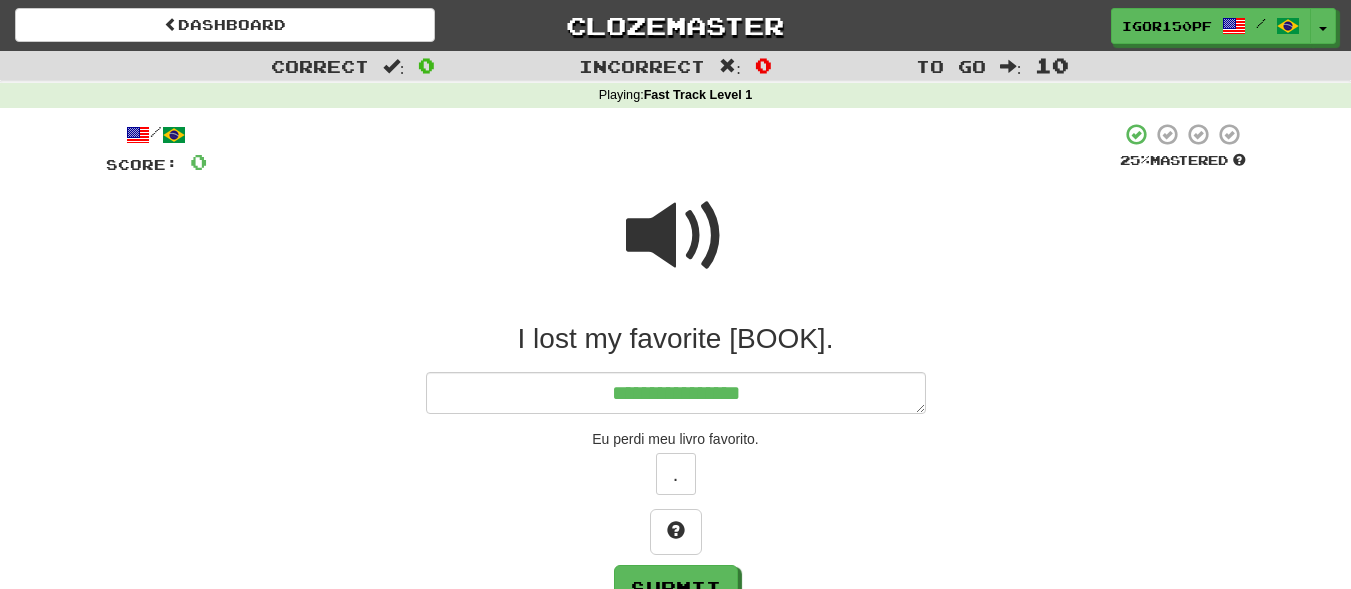 type on "*" 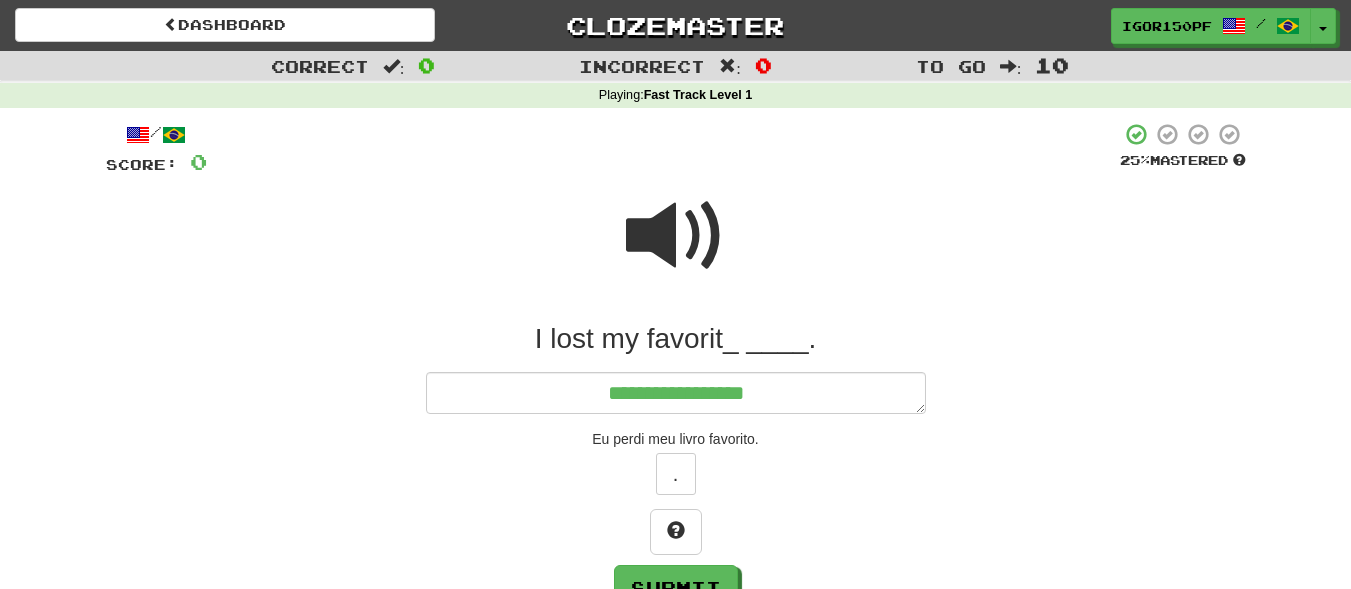 type on "*" 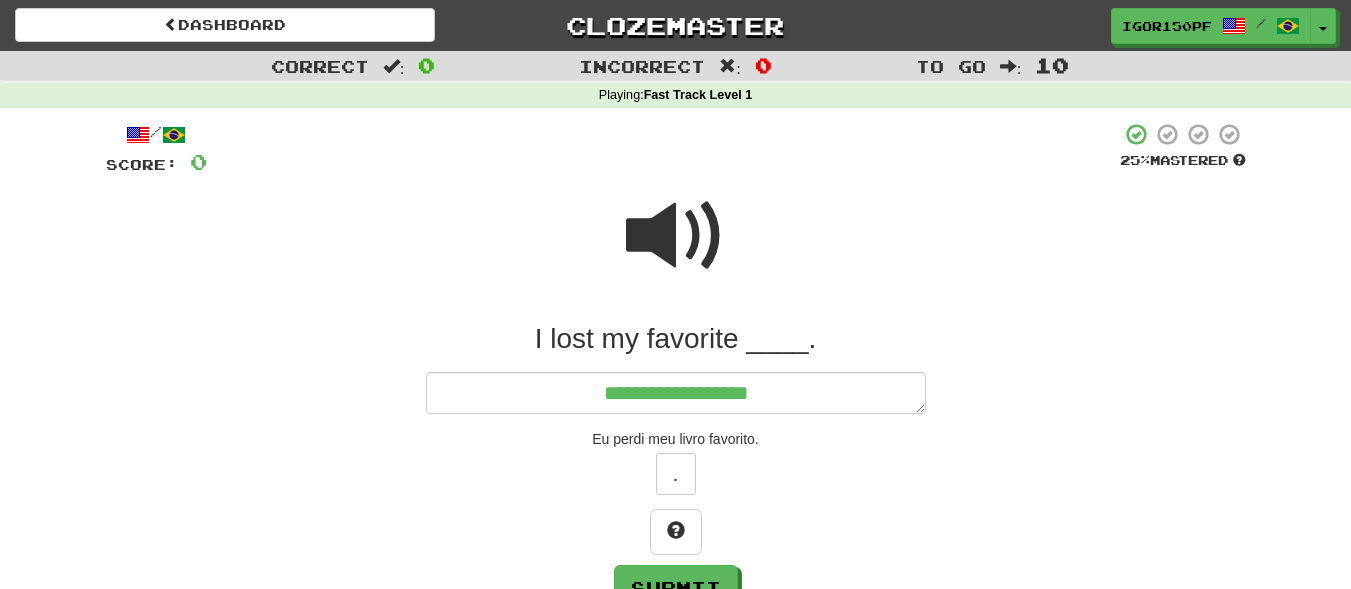 type on "*" 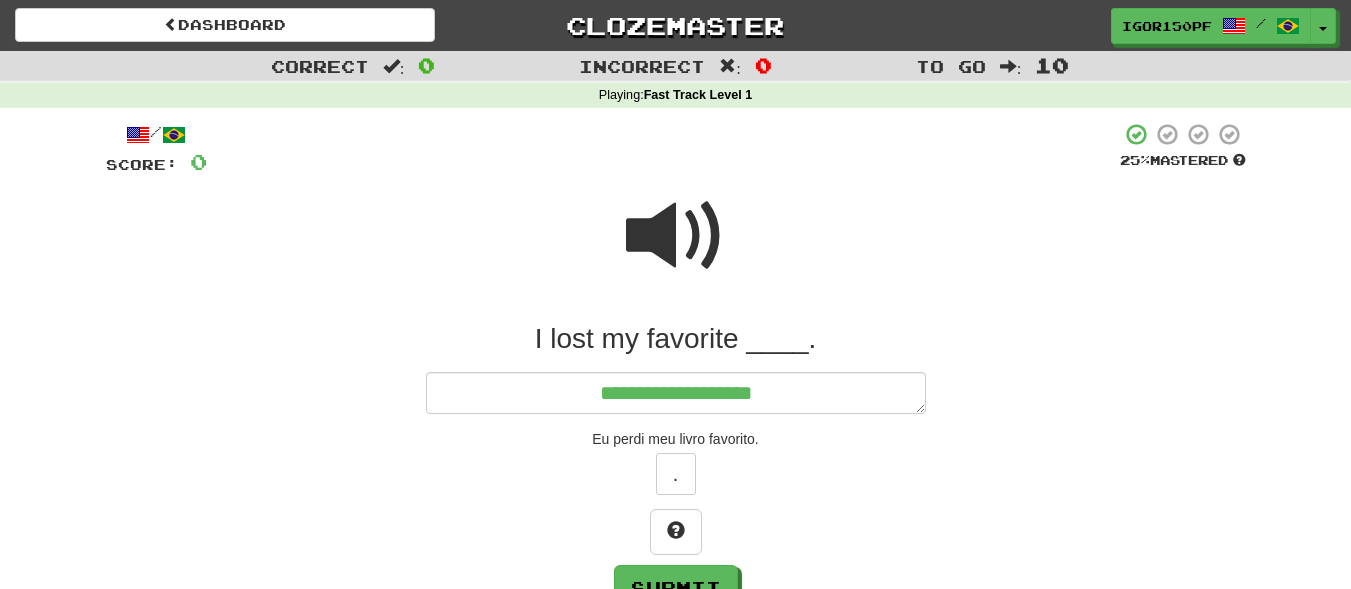 type on "*" 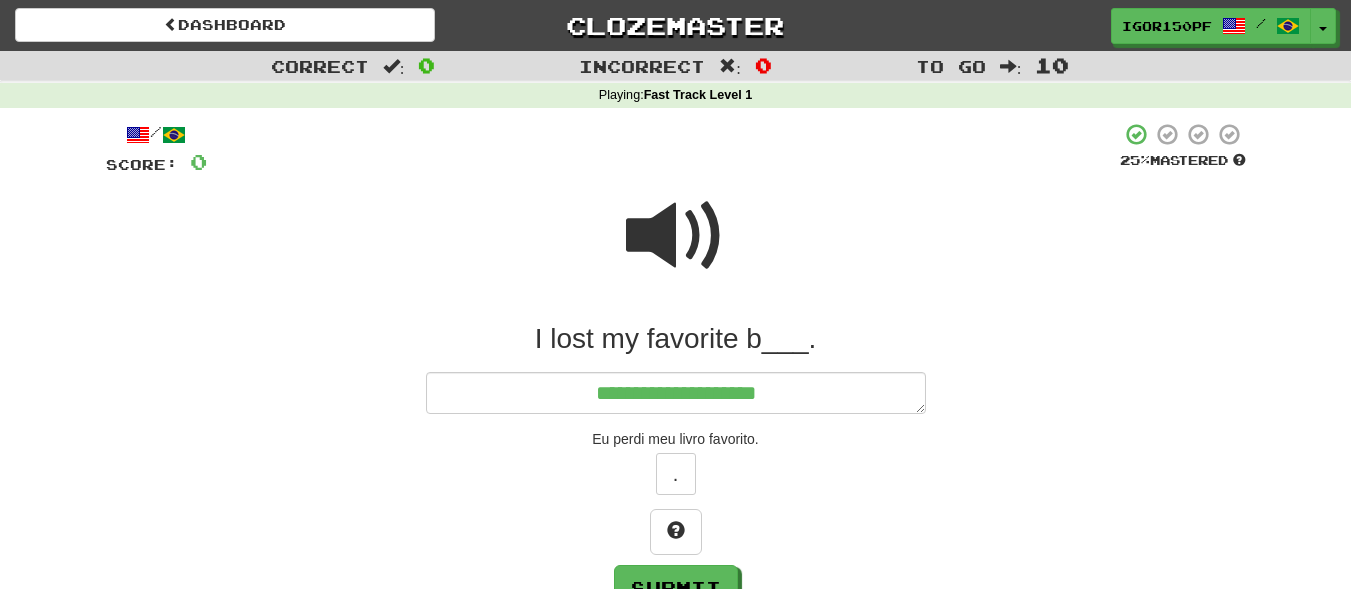 type on "*" 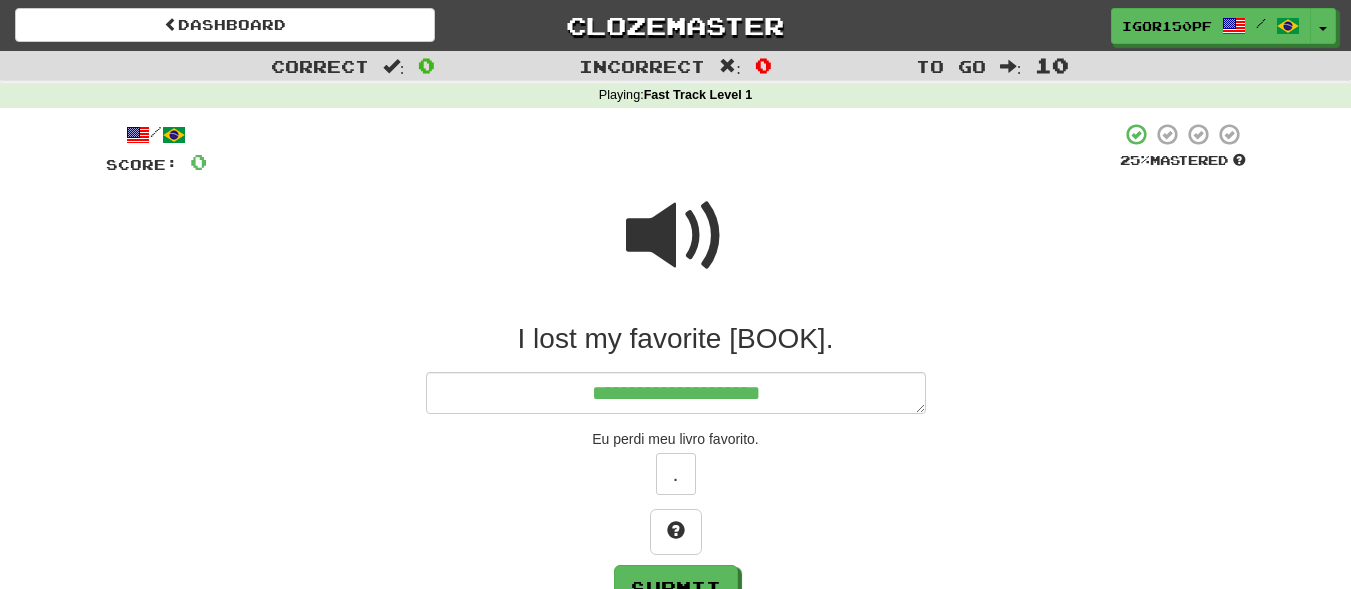 type on "*" 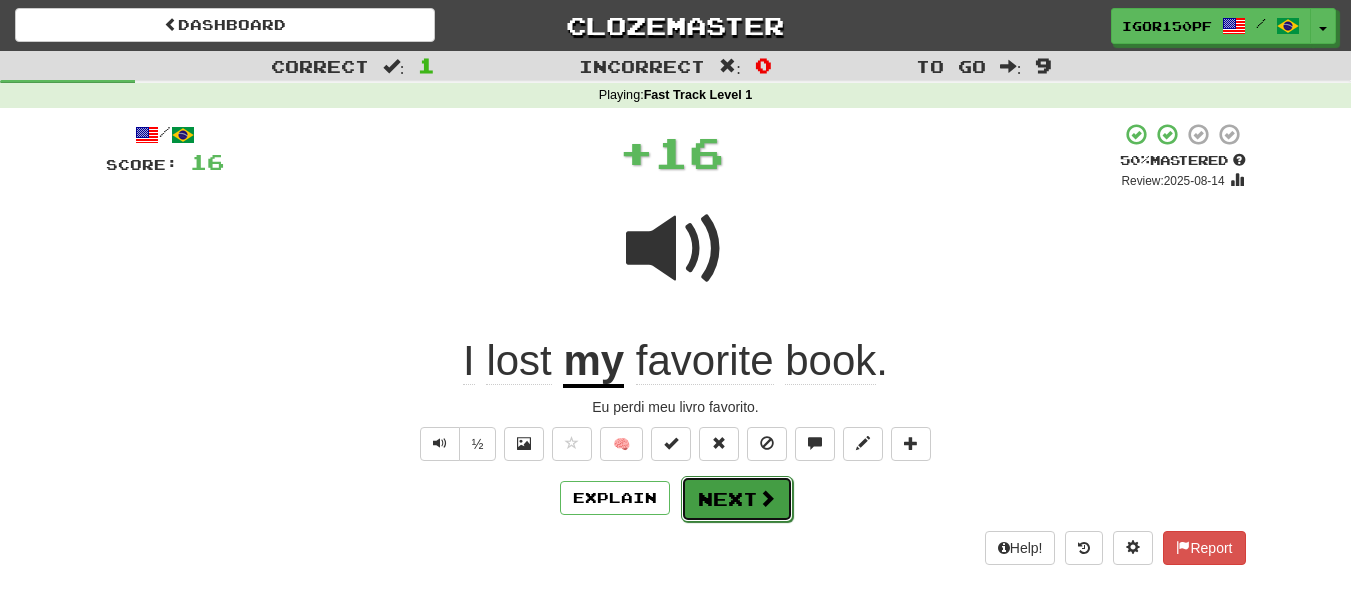 click on "Next" at bounding box center (737, 499) 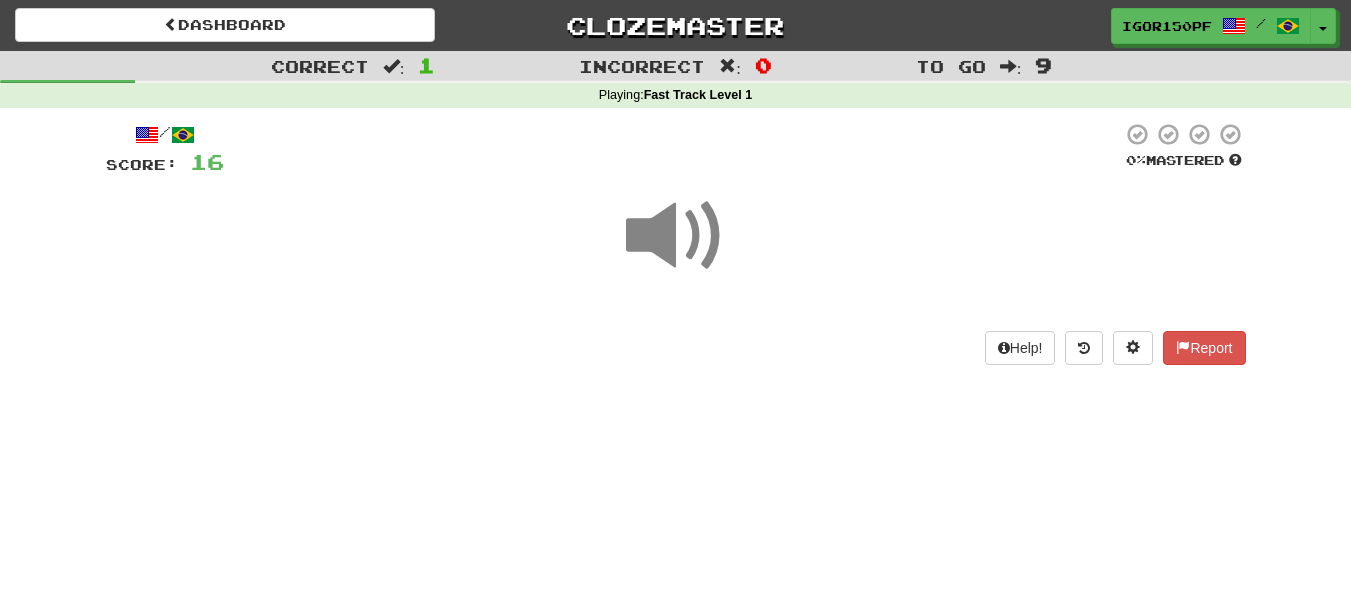click at bounding box center (676, 236) 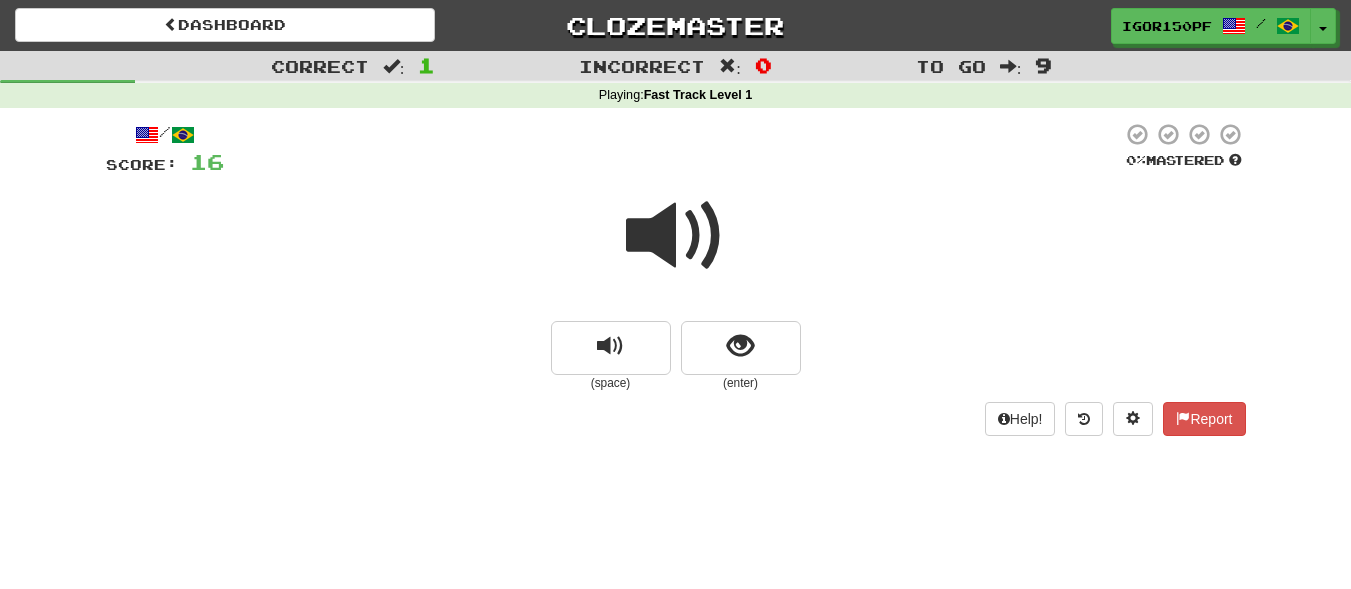 click at bounding box center (676, 236) 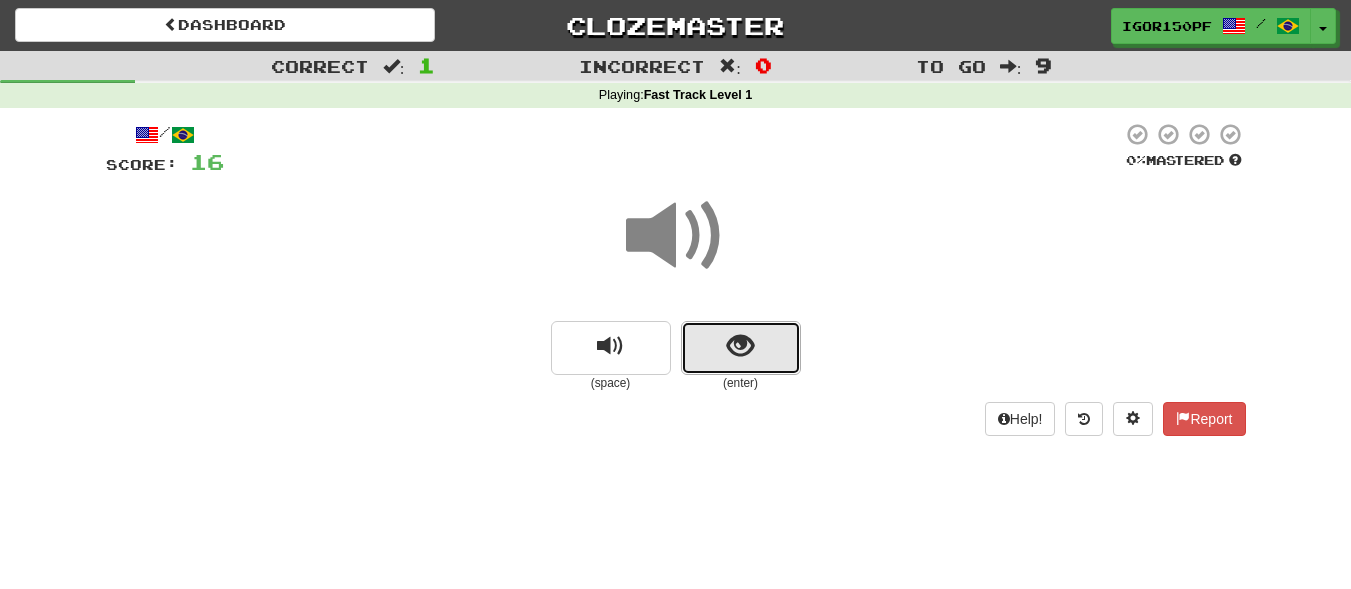 click at bounding box center (740, 346) 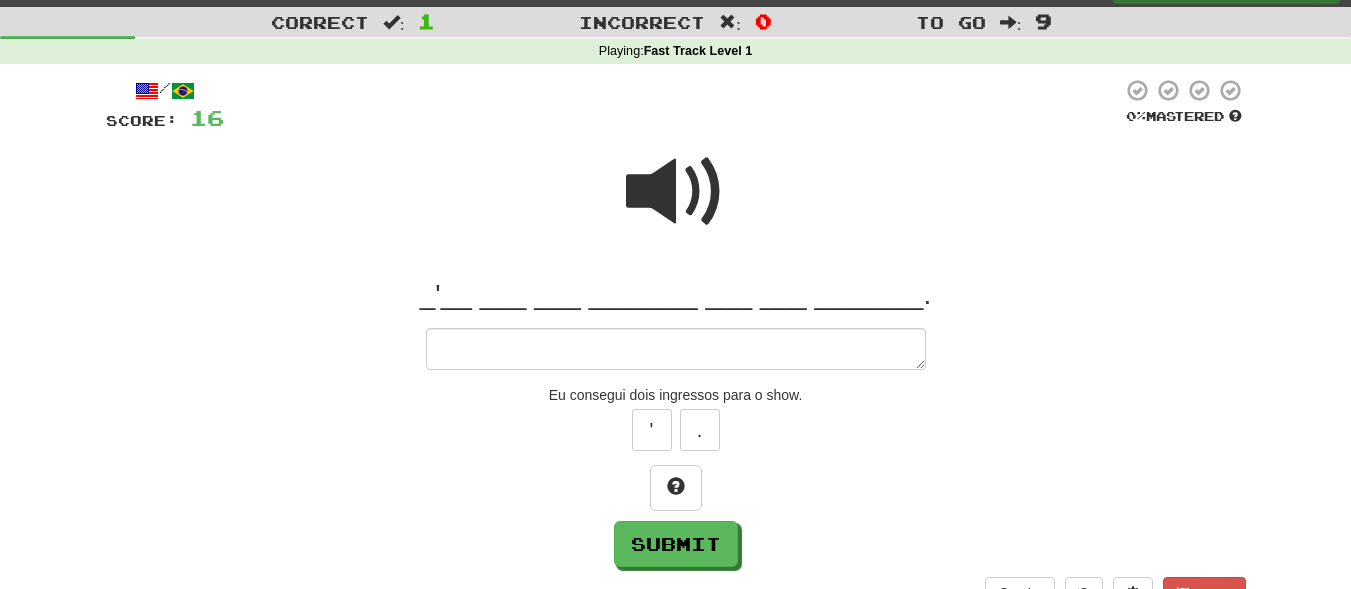 scroll, scrollTop: 0, scrollLeft: 0, axis: both 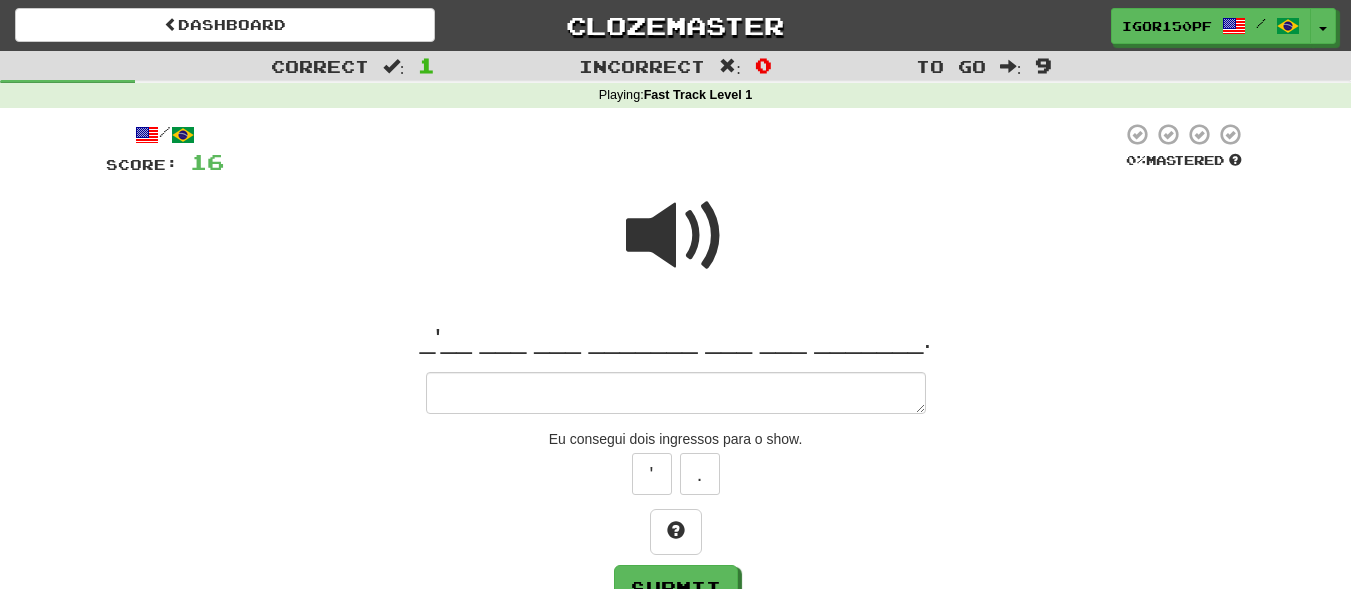 type on "*" 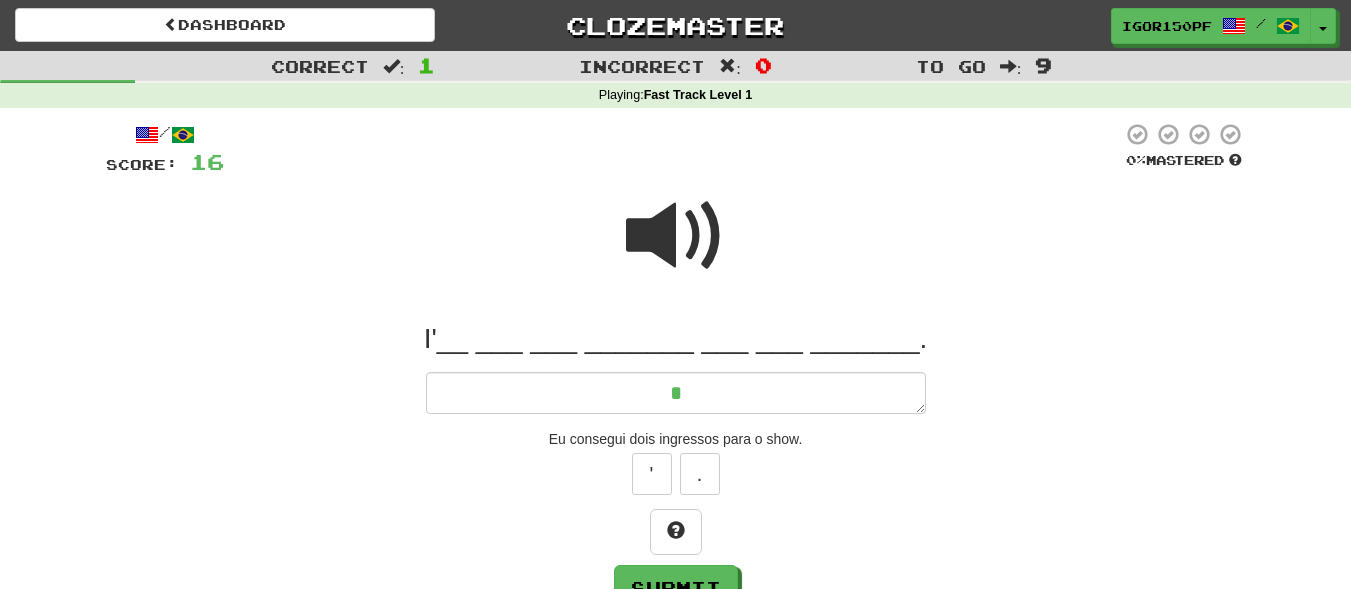type on "*" 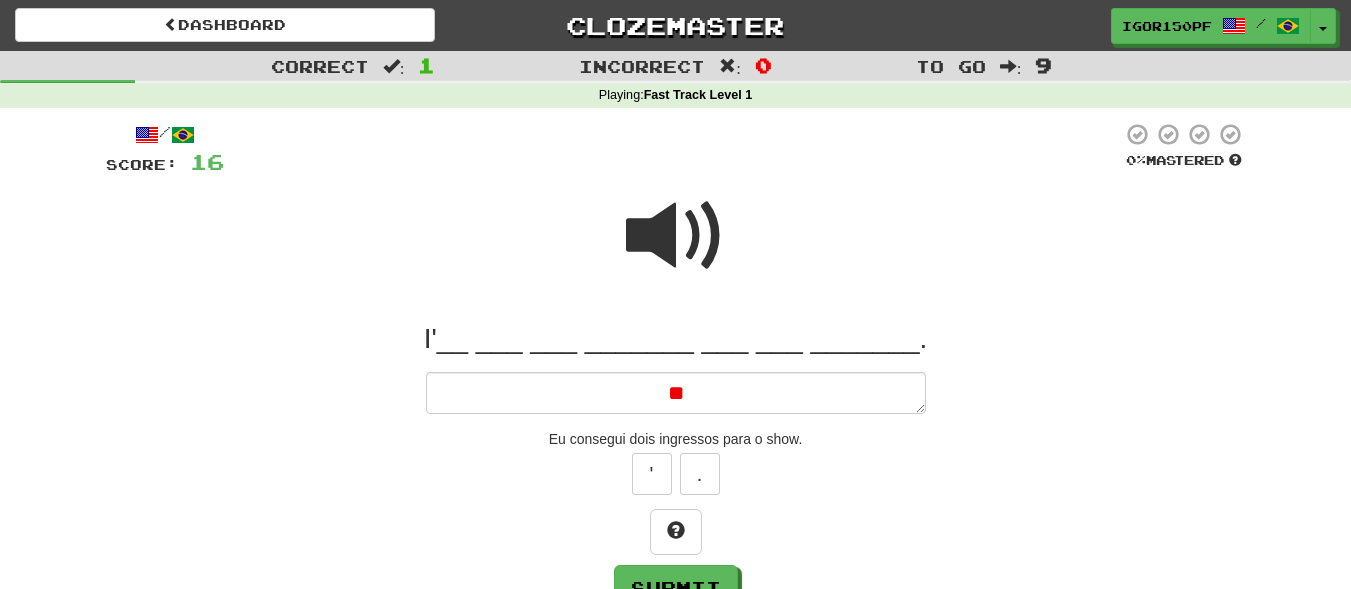 type on "*" 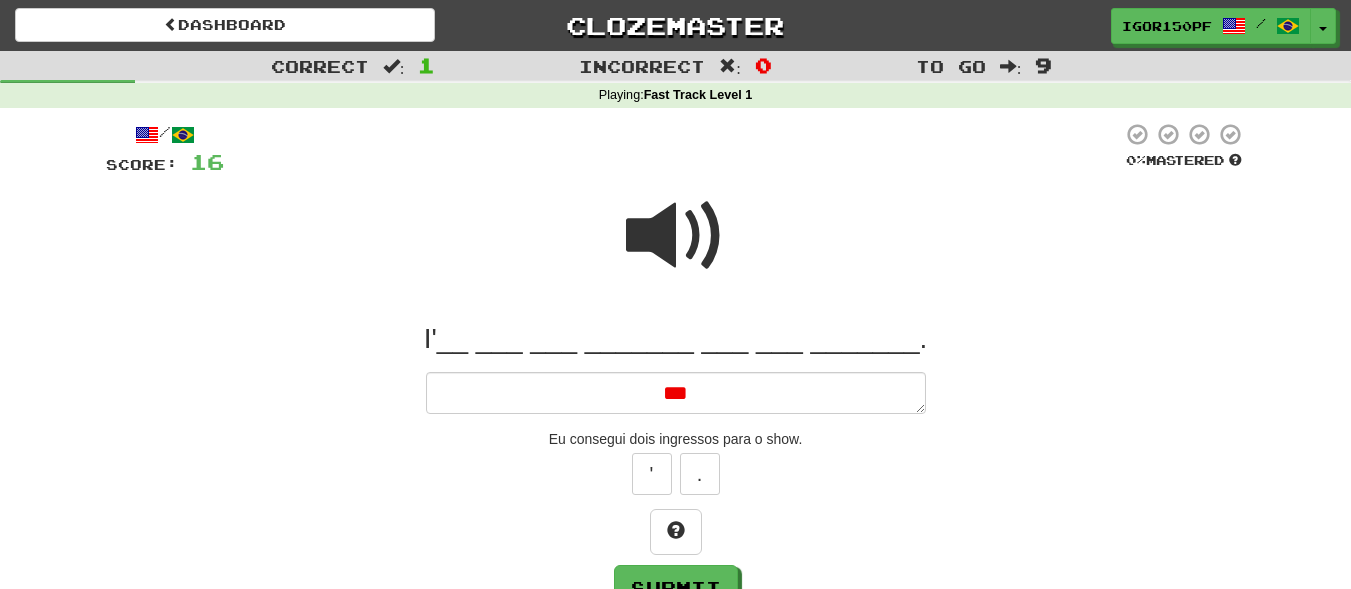 type on "*" 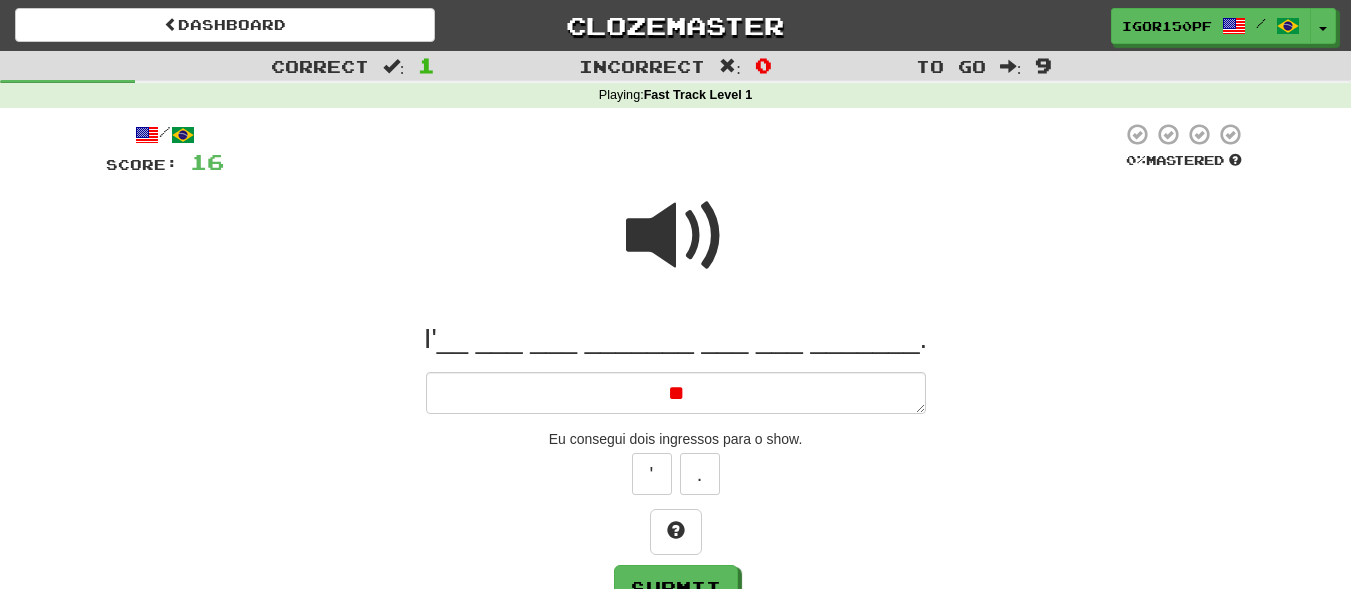 type on "*" 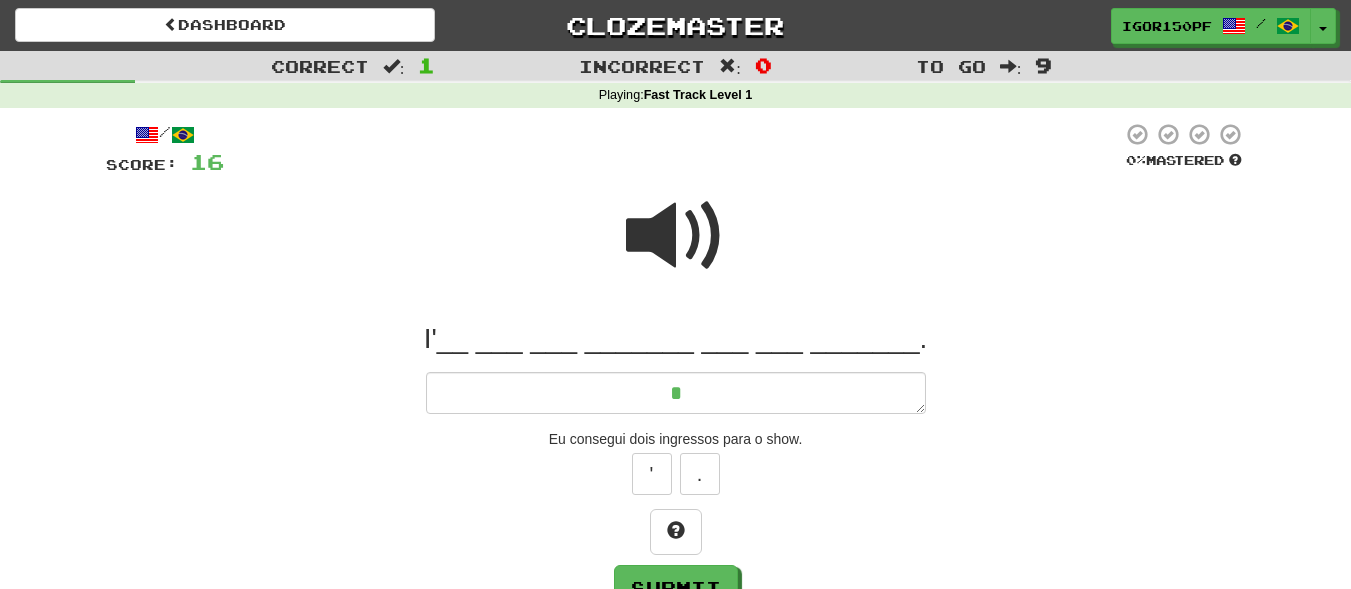 type on "*" 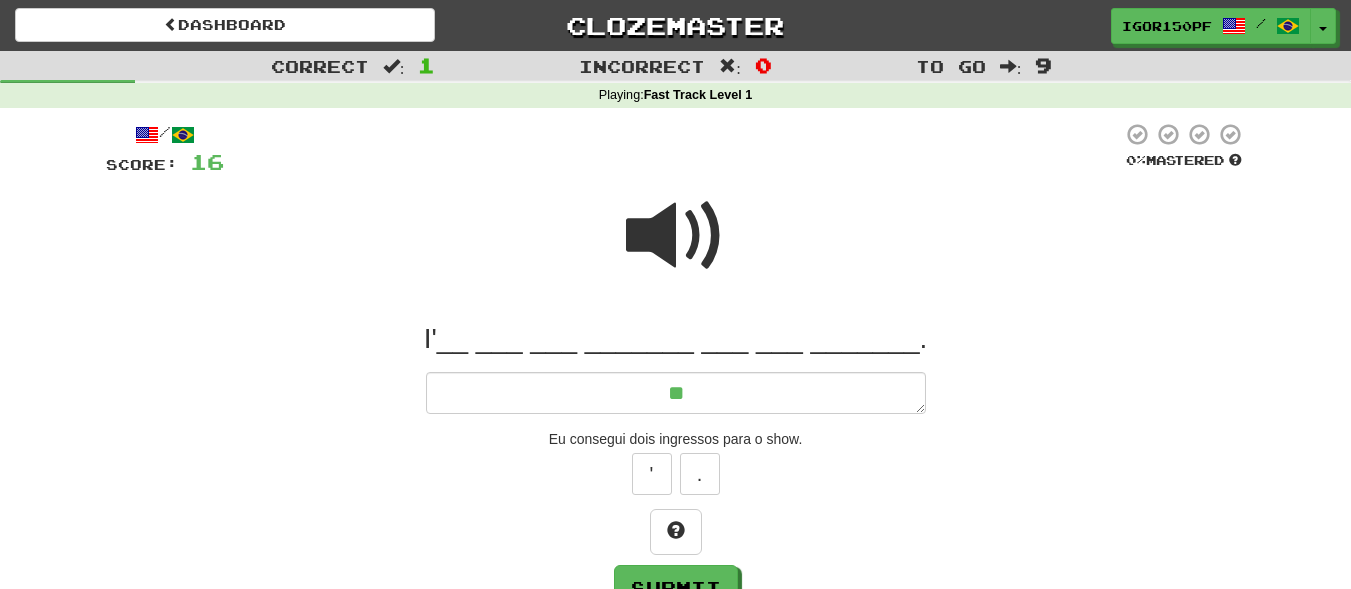 type on "*" 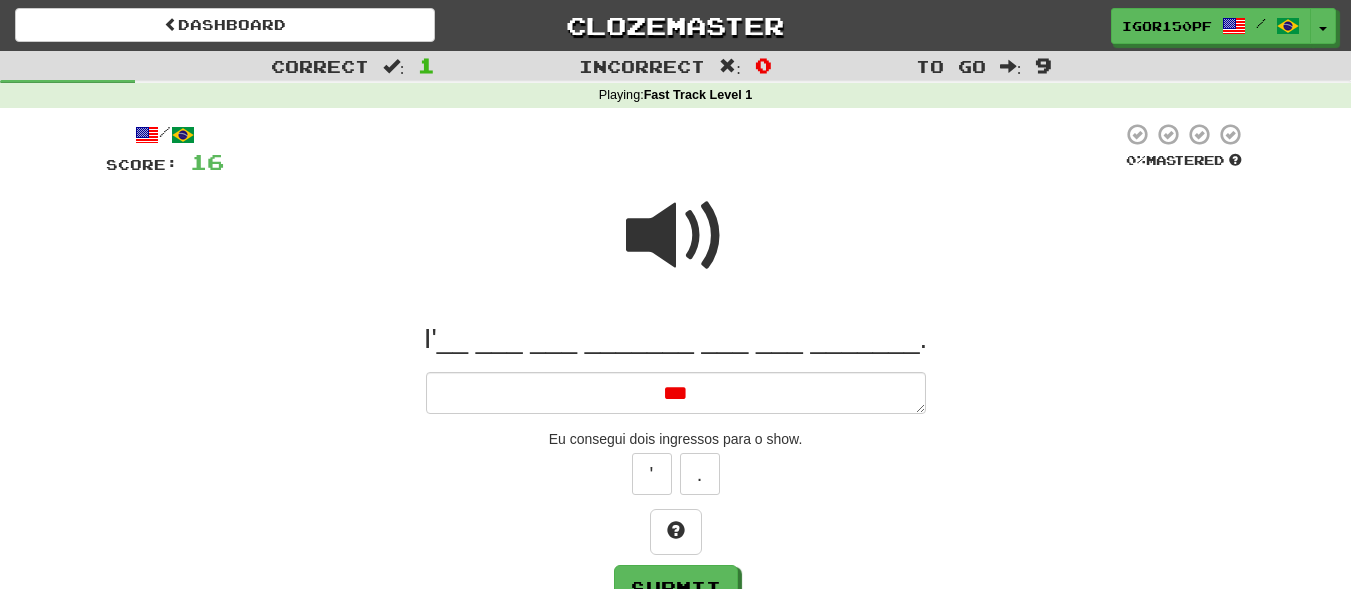 type on "*" 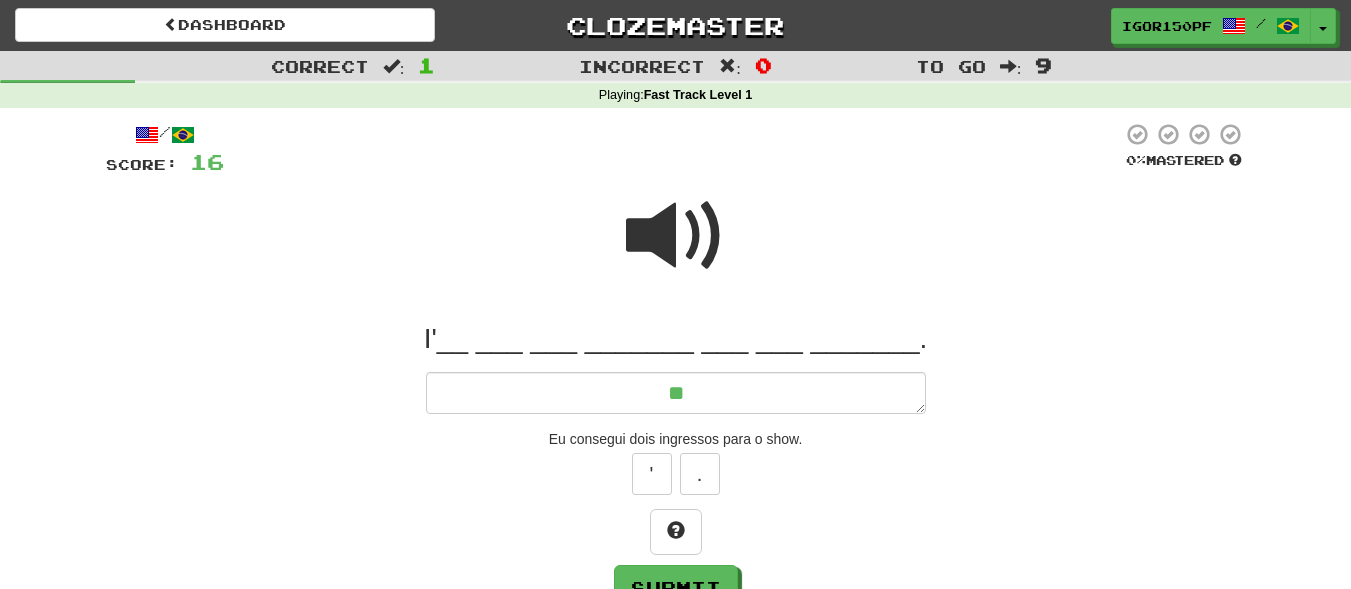 type on "*" 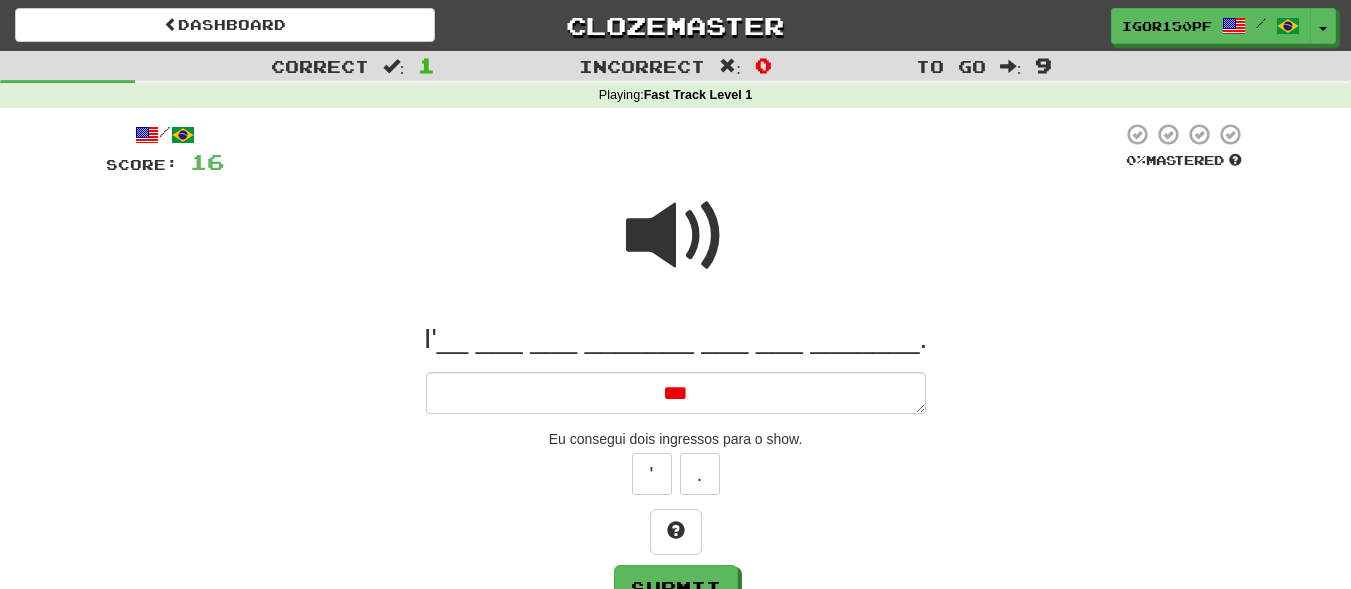 type on "*" 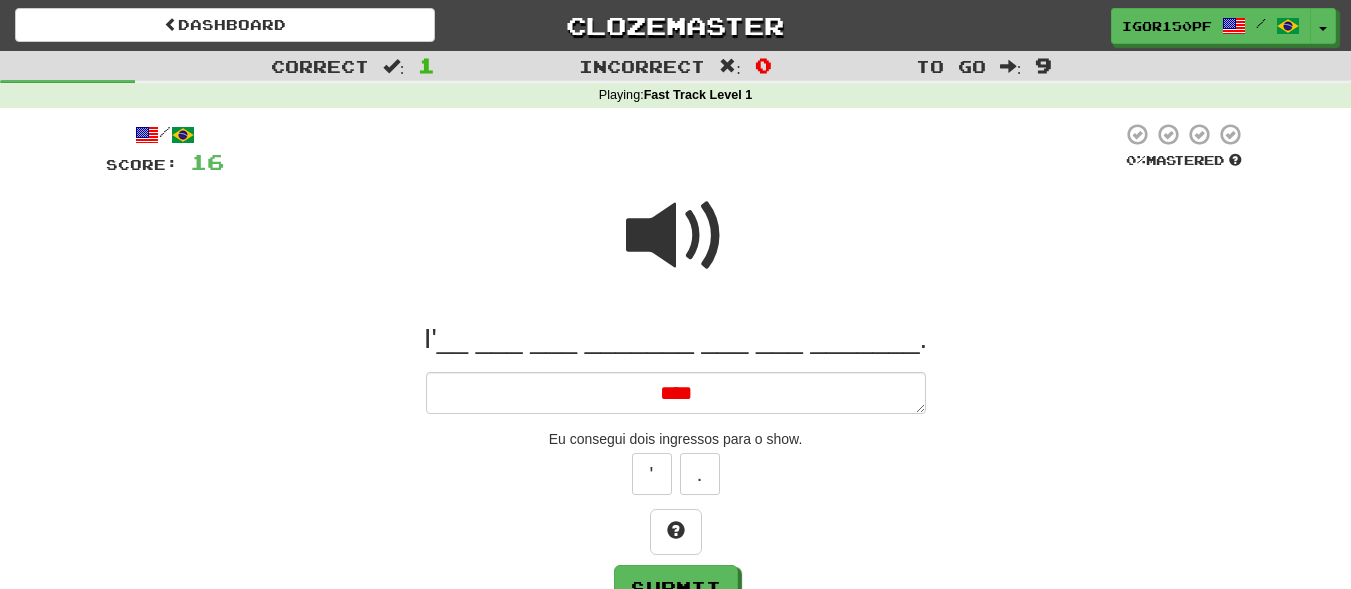 type on "*" 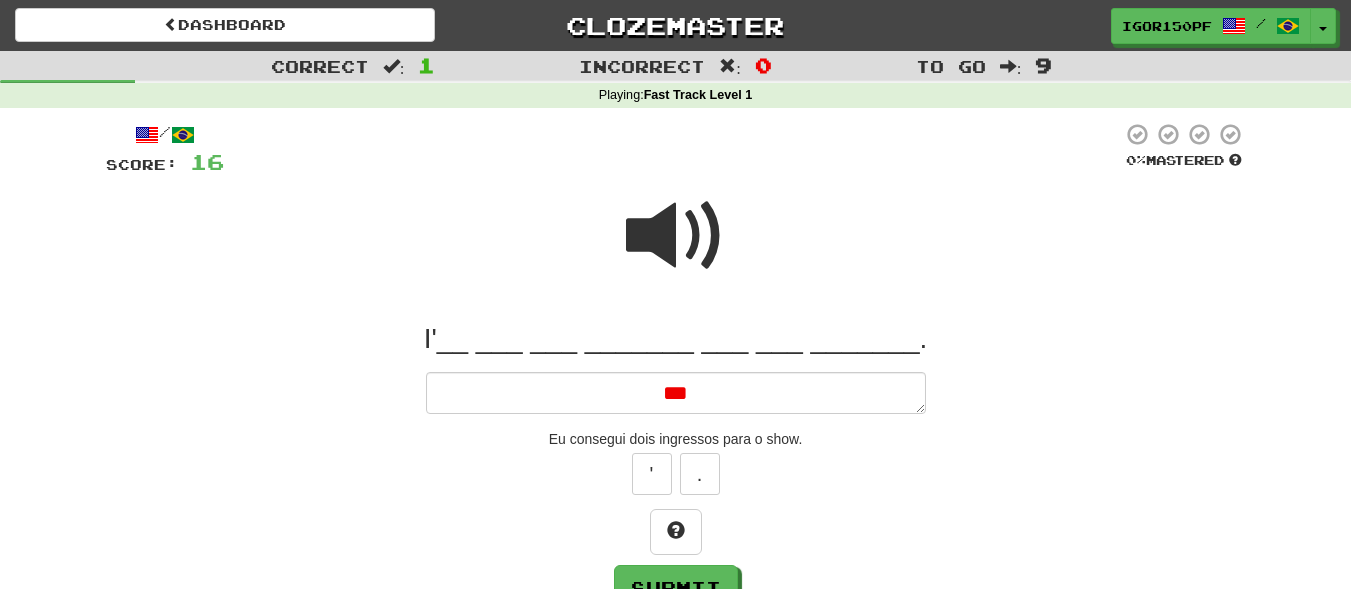 type on "*" 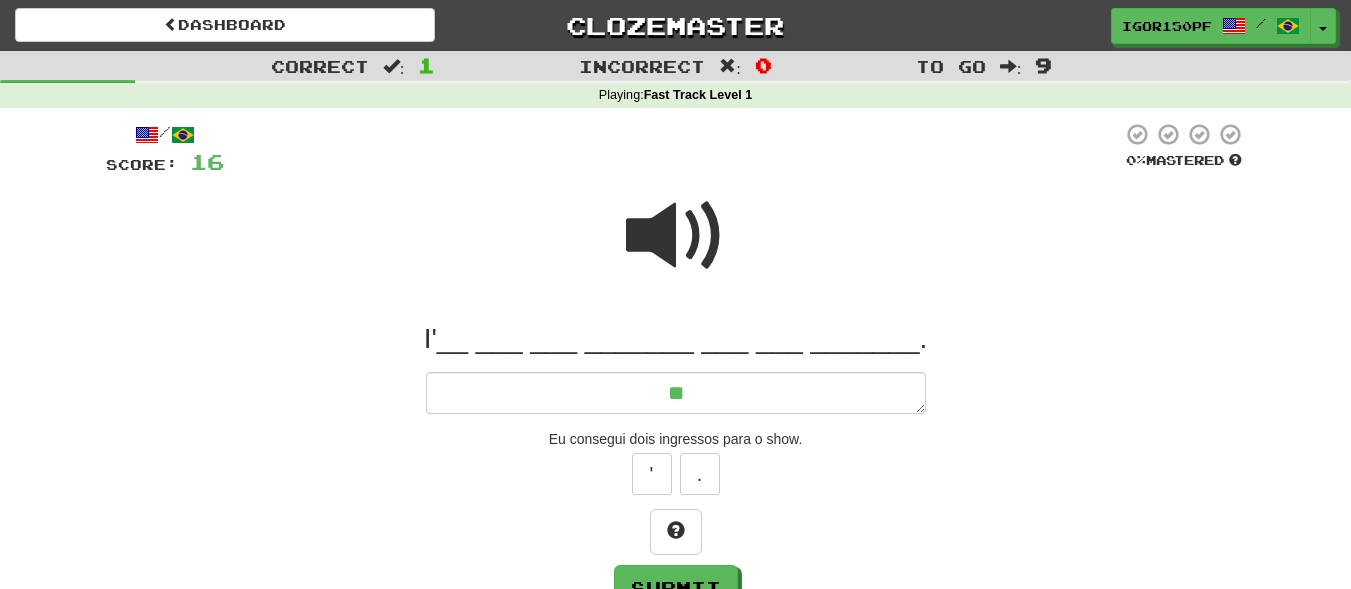 type on "*" 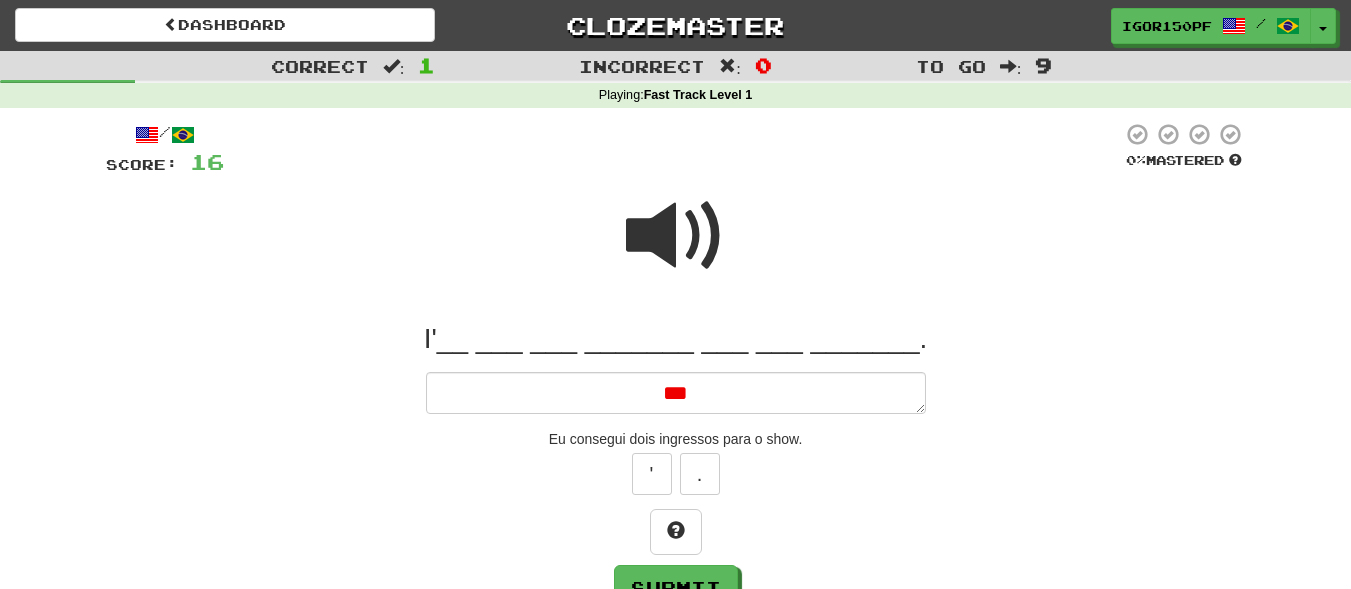 type on "*" 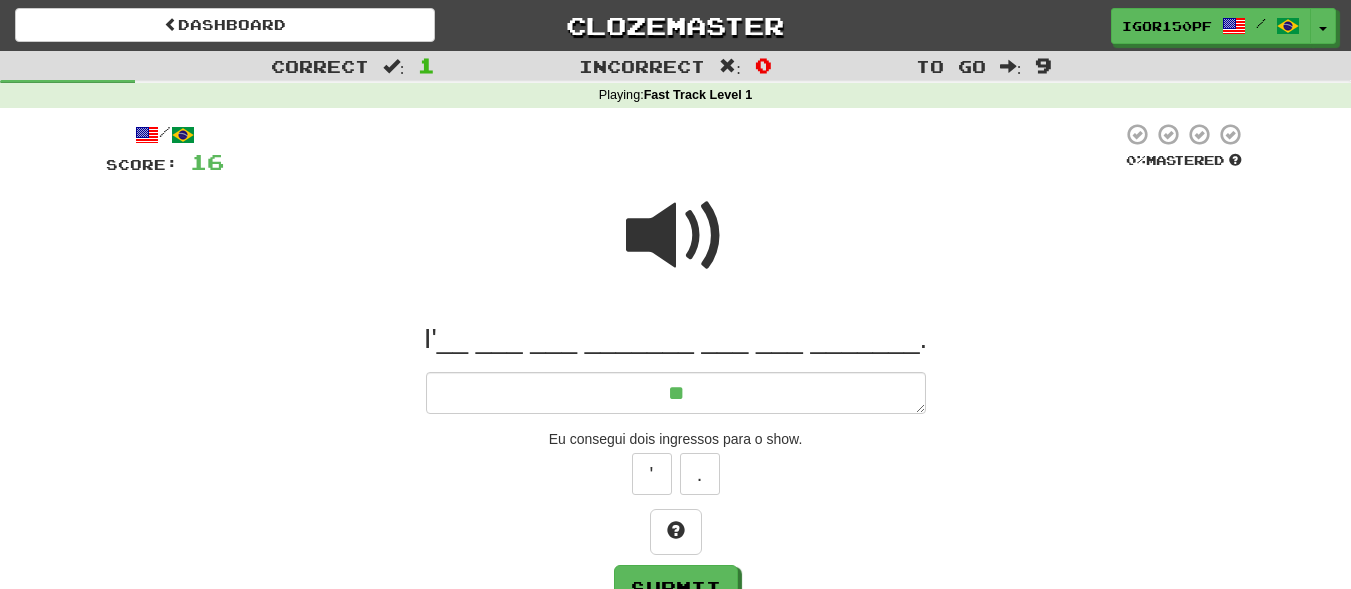 type on "**" 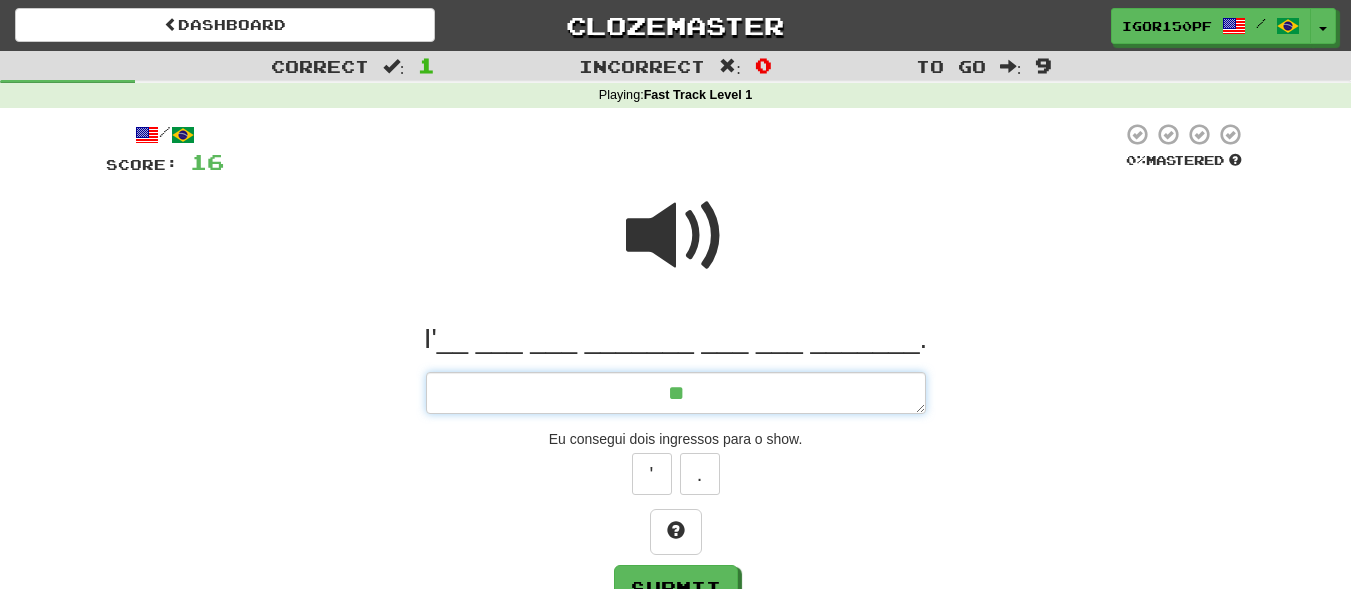 click on "**" at bounding box center [676, 393] 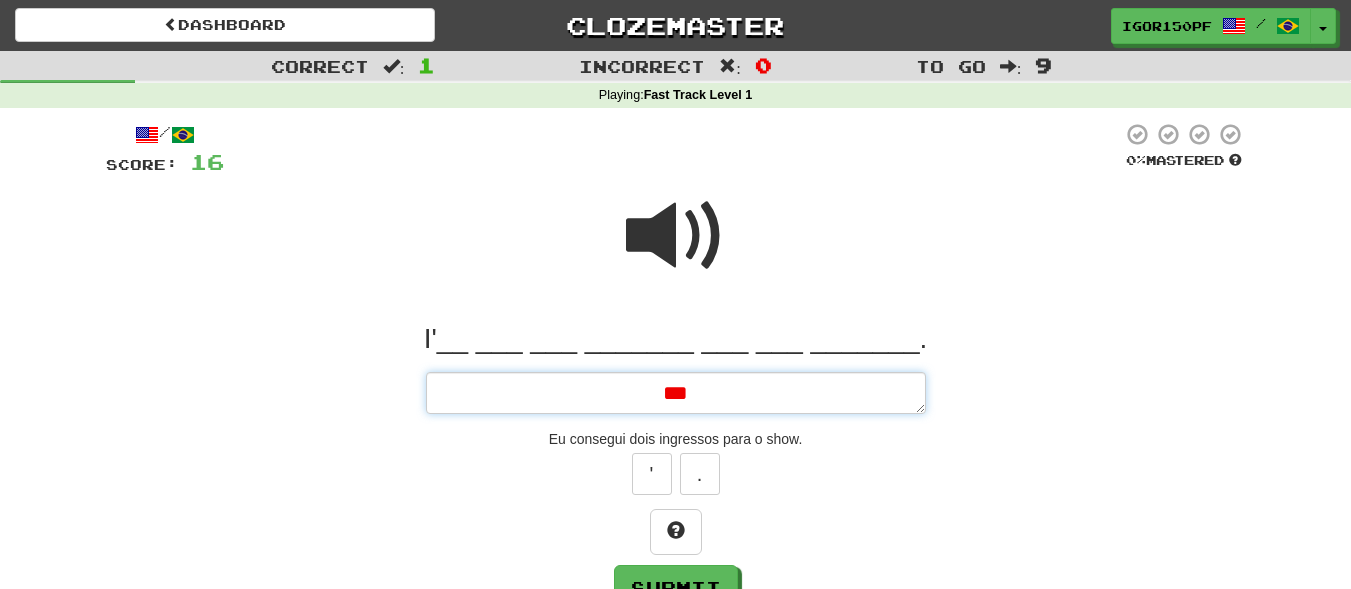 type on "*" 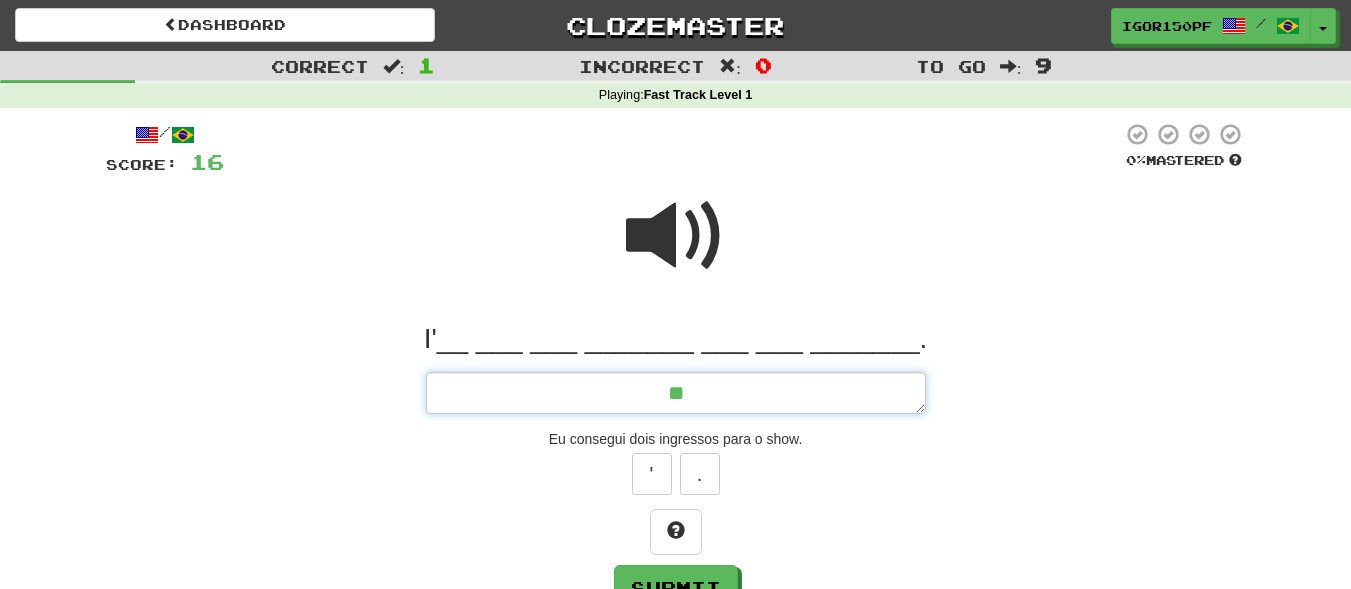 type on "*" 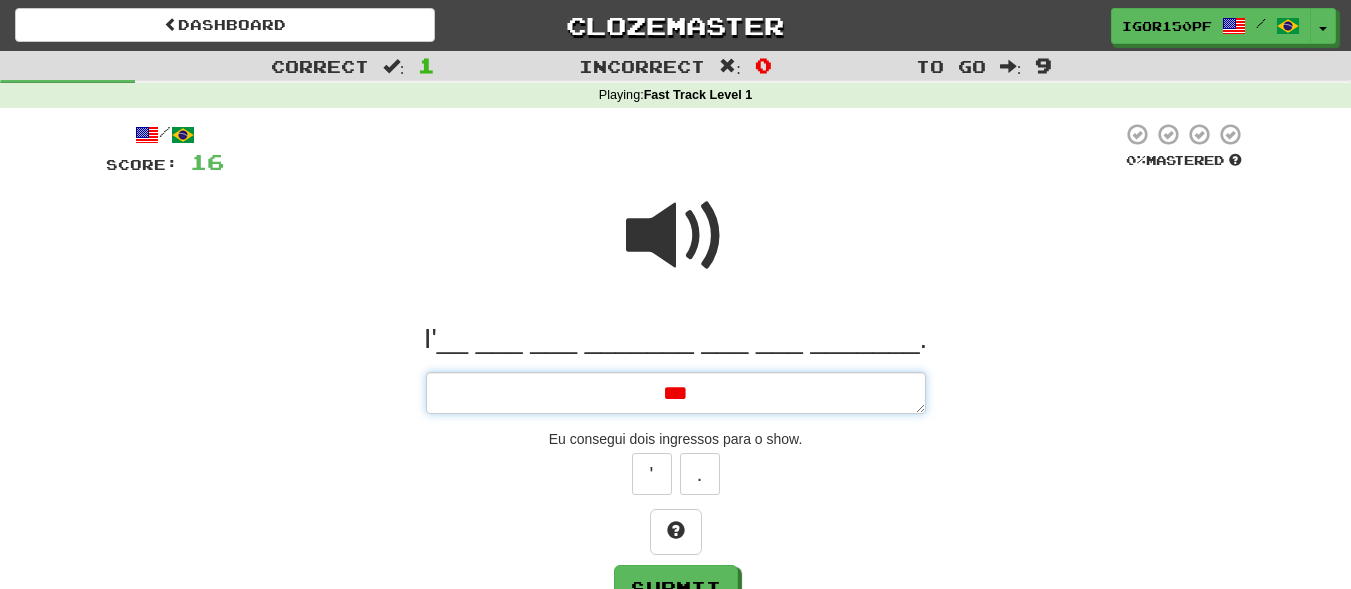 type on "*" 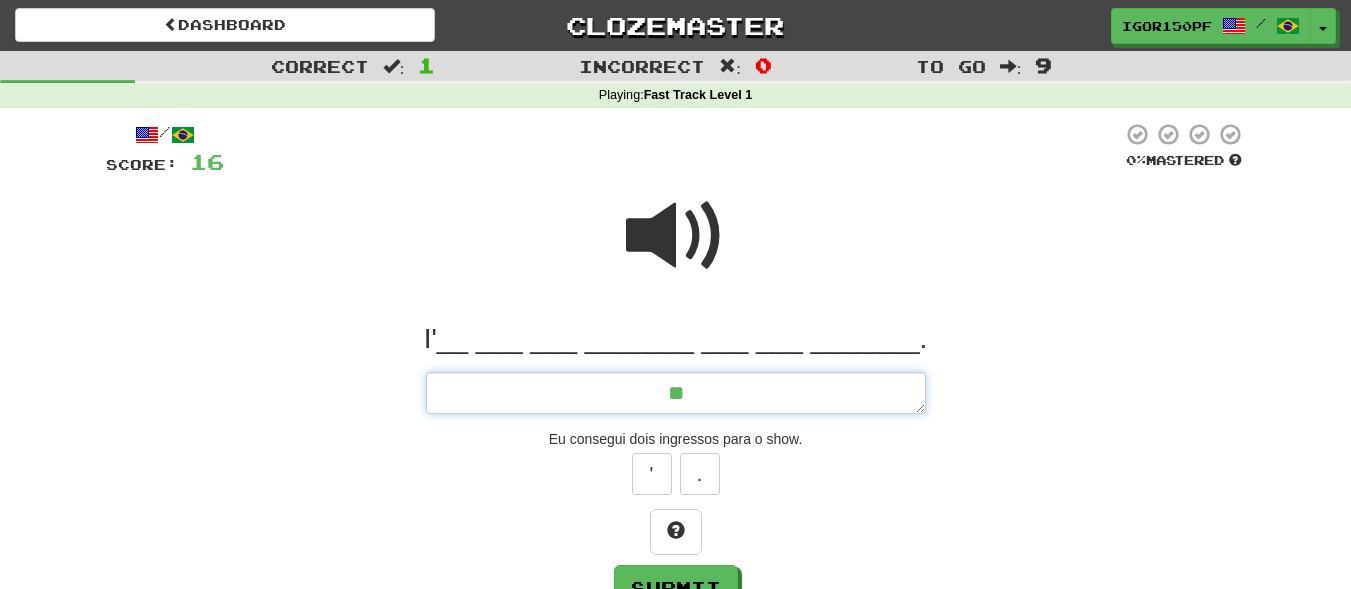 type on "*" 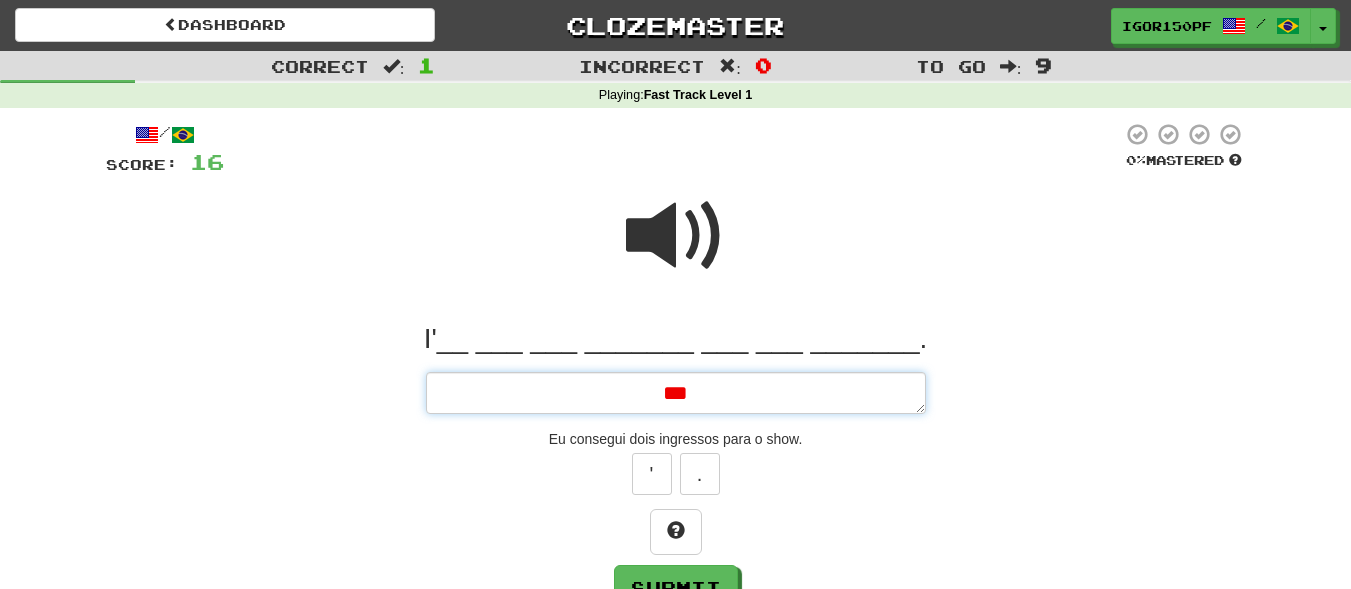 type on "*" 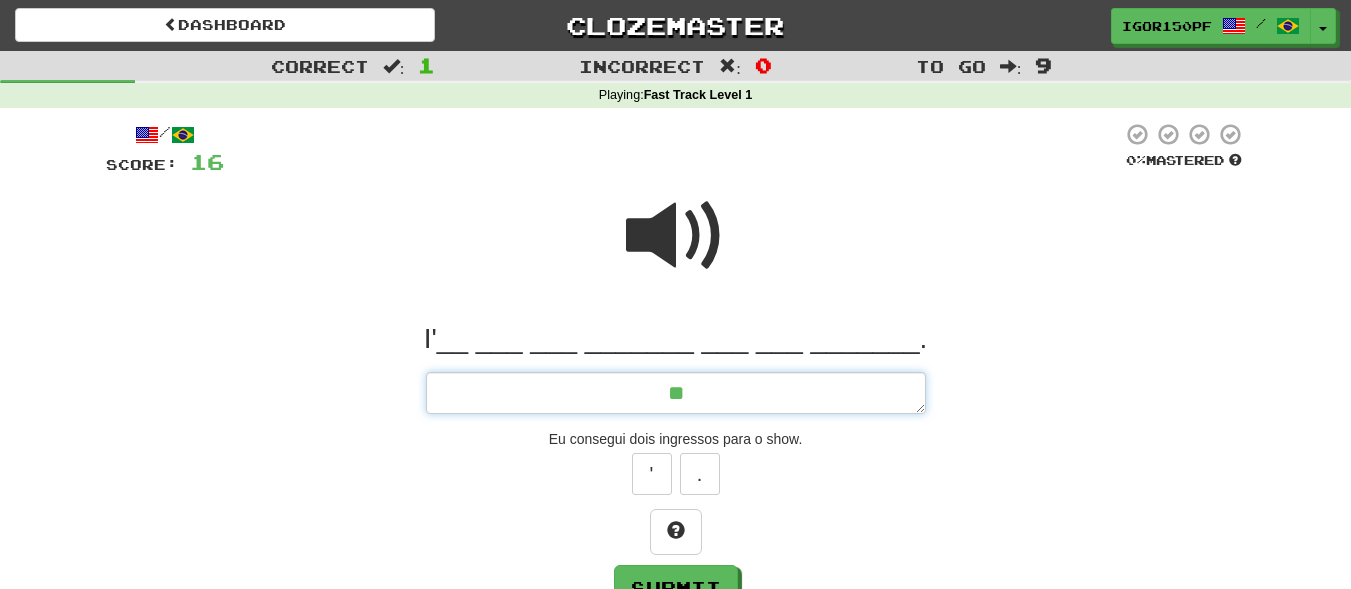 type on "*" 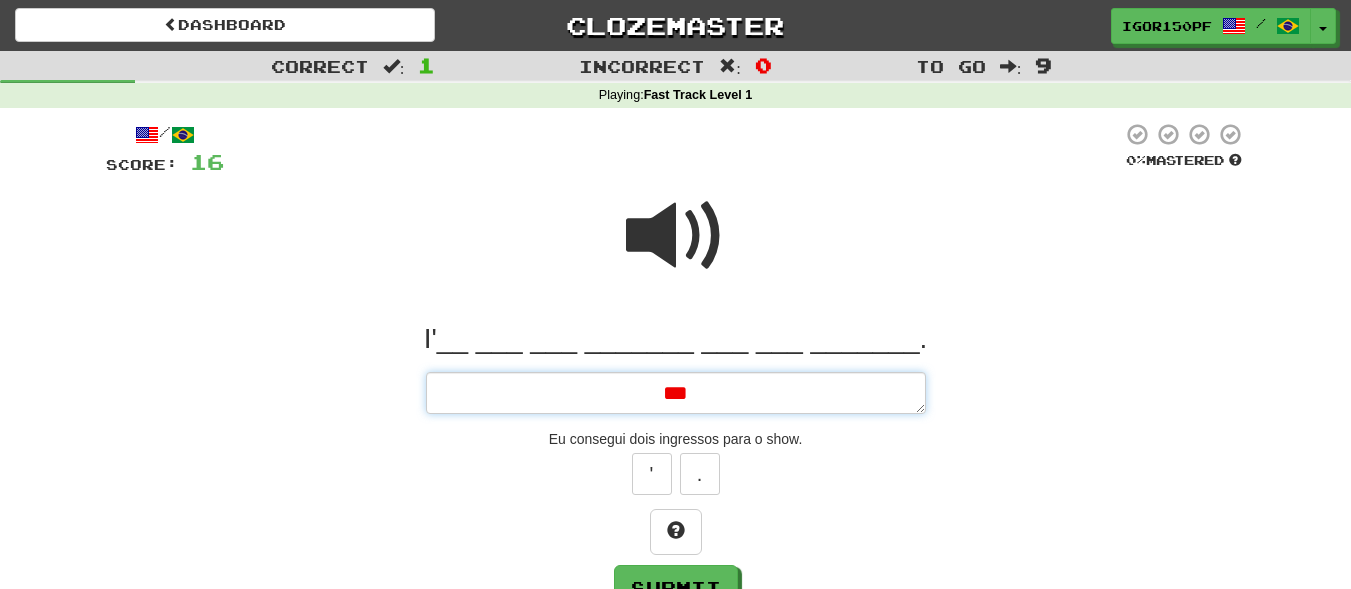 type on "*" 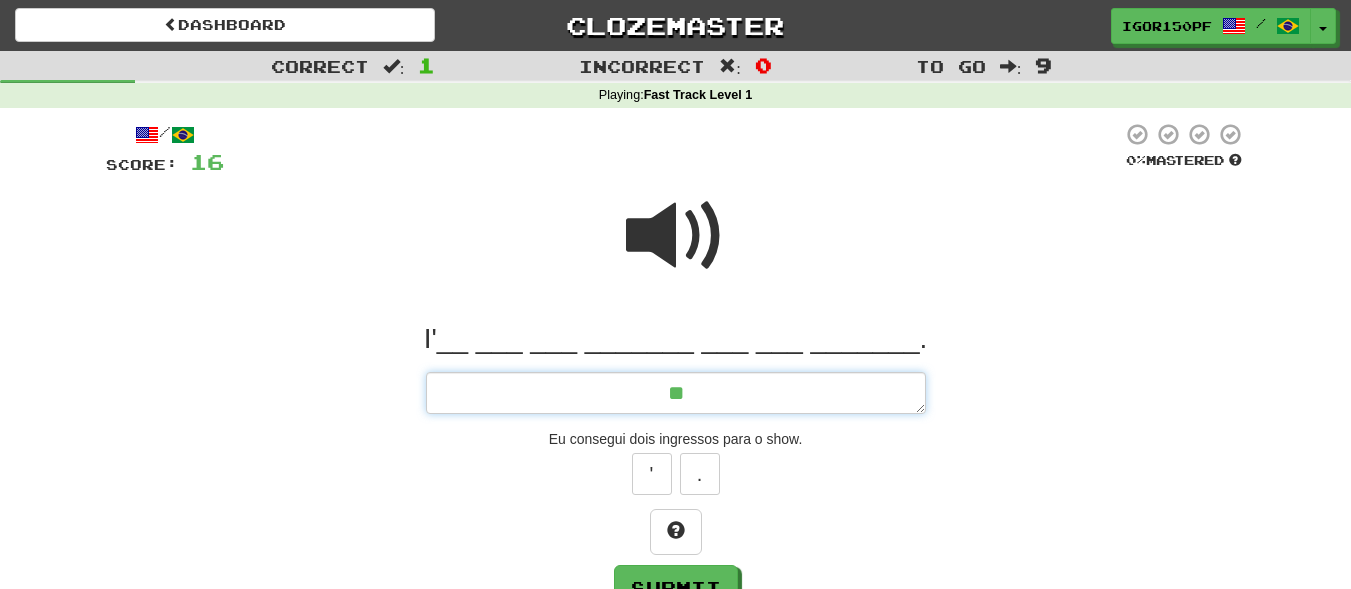 type on "*" 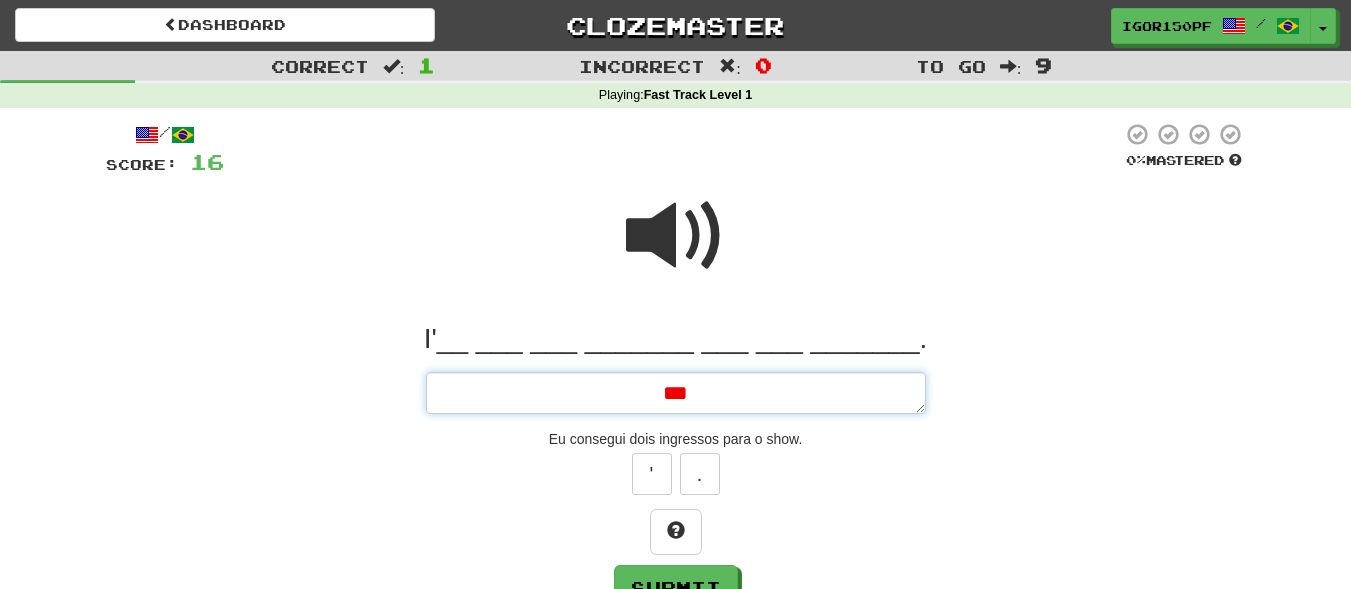 type on "*" 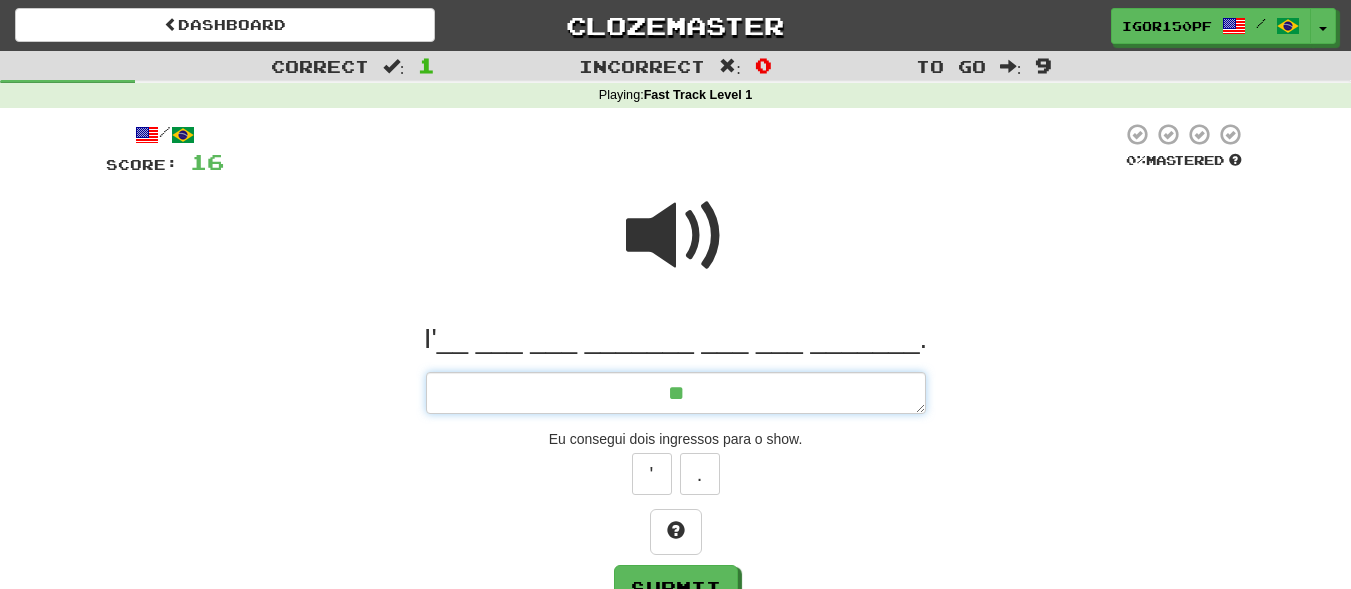 type on "*" 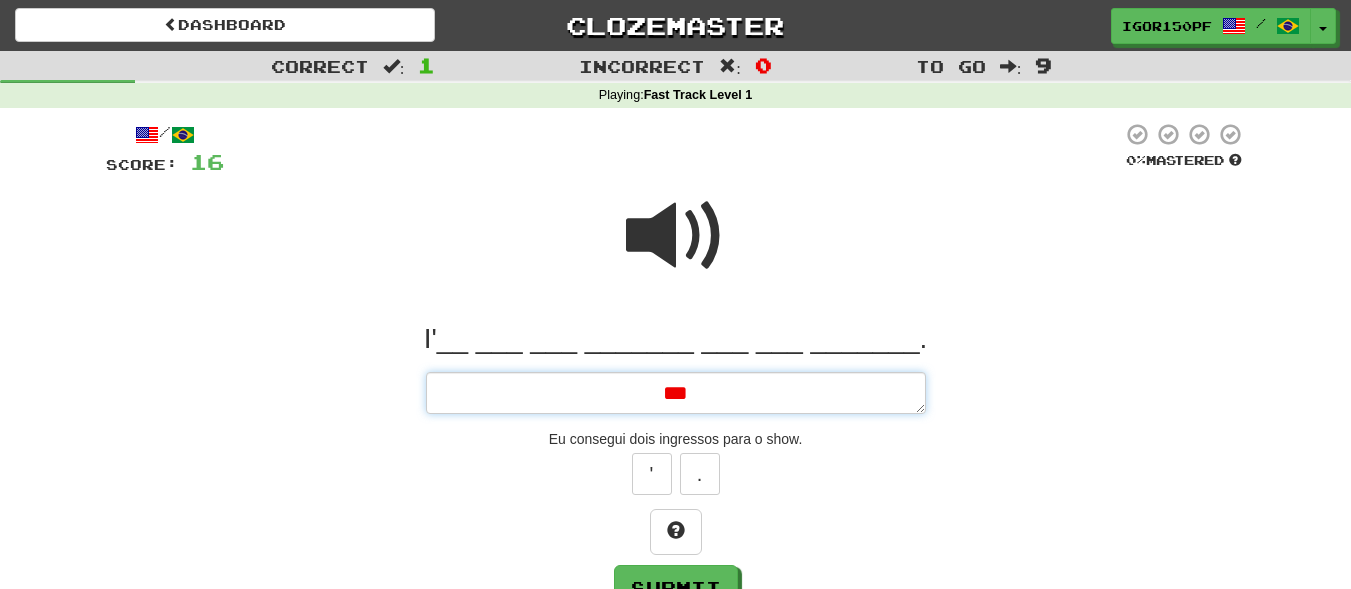 type on "*" 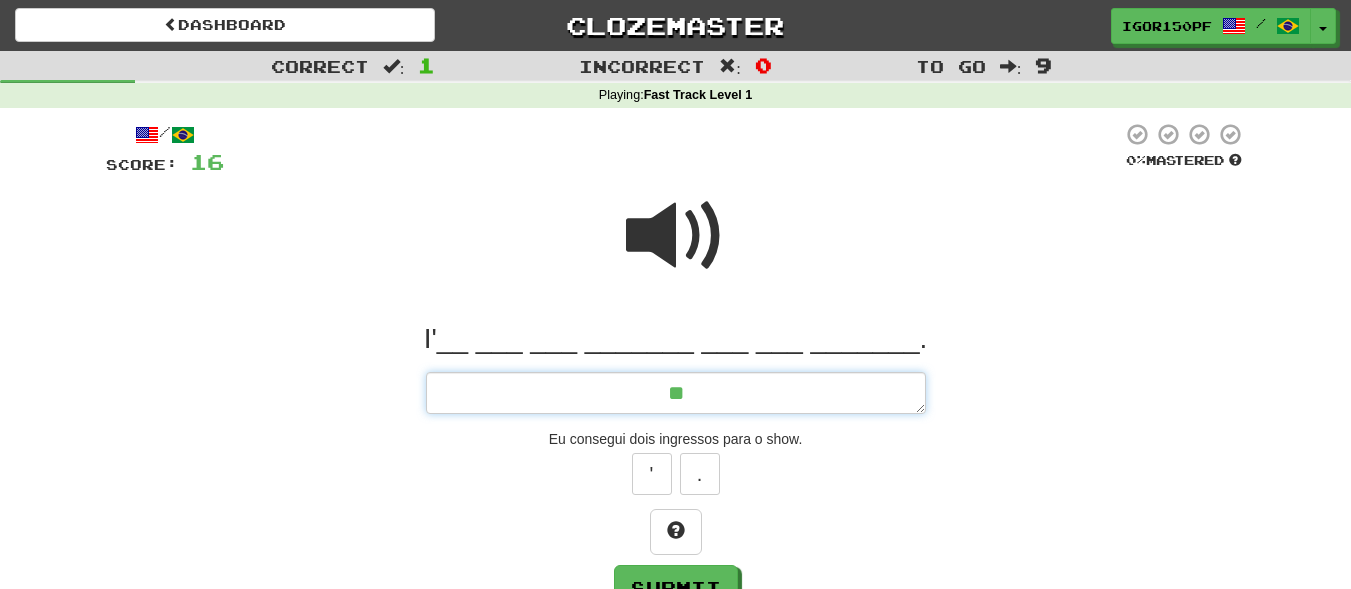 type on "*" 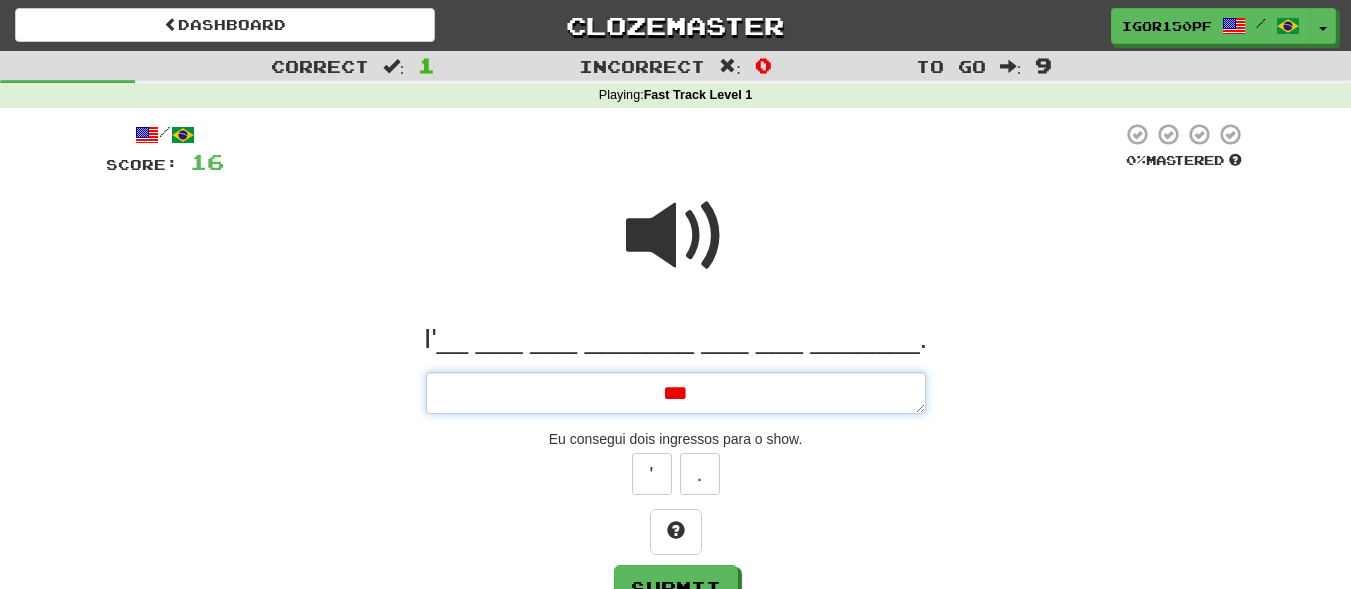 type on "*" 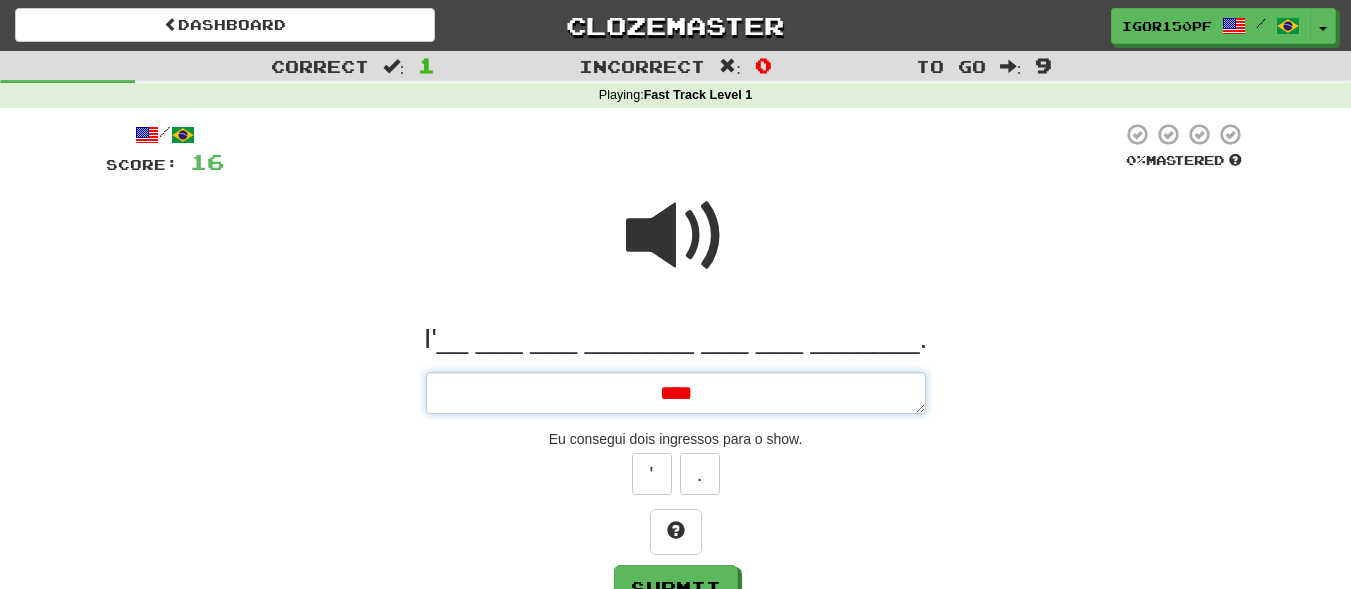 type on "*" 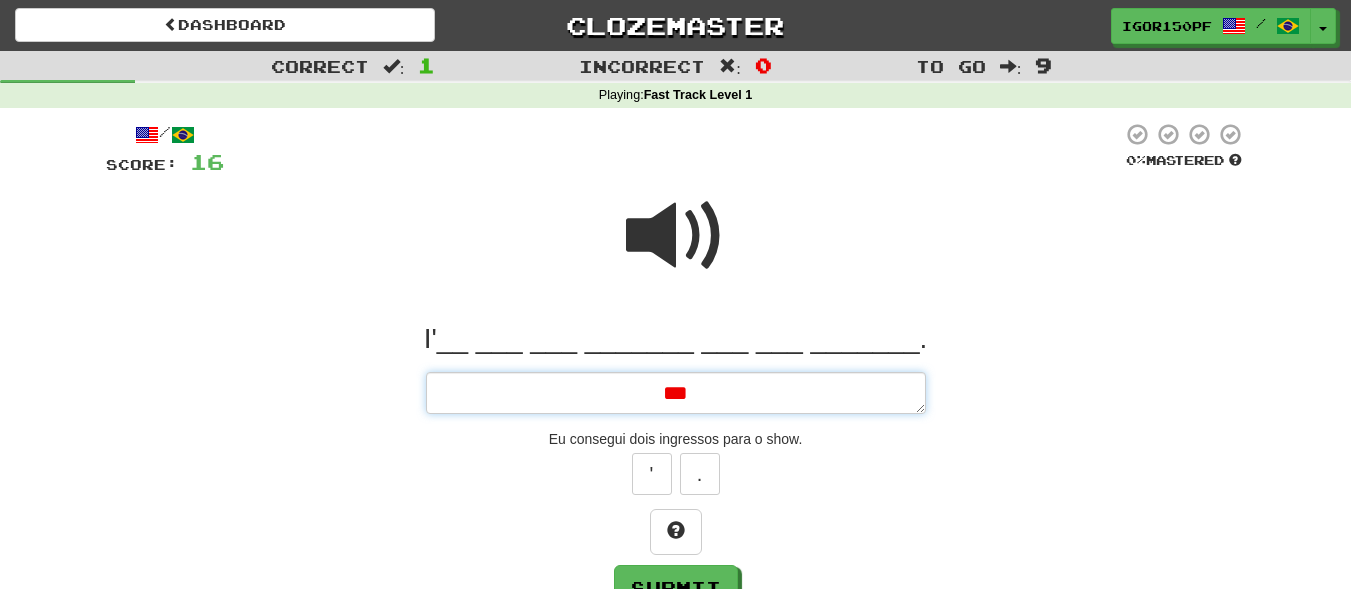 type on "*" 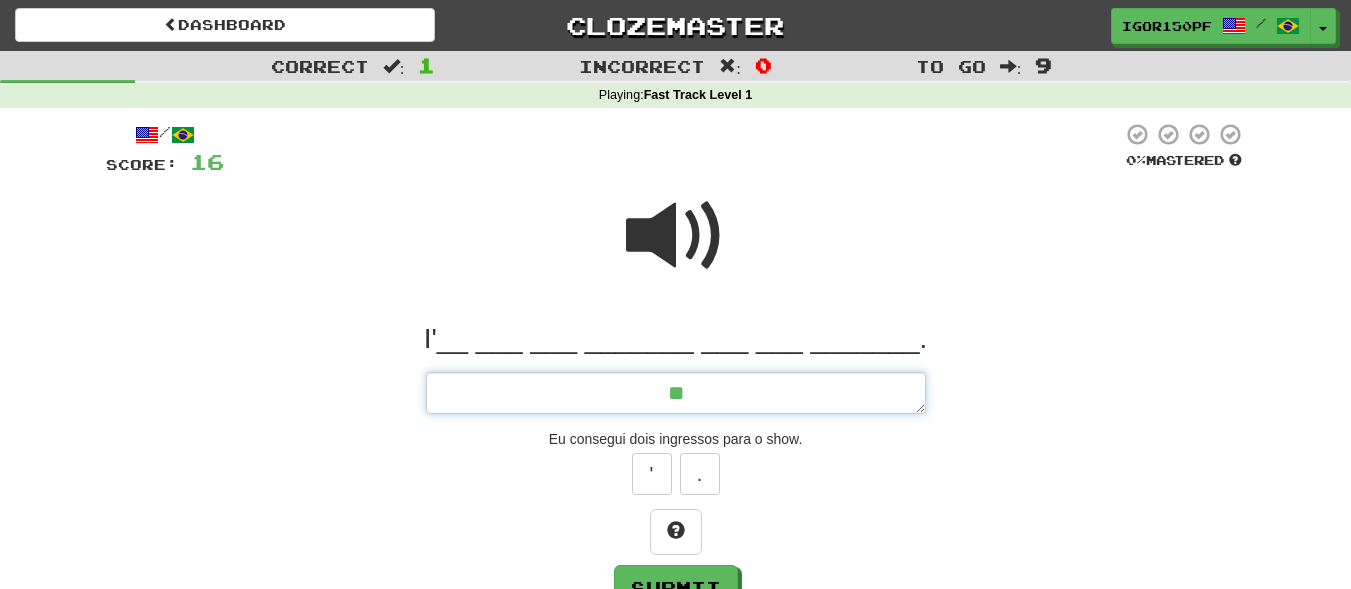 type on "*" 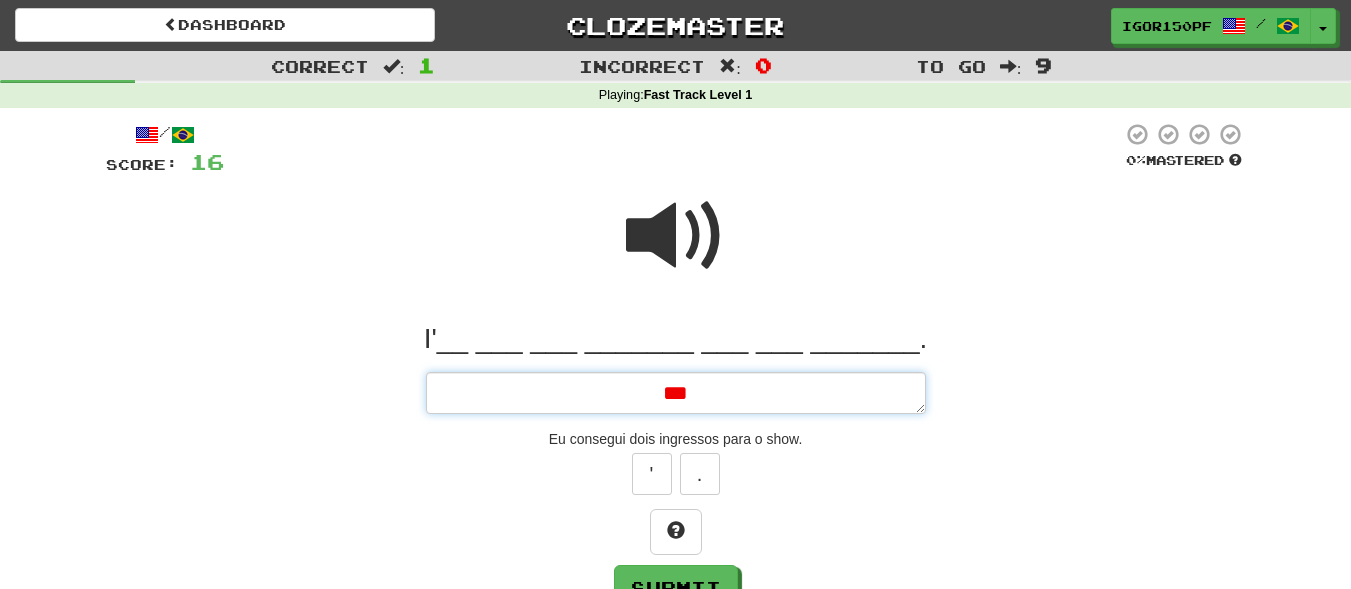 type on "*" 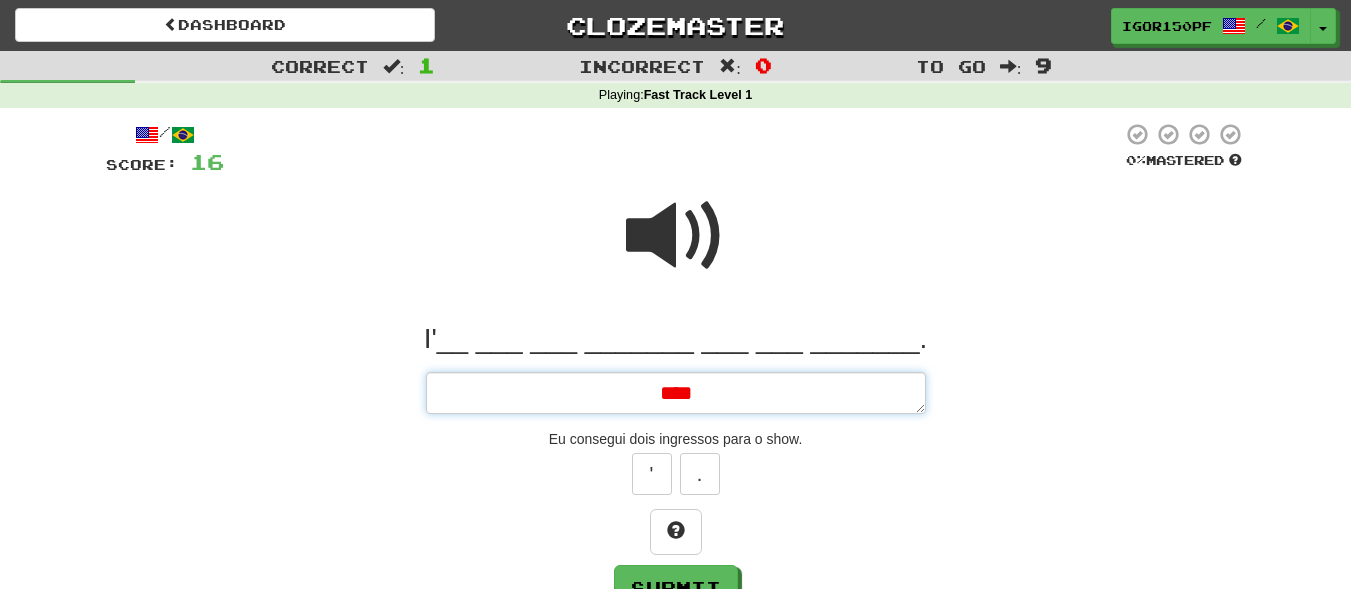 type on "*" 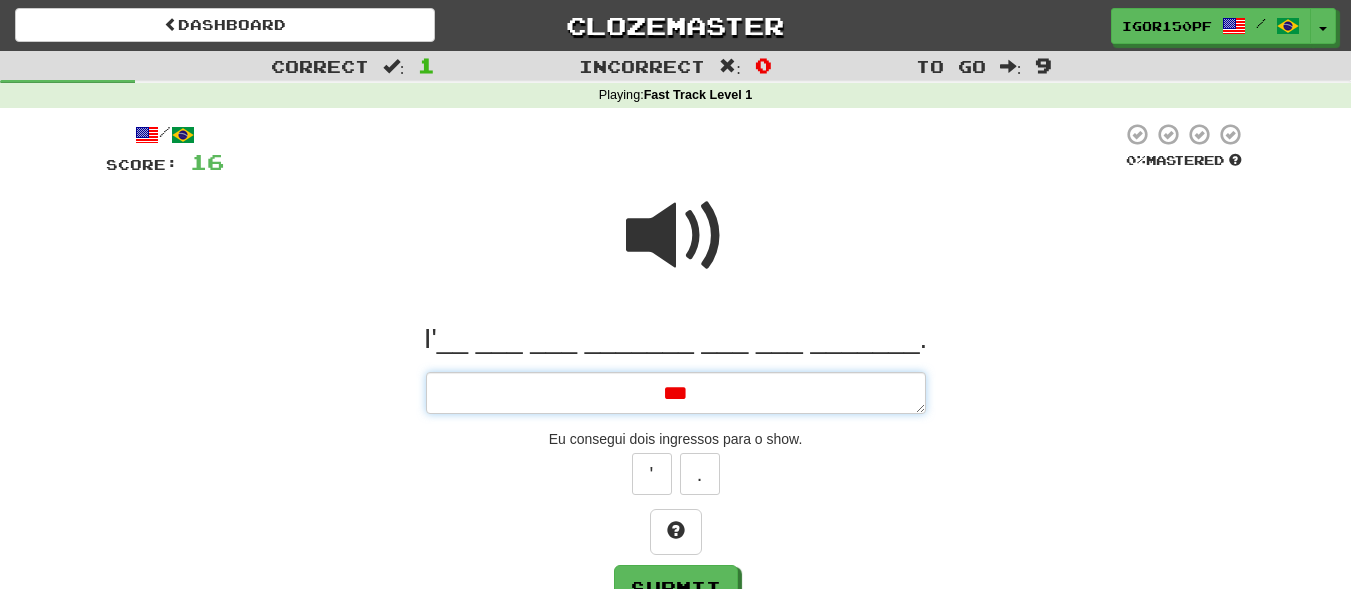 type on "*" 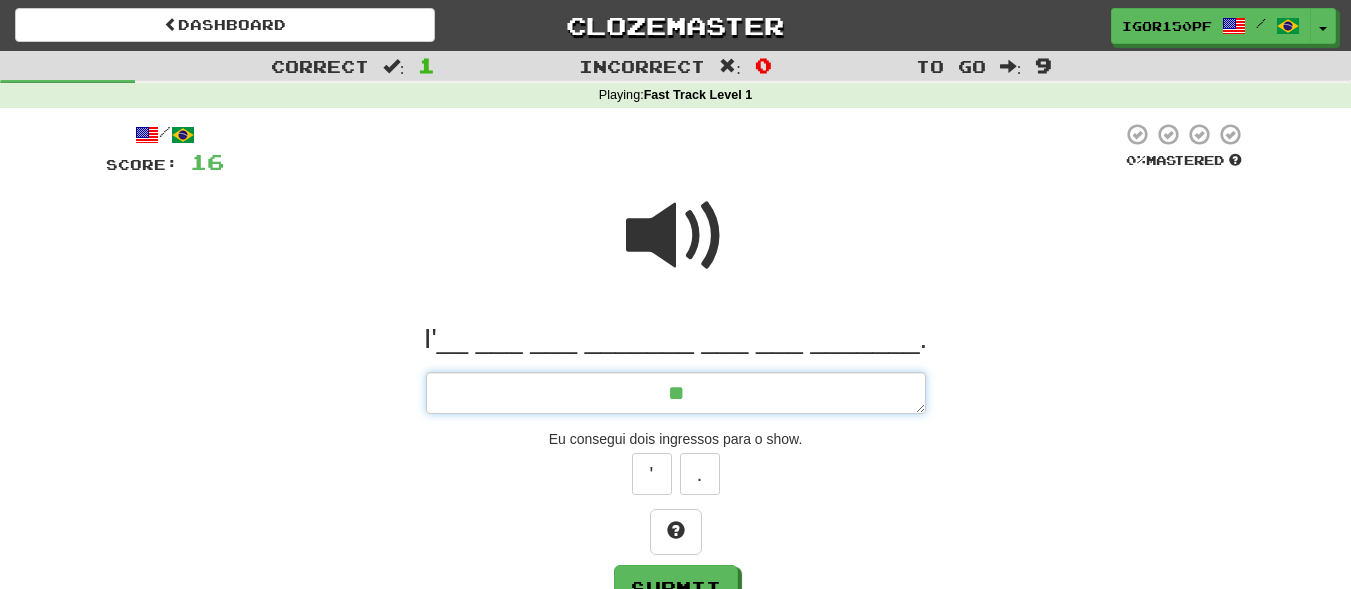 type on "*" 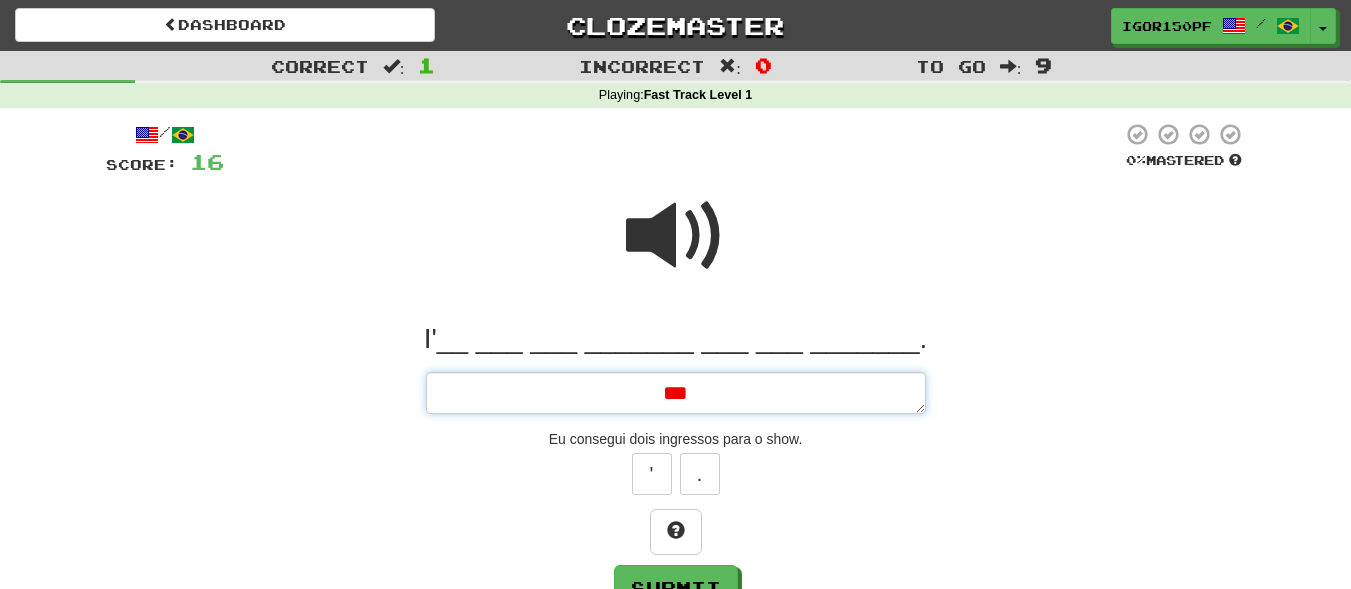 type on "*" 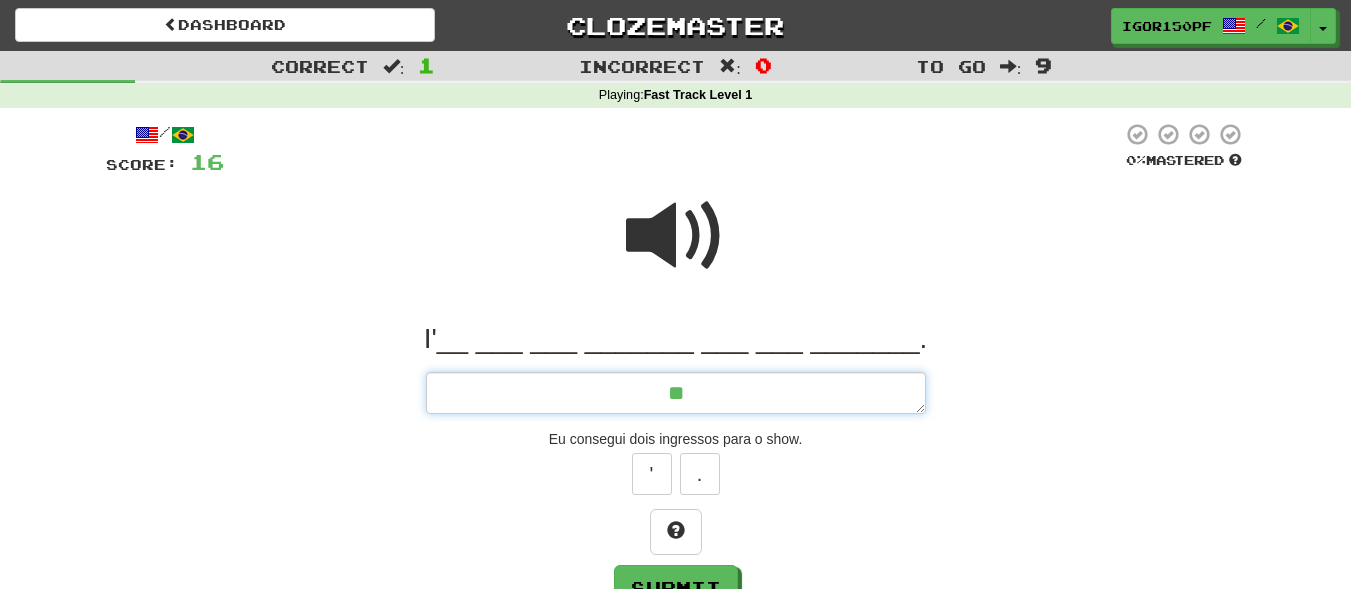 type on "*" 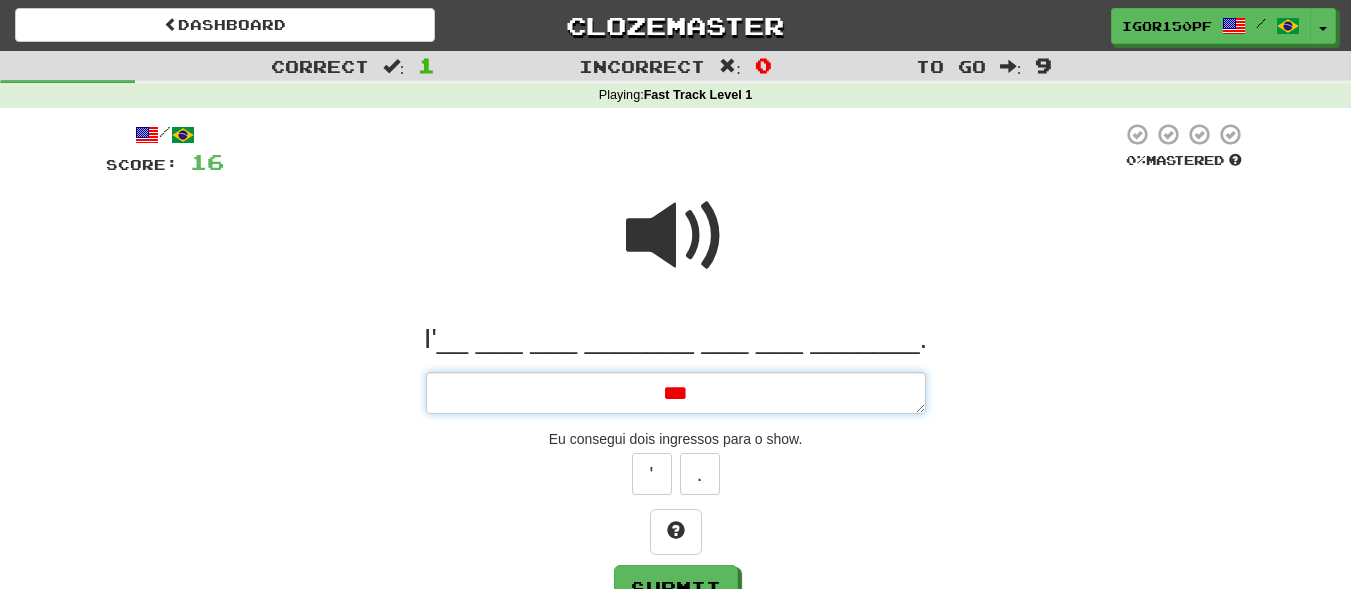 type on "*" 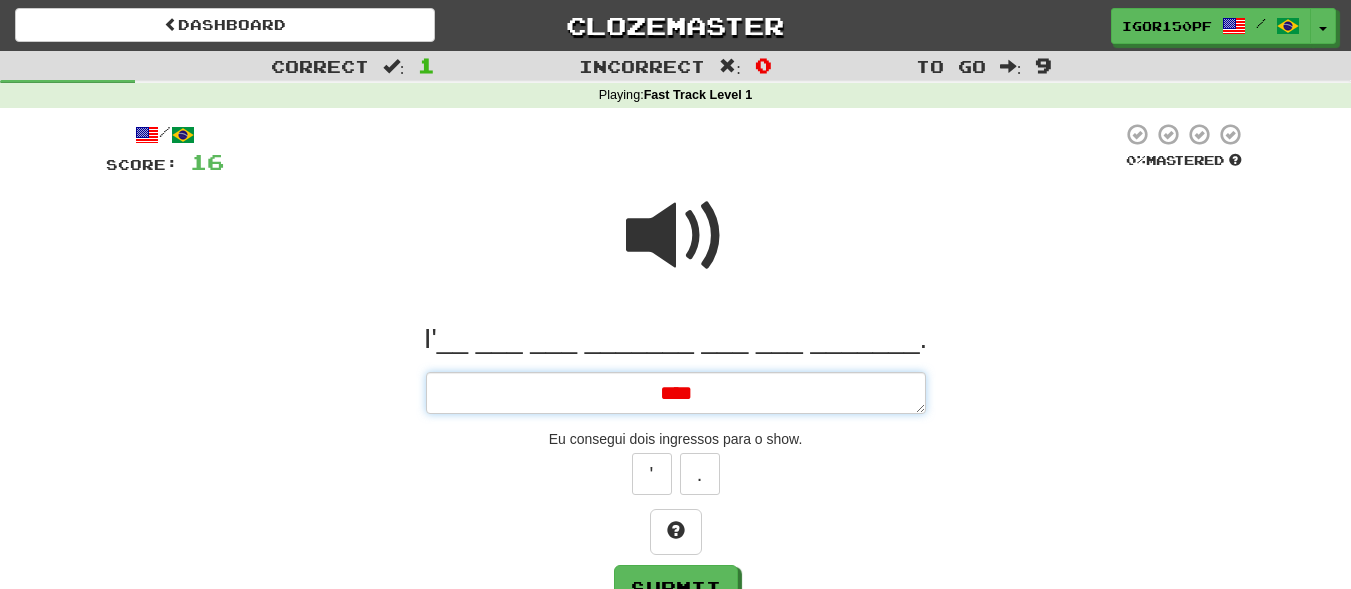 type on "*" 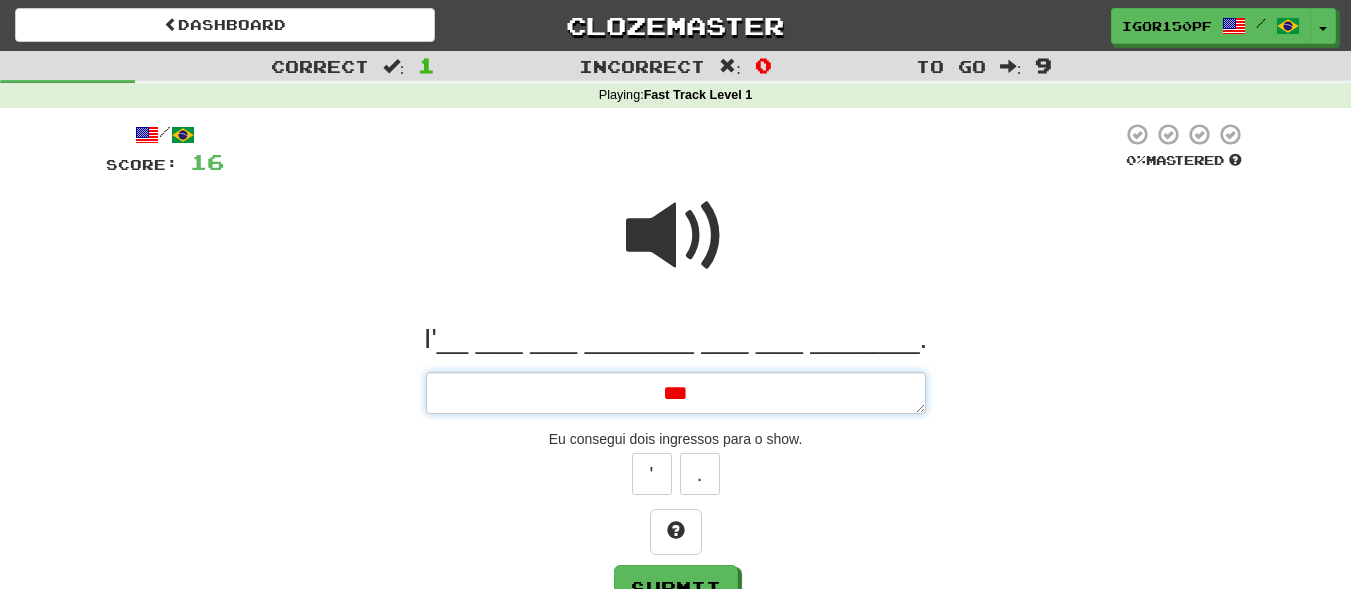type on "*" 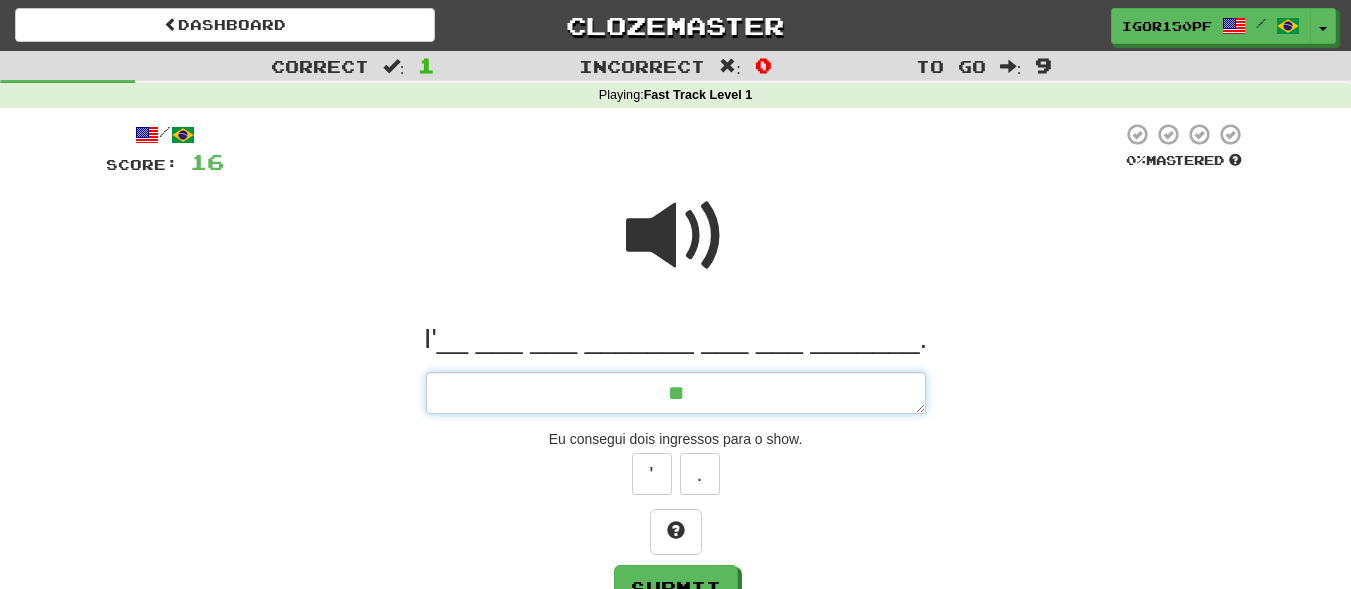 type on "*" 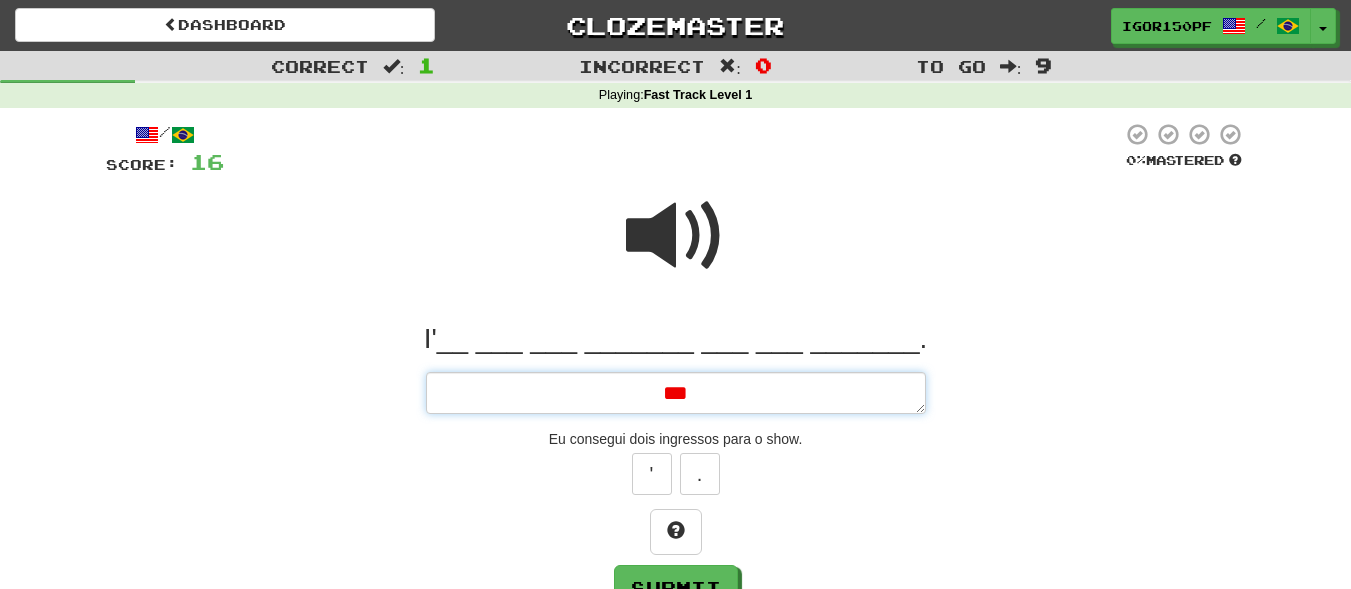 type on "*" 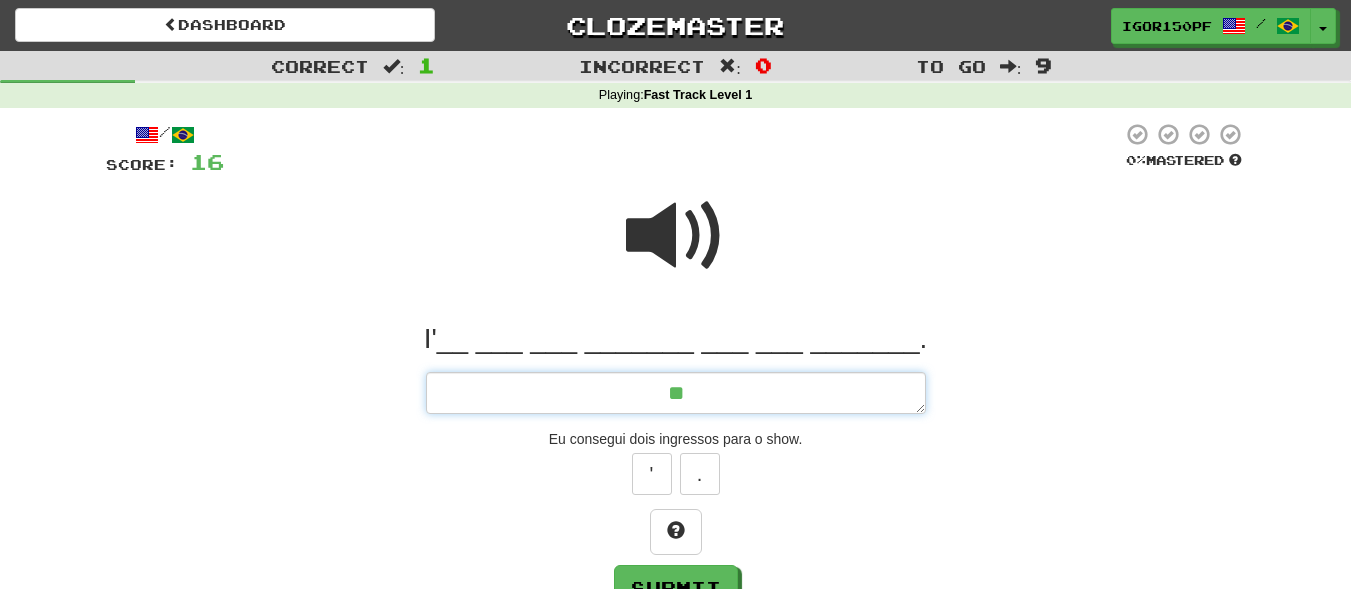 type on "*" 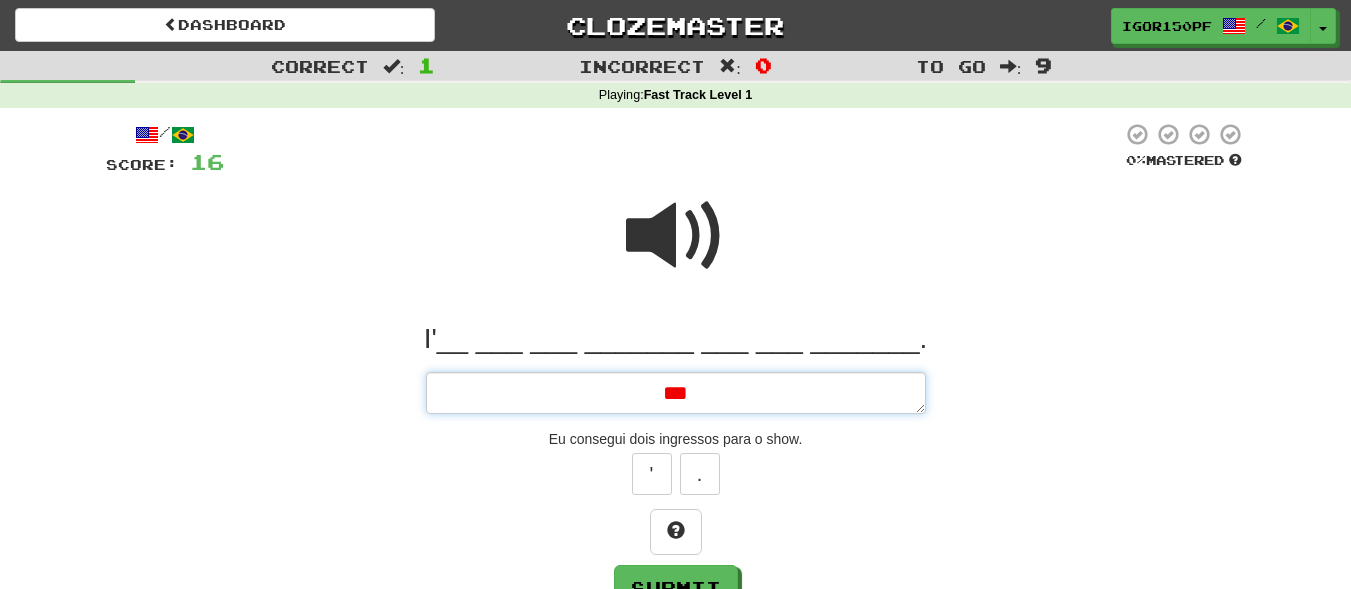 type on "*" 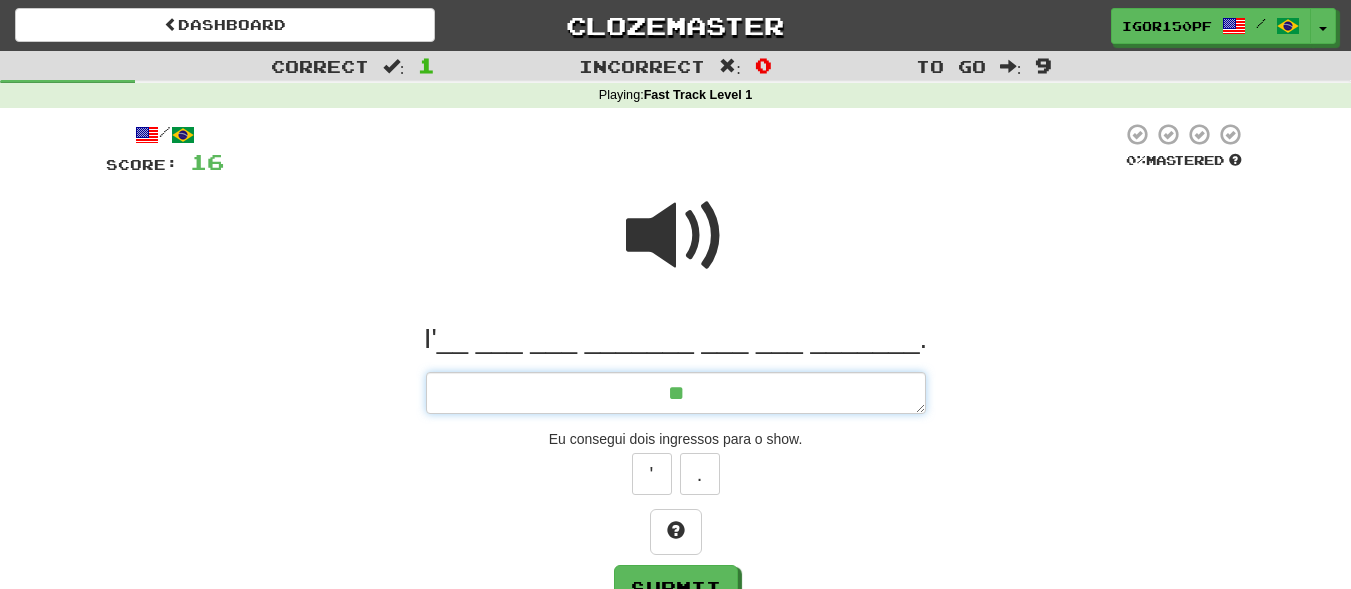 type on "*" 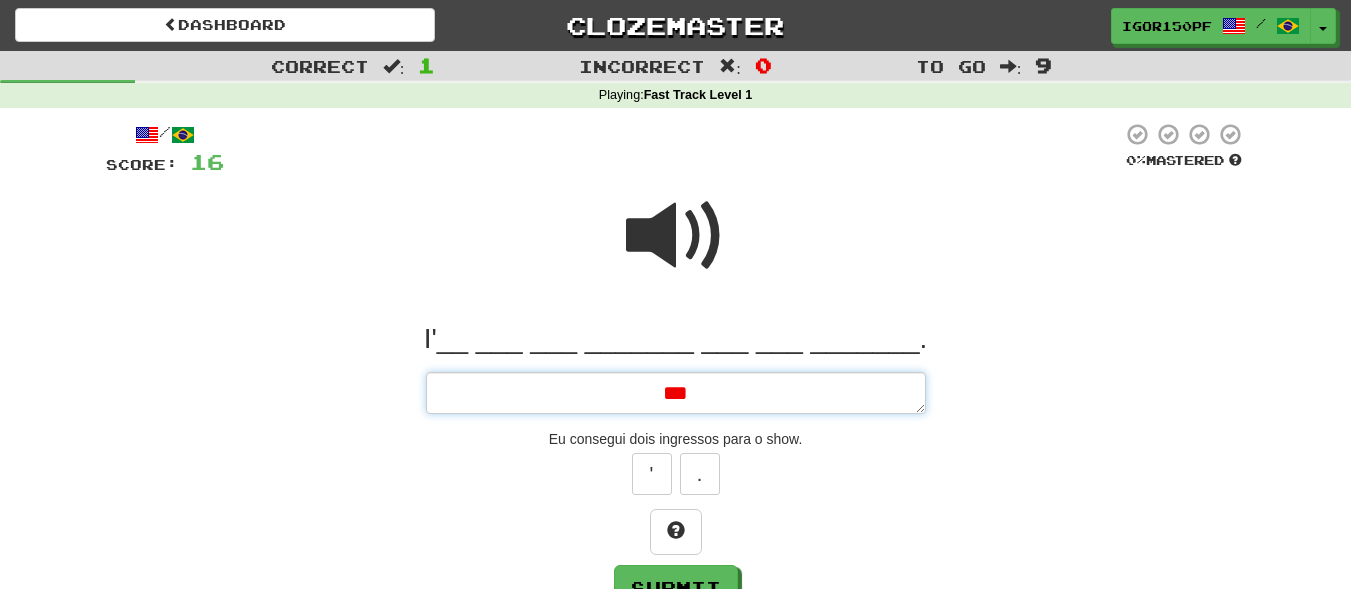 type on "*" 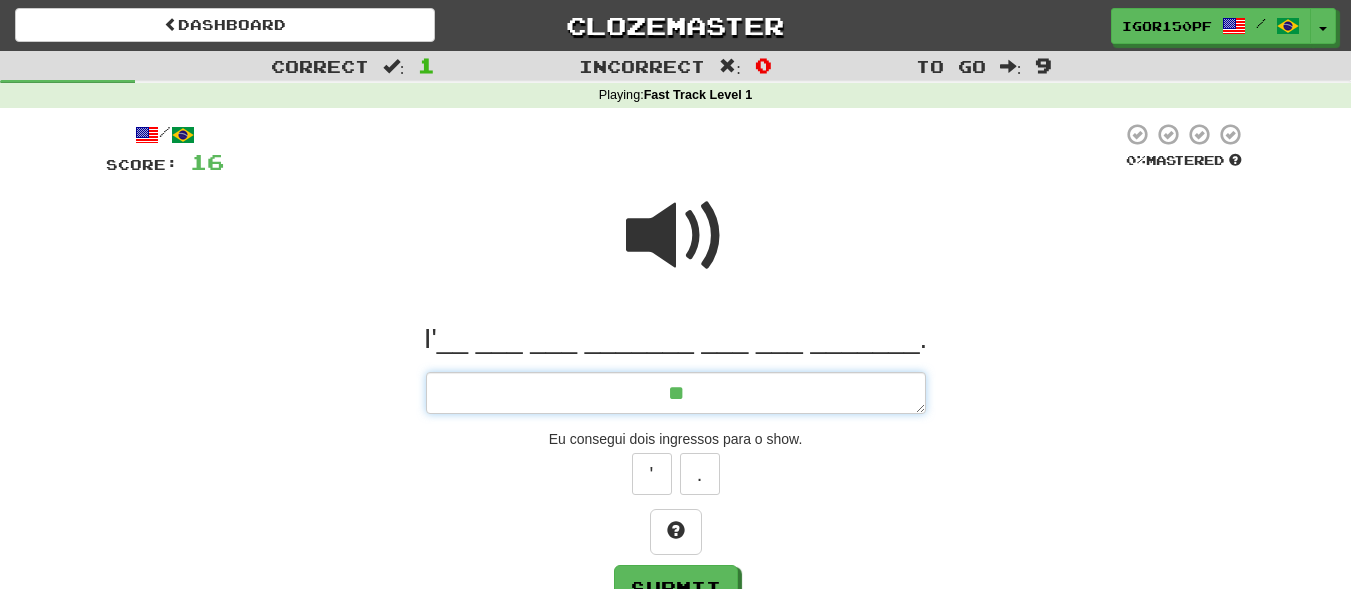 type on "*" 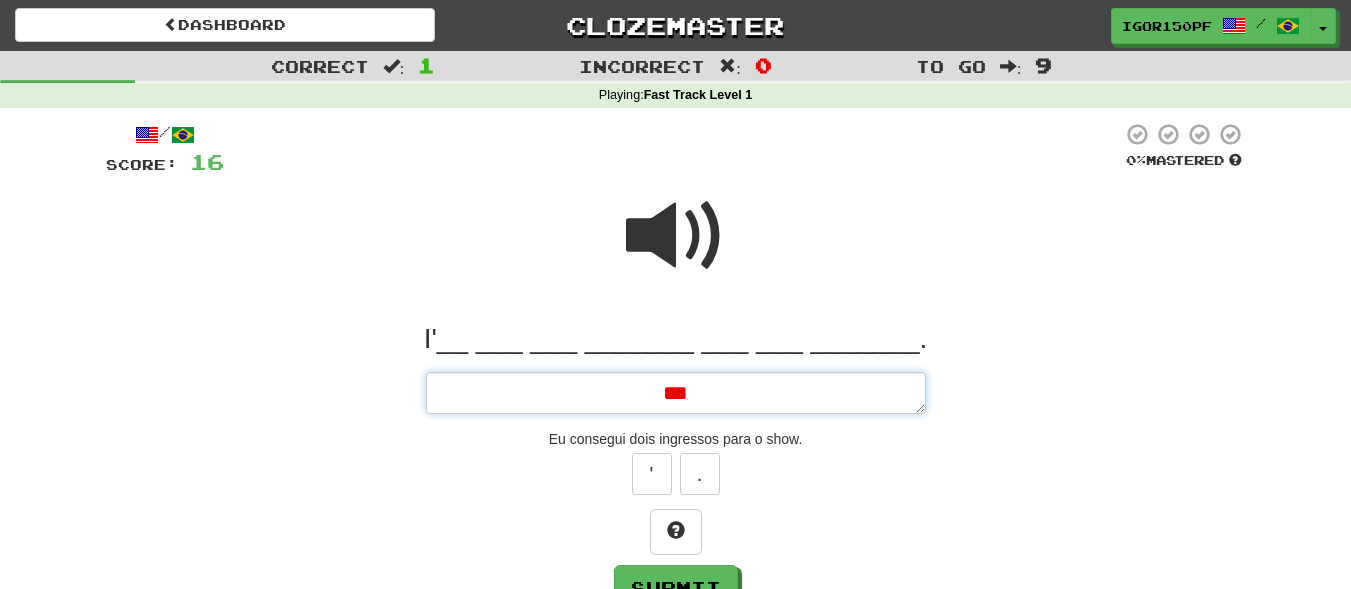 type on "*" 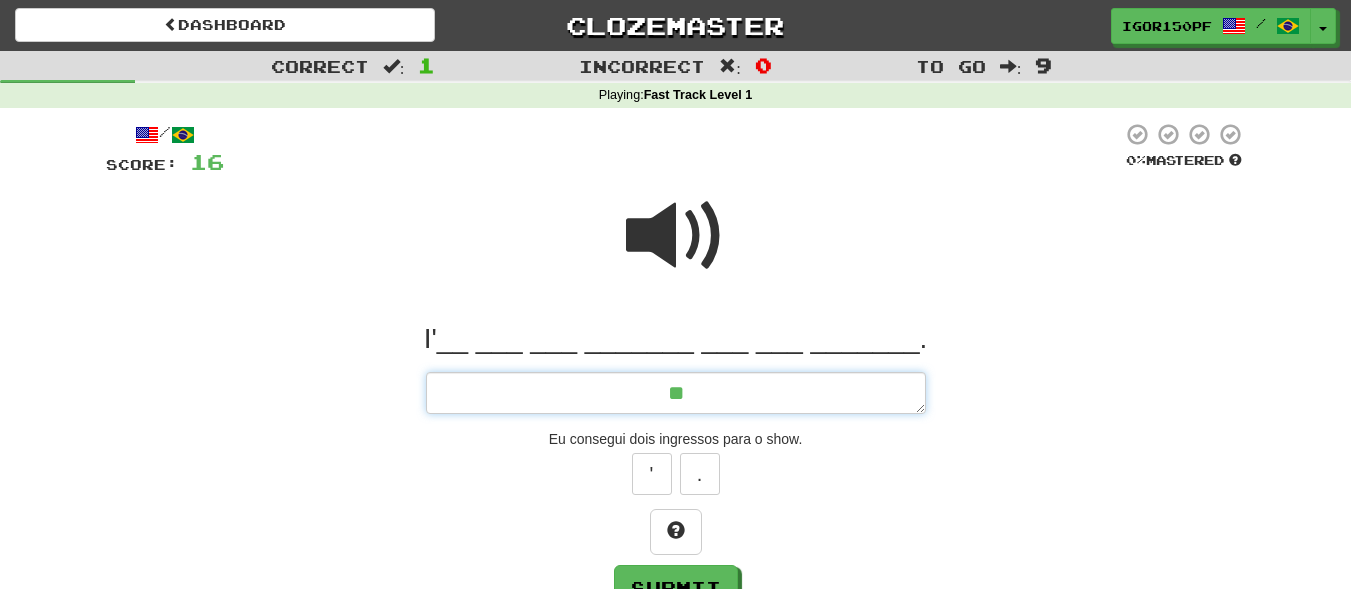 type on "*" 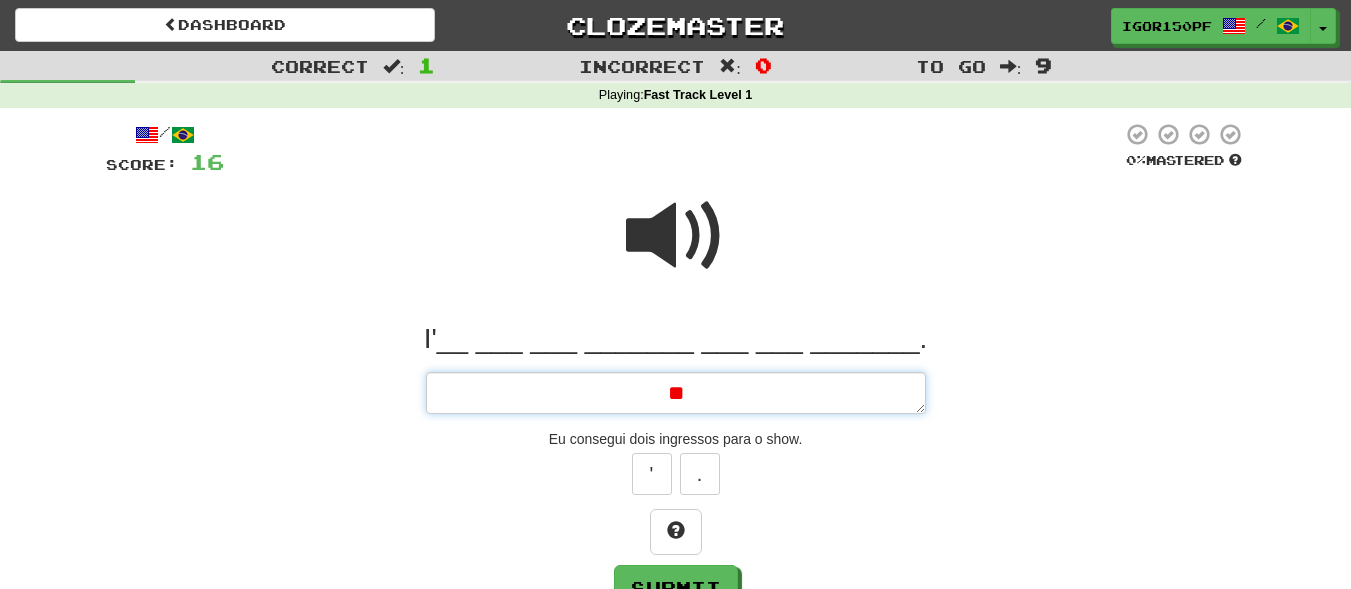 type on "***" 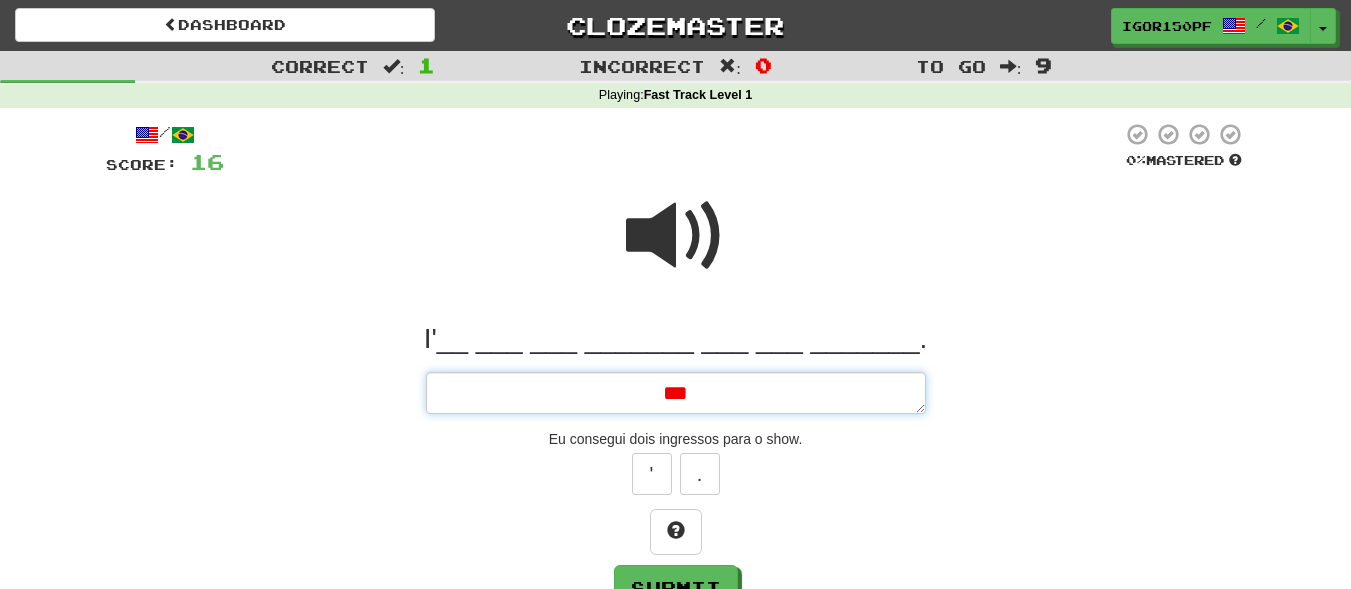 type on "*" 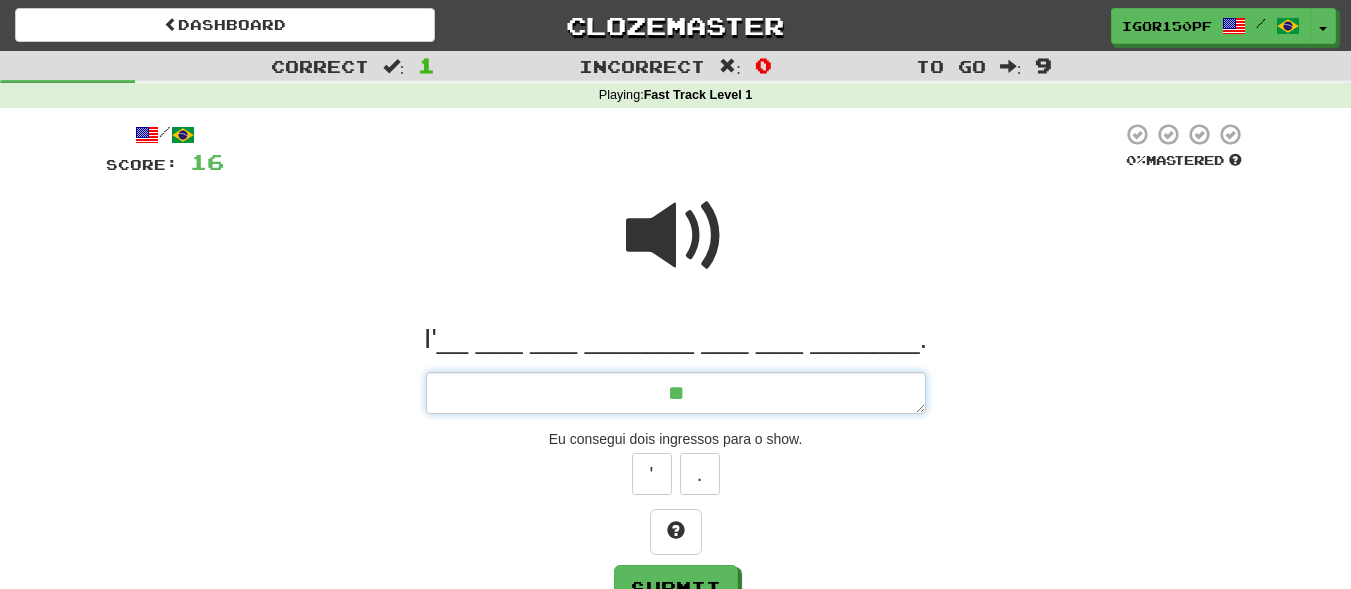 type on "*" 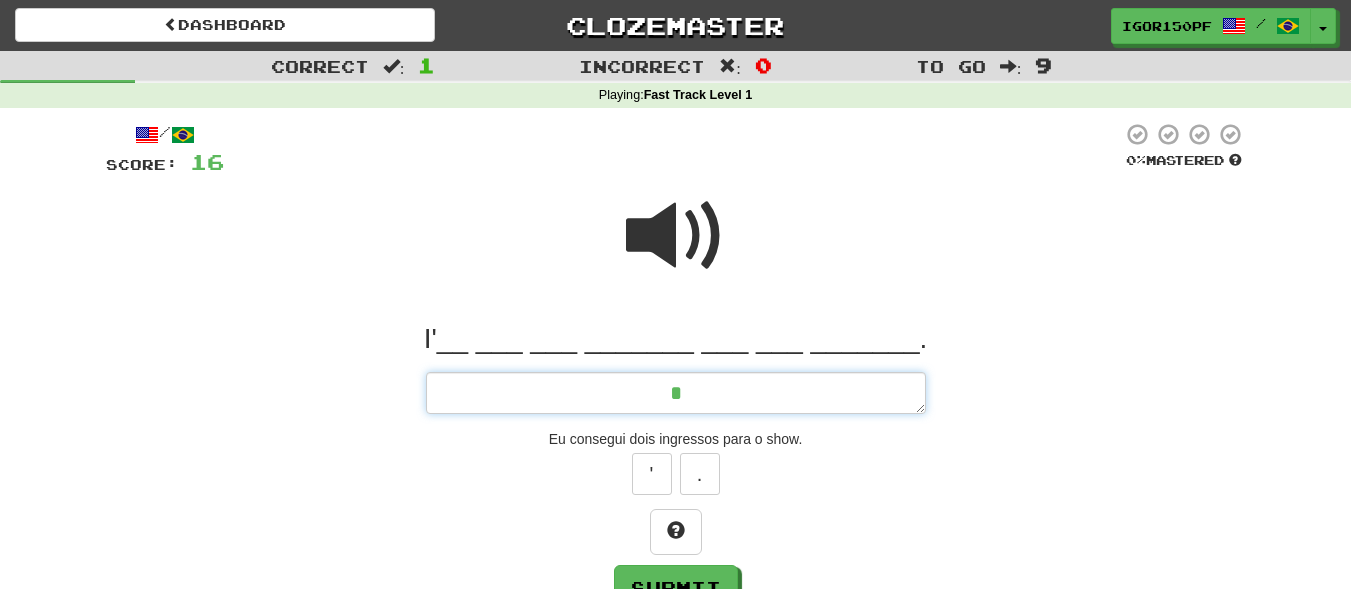 type on "*" 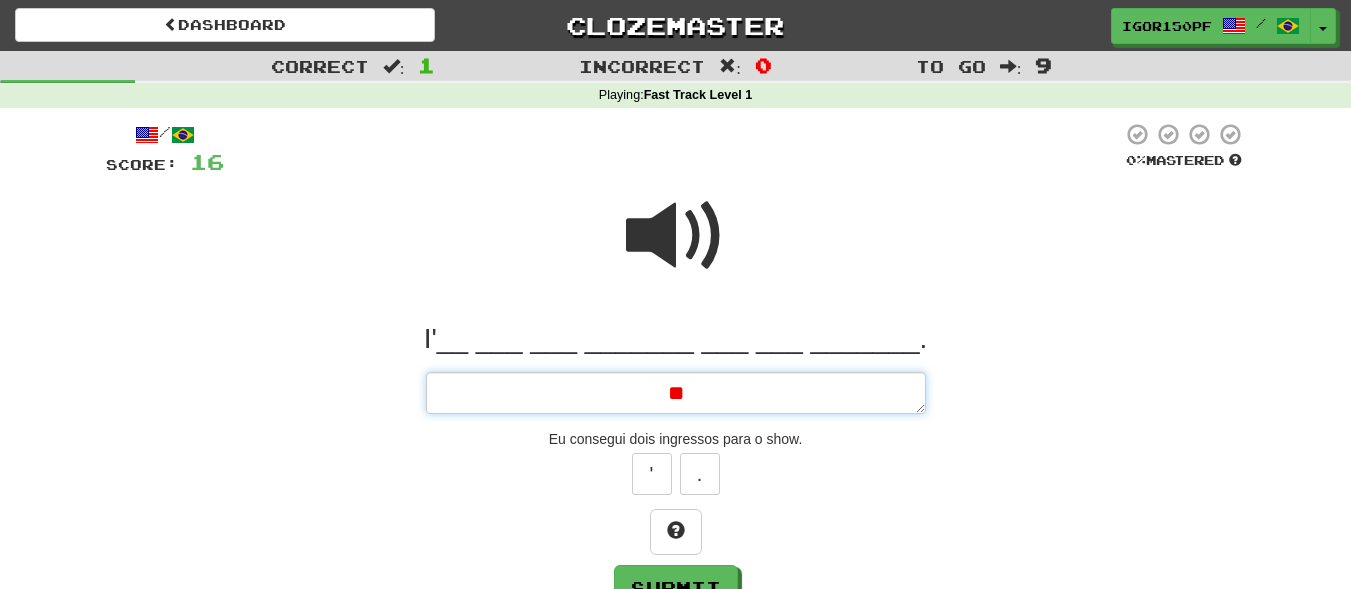type on "*" 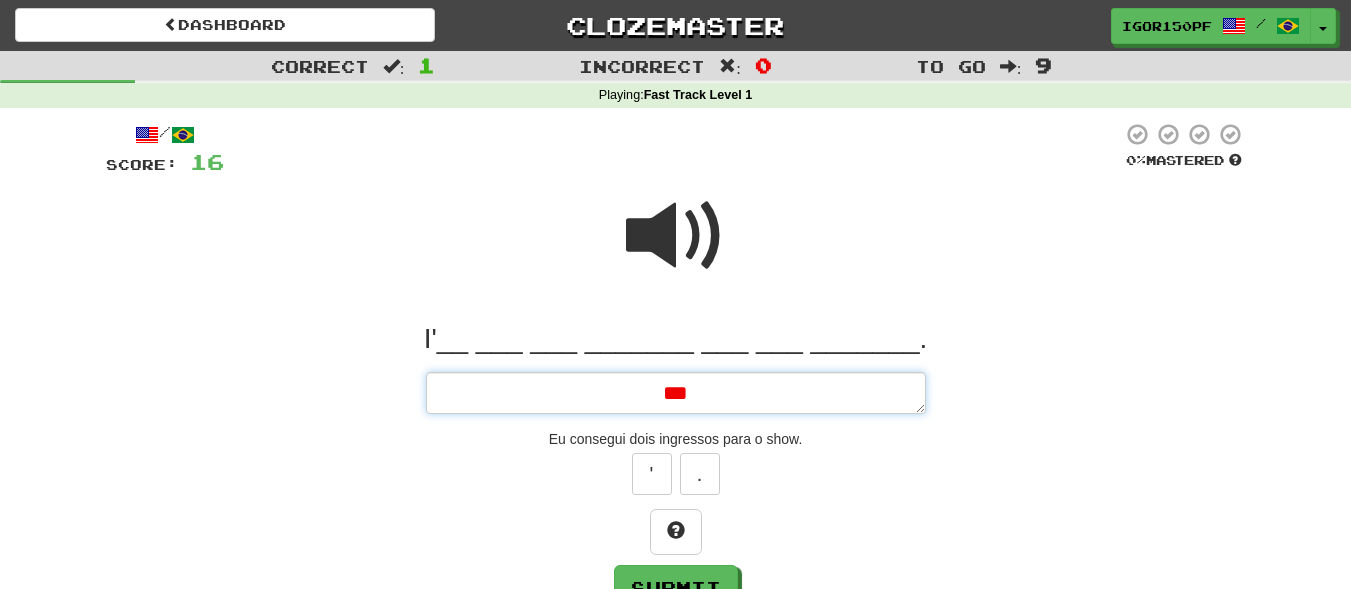 type on "*" 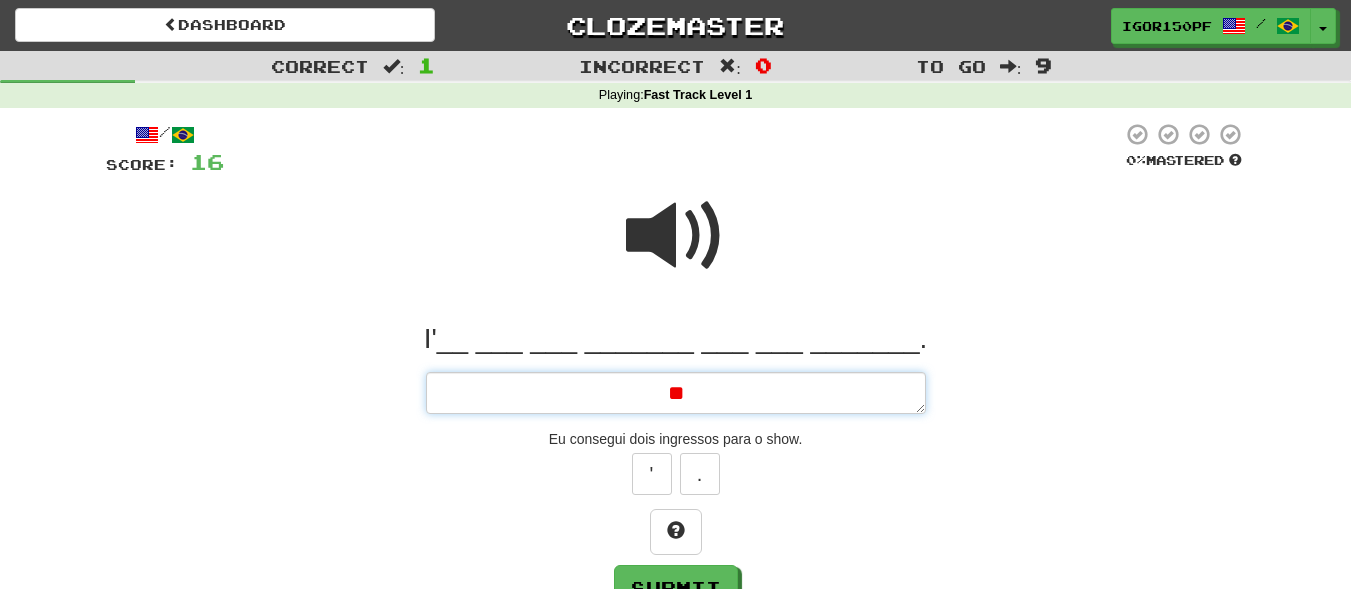 type on "*" 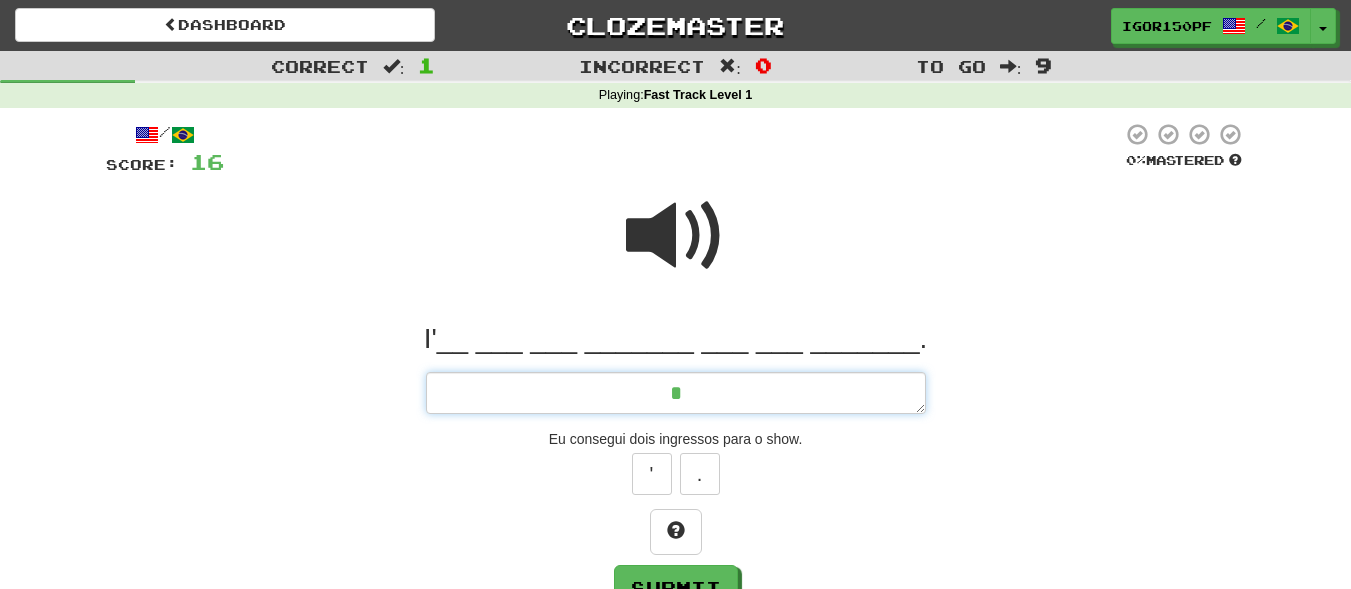 type on "*" 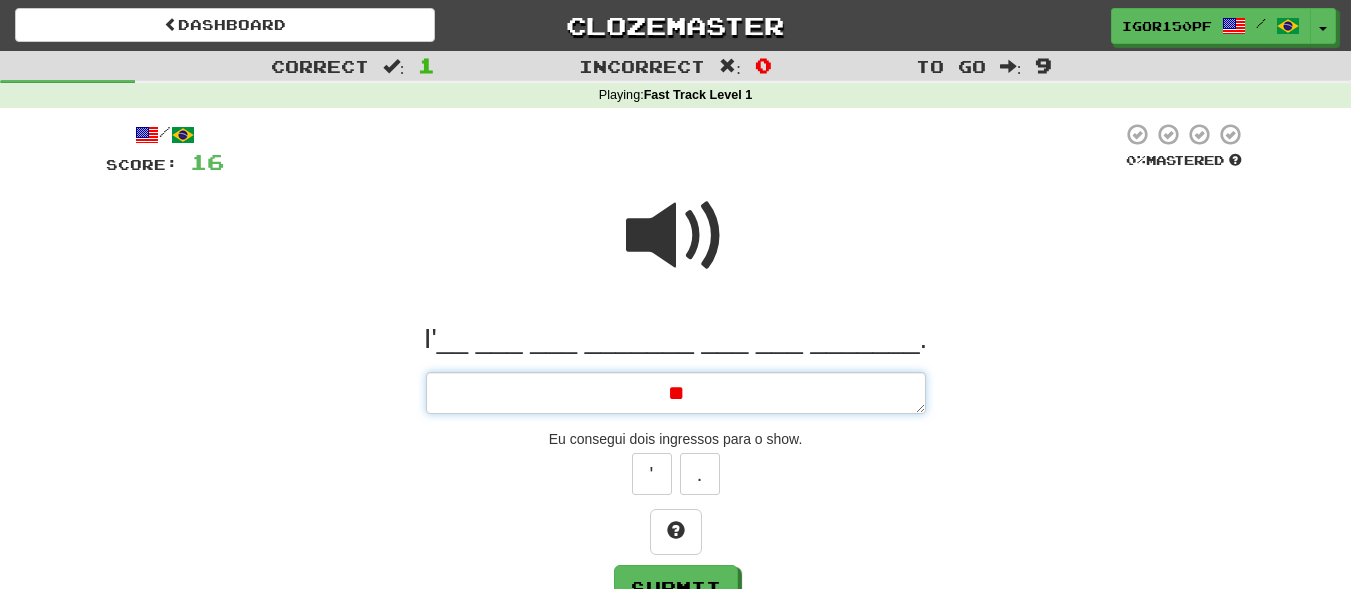 type on "*" 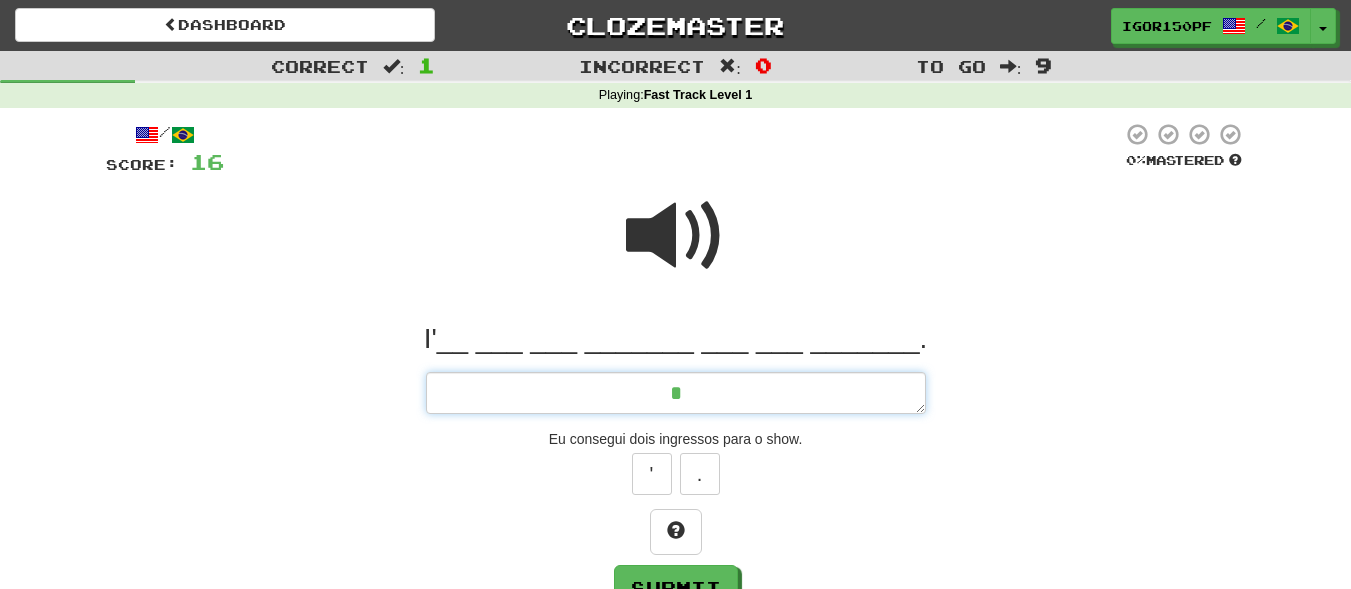 type on "*" 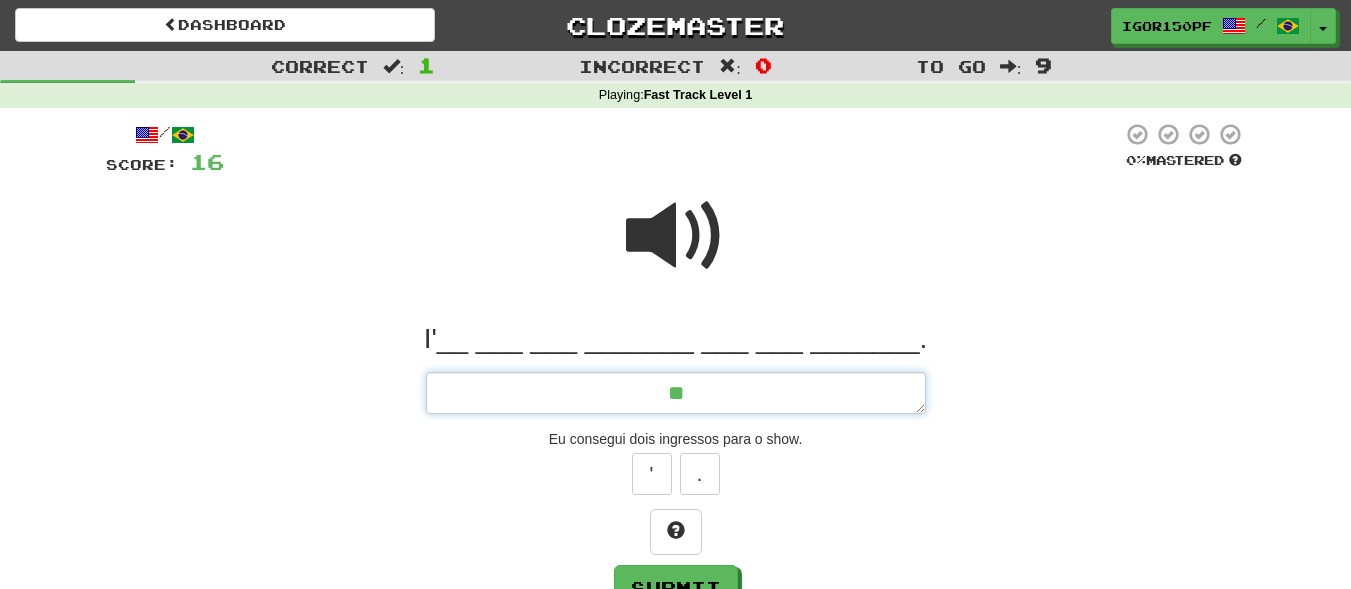 type on "*" 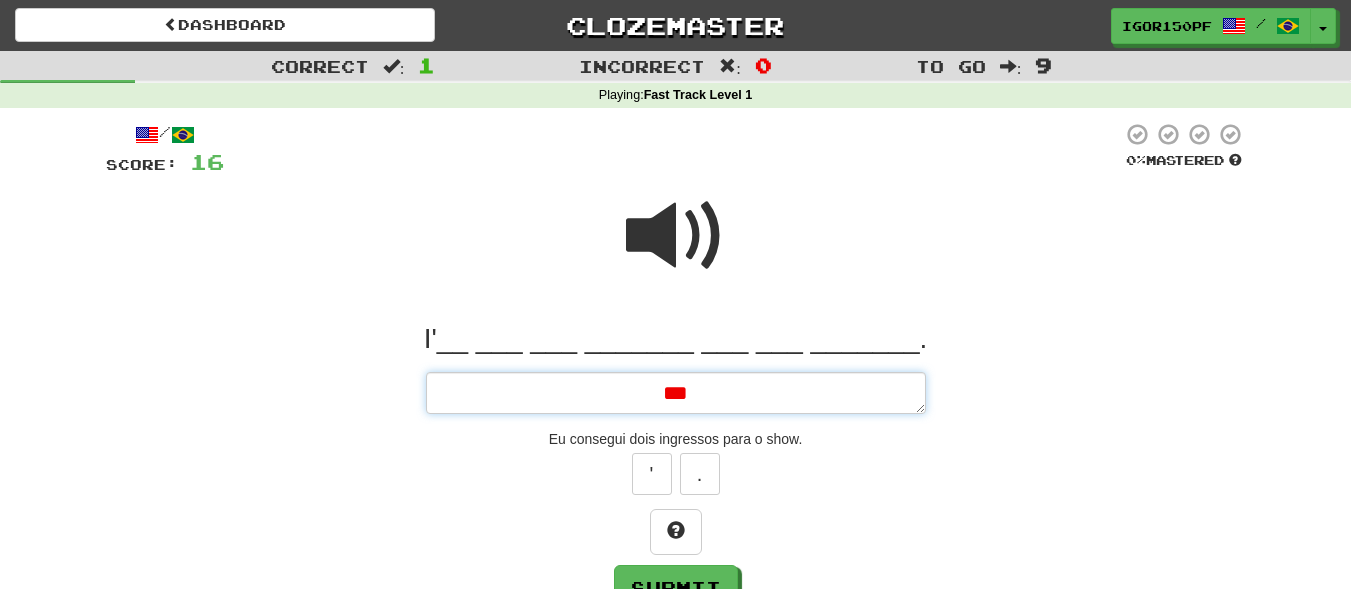 type on "*" 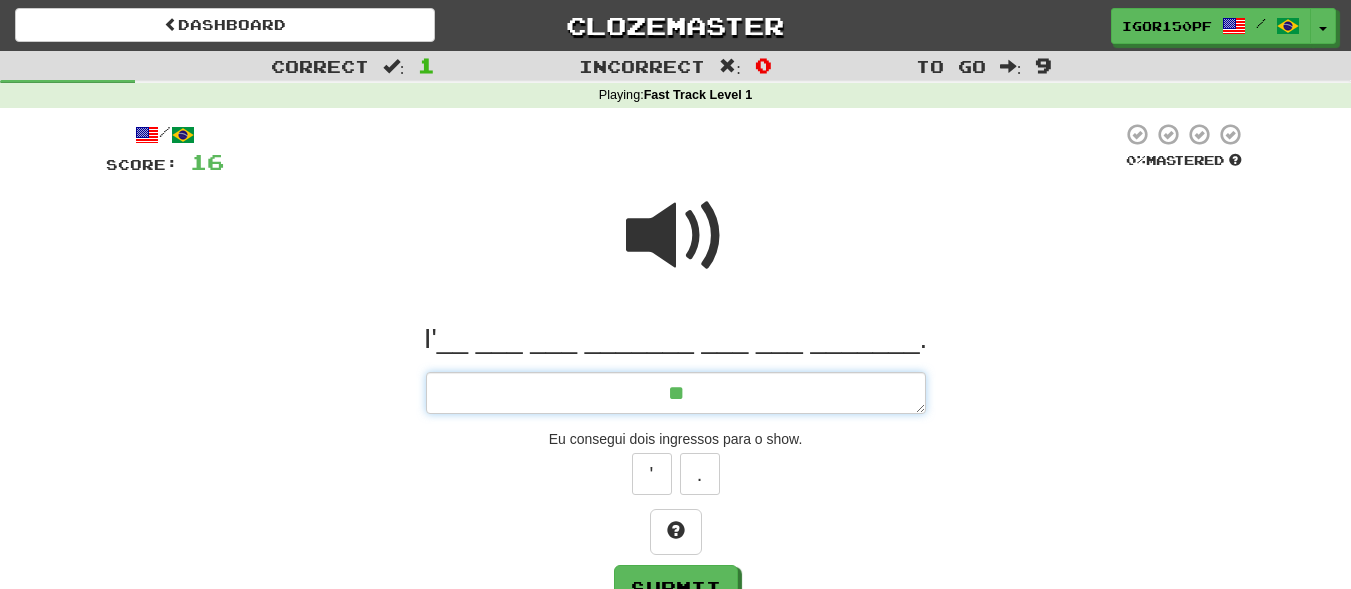 type on "*" 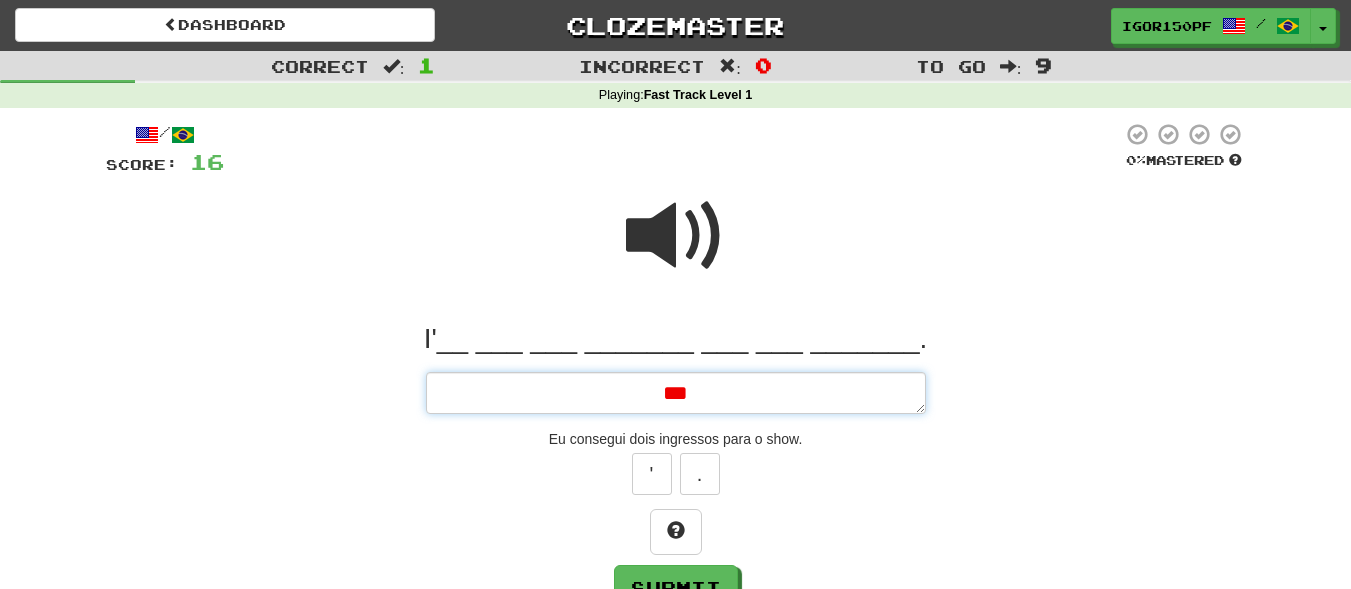 type on "*" 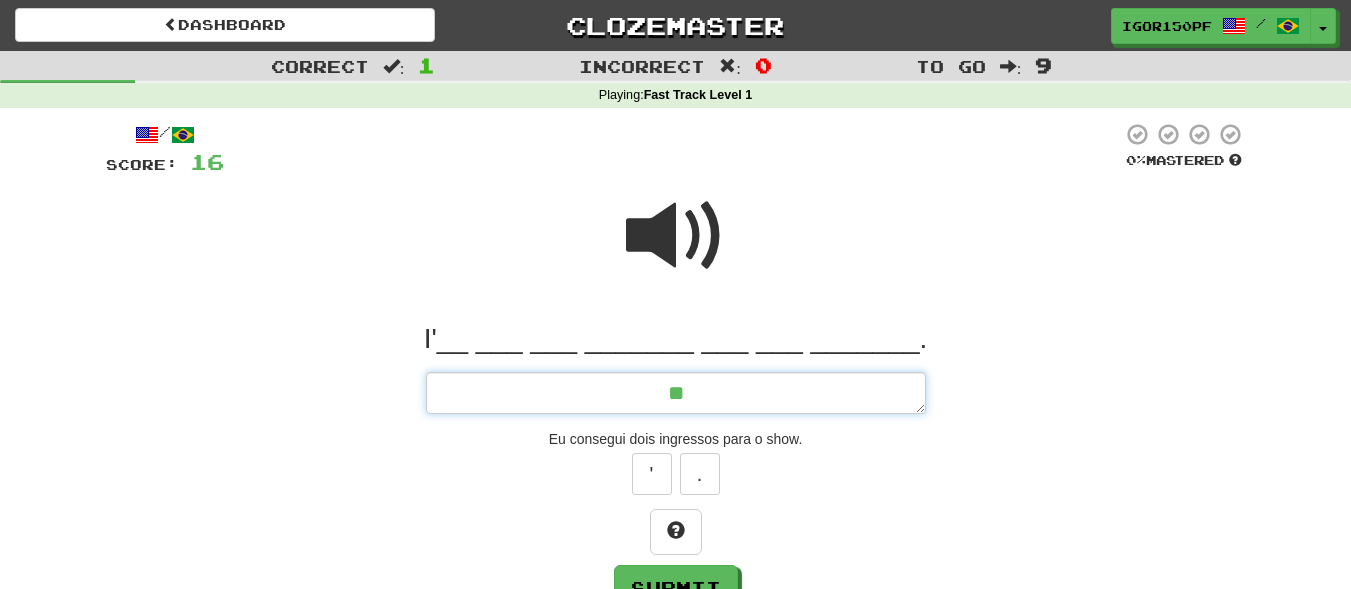 type on "*" 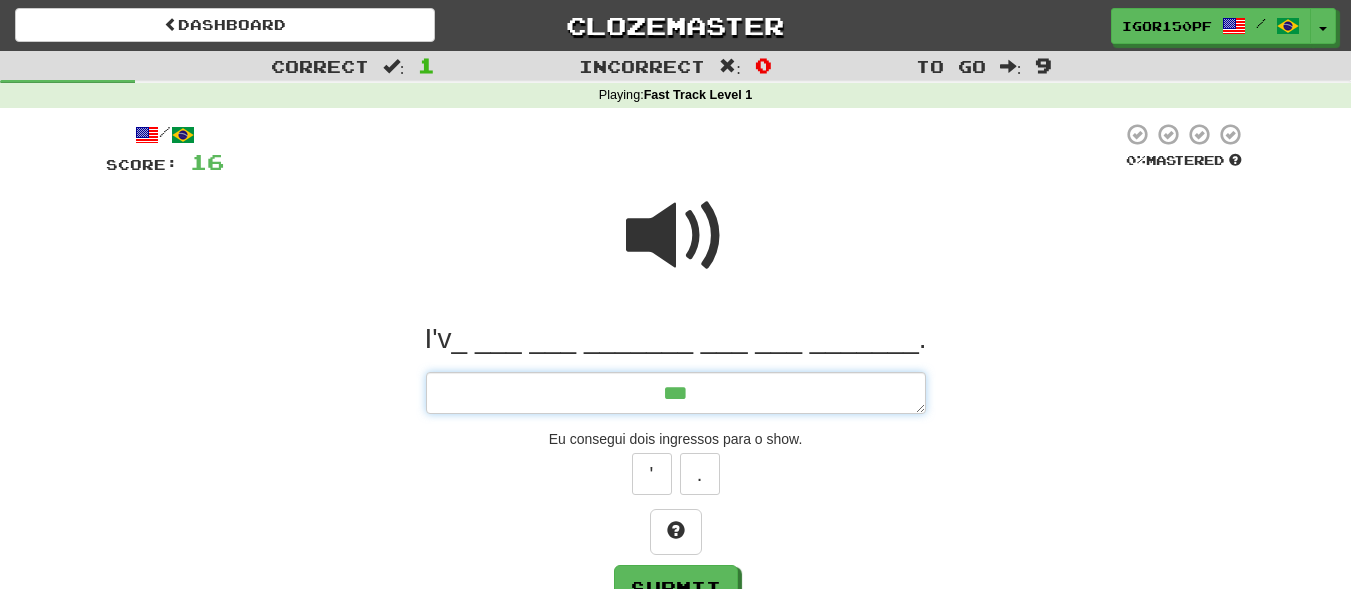 type on "*" 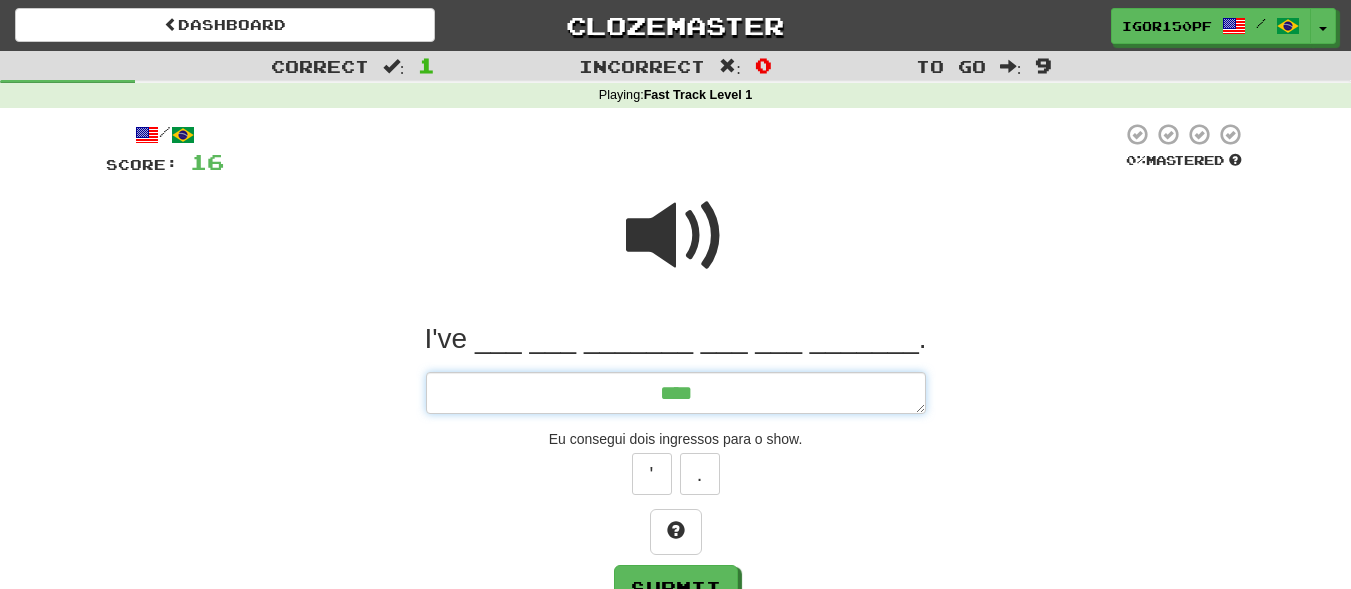 type on "****" 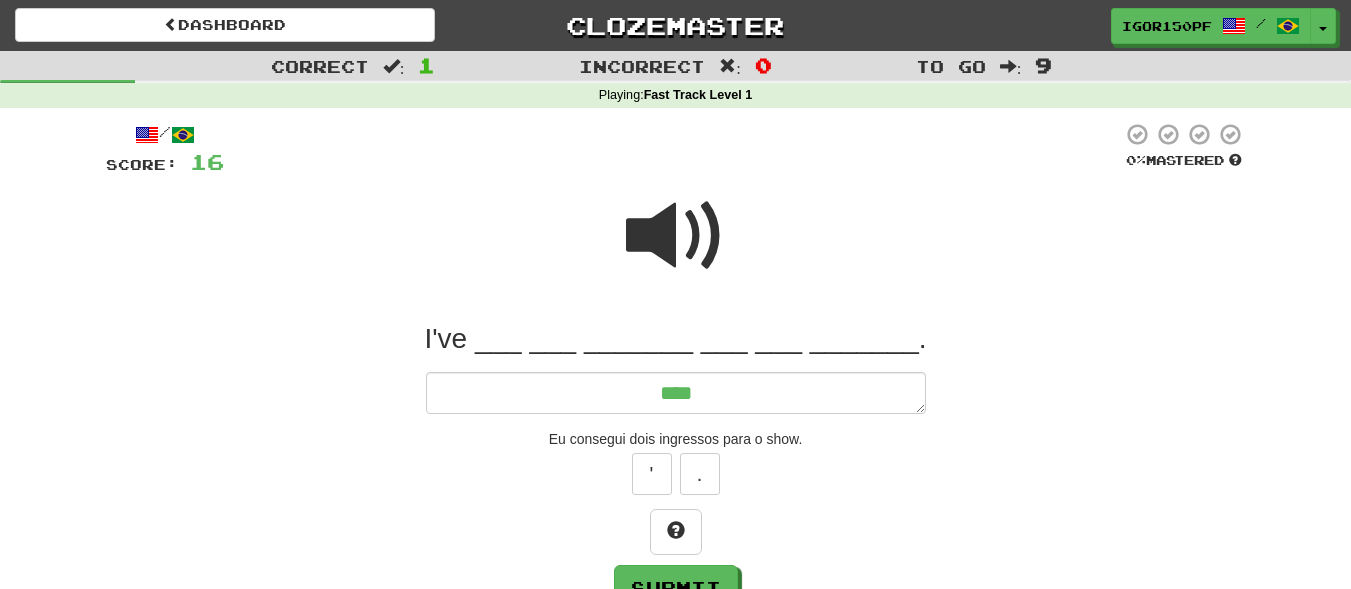 click at bounding box center (676, 236) 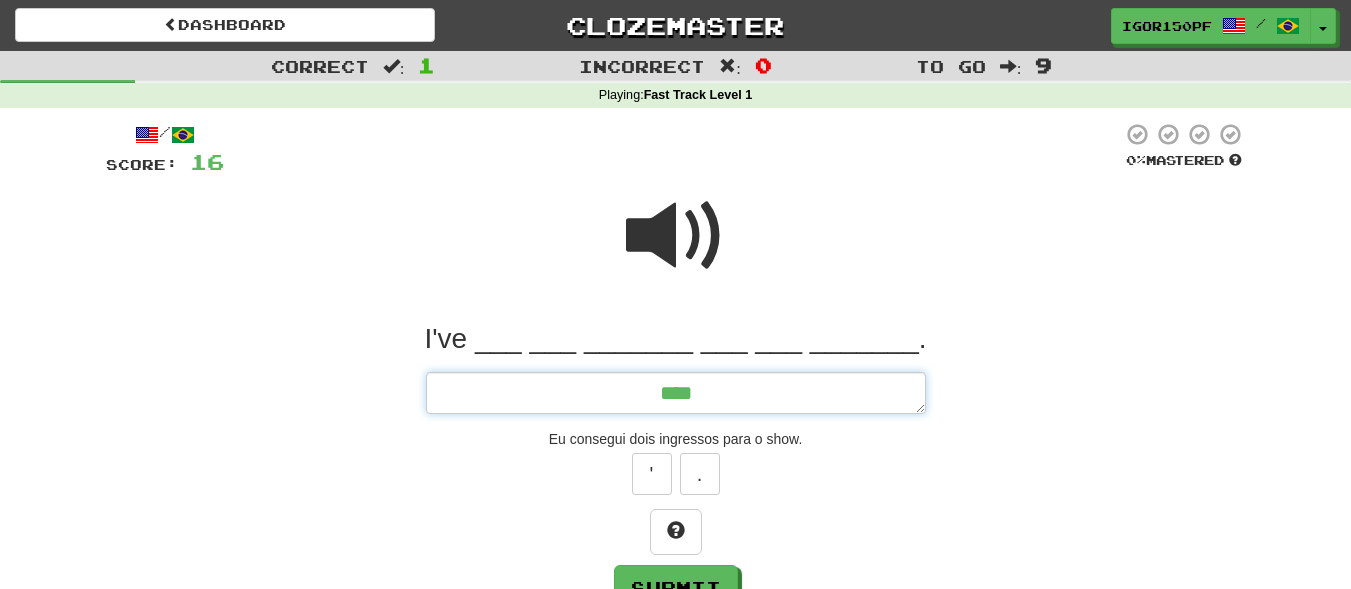 click on "****" at bounding box center [676, 393] 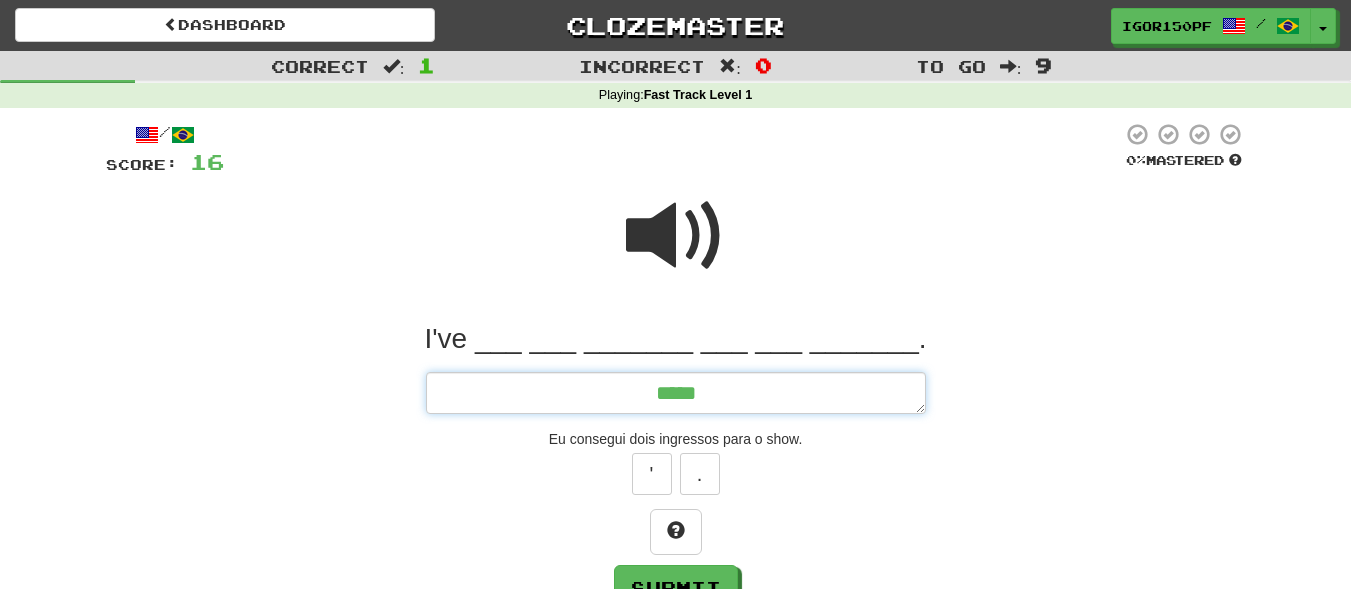 type on "*" 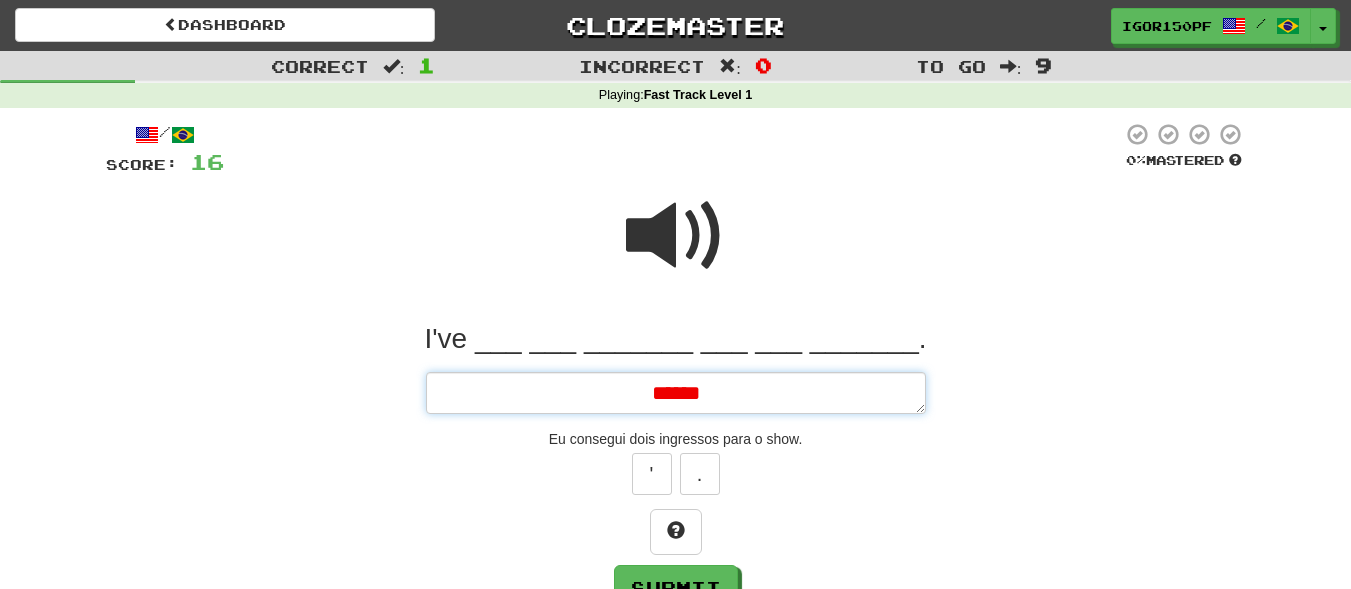 type on "*" 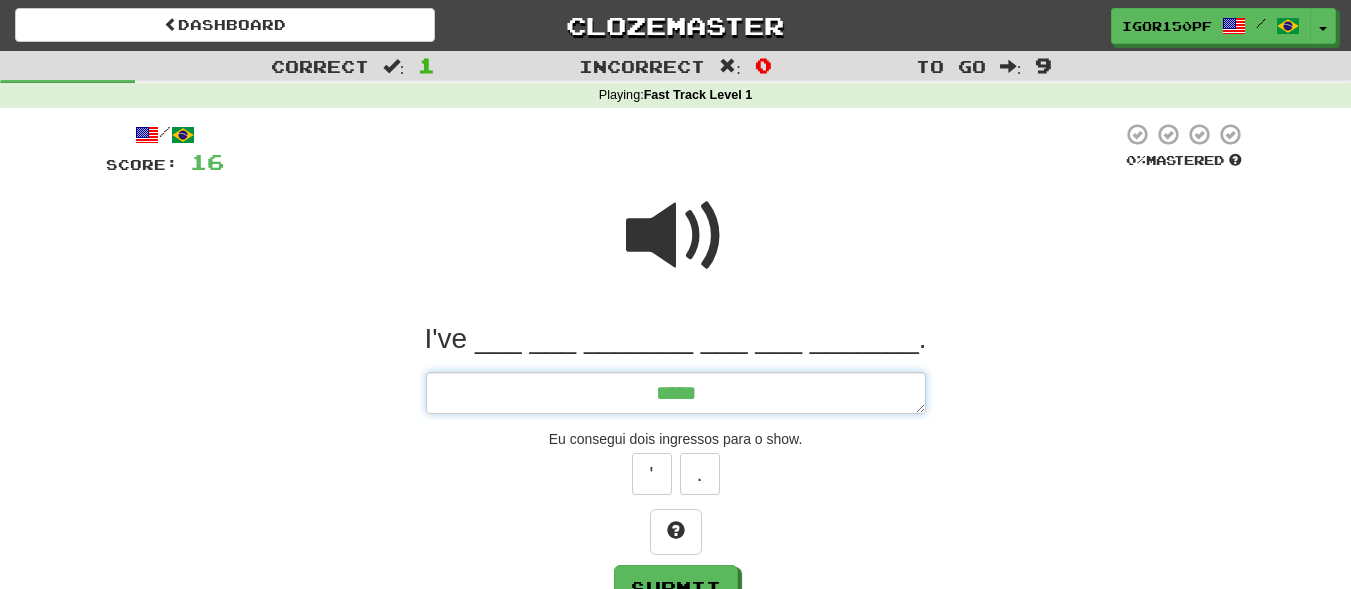 type on "*" 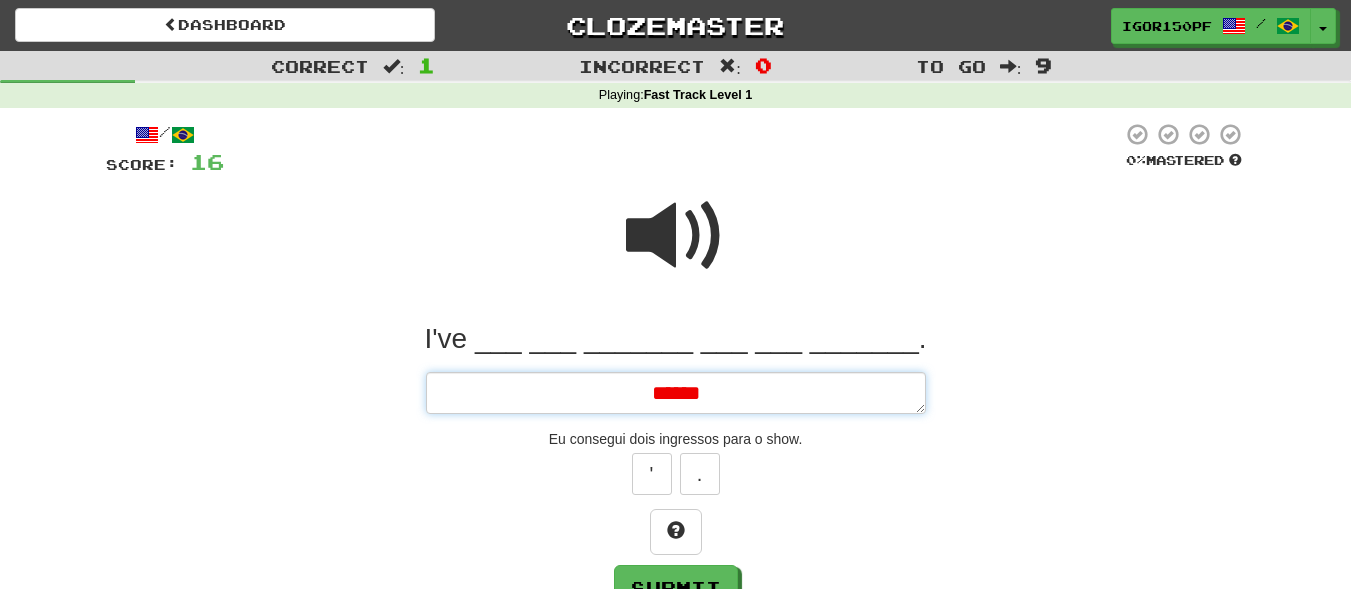 type on "*" 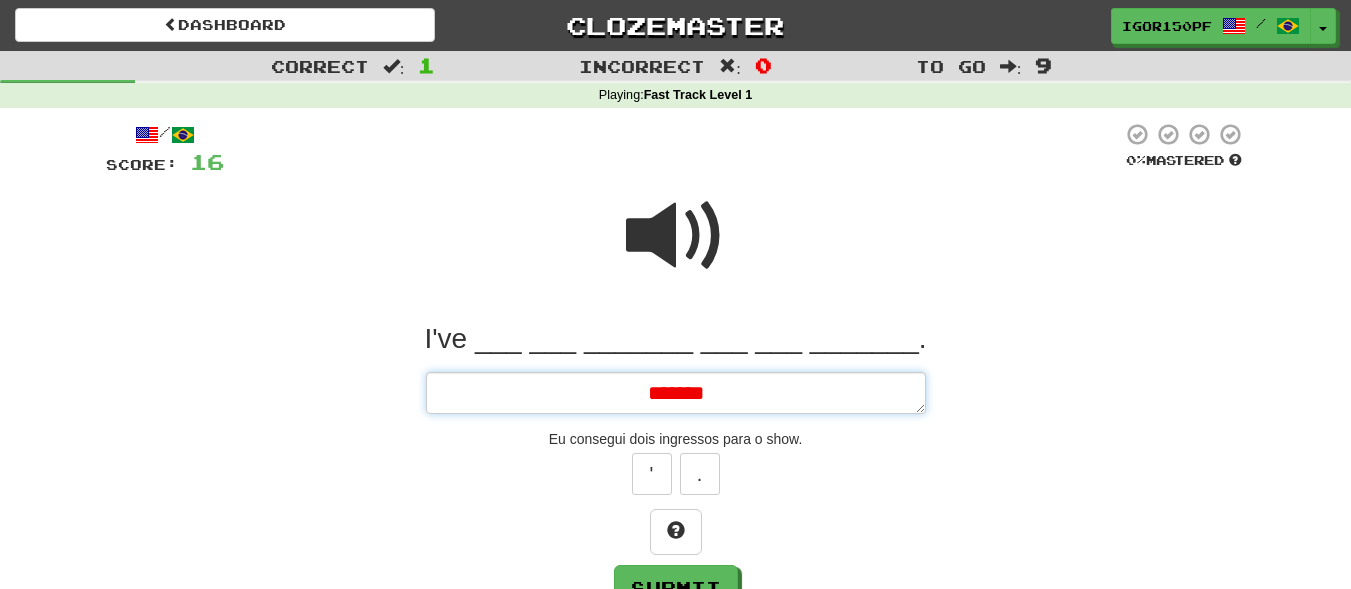 type on "*" 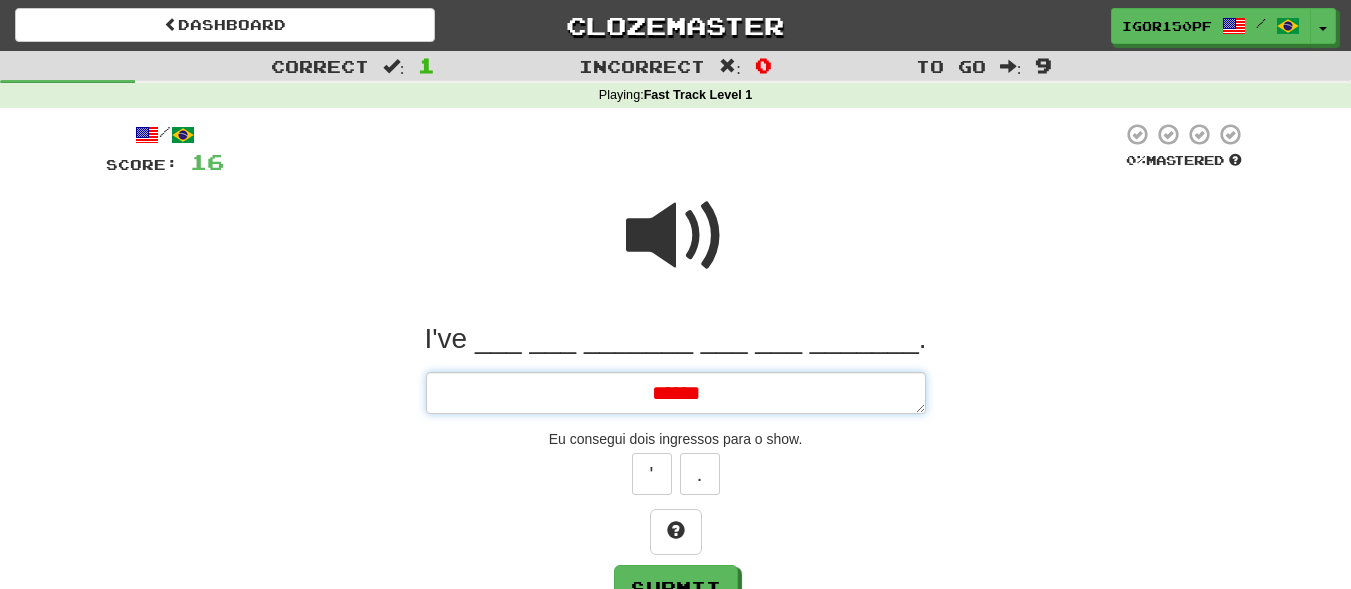 type on "*" 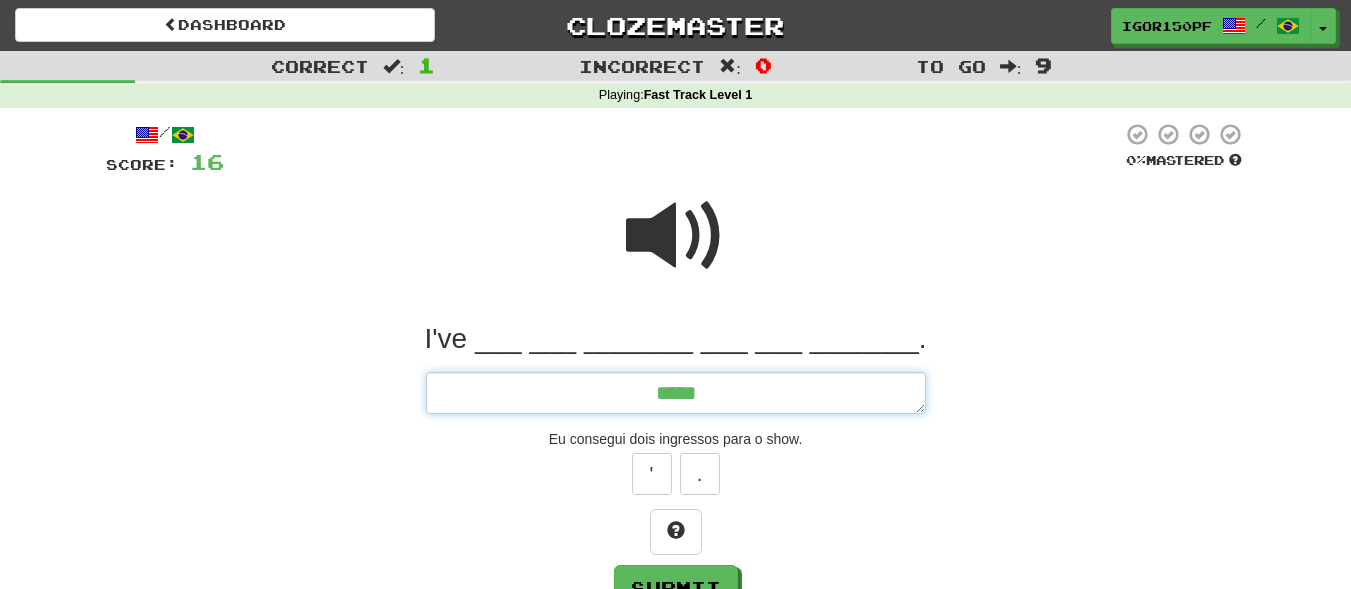 type on "*" 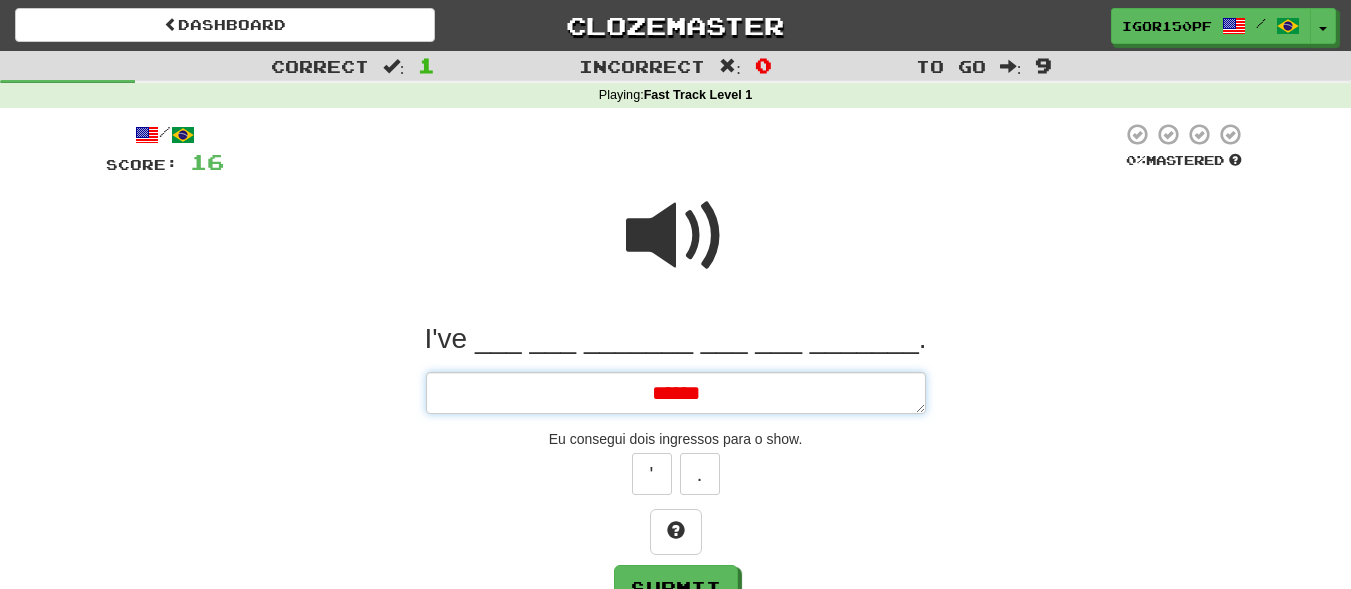 type on "*" 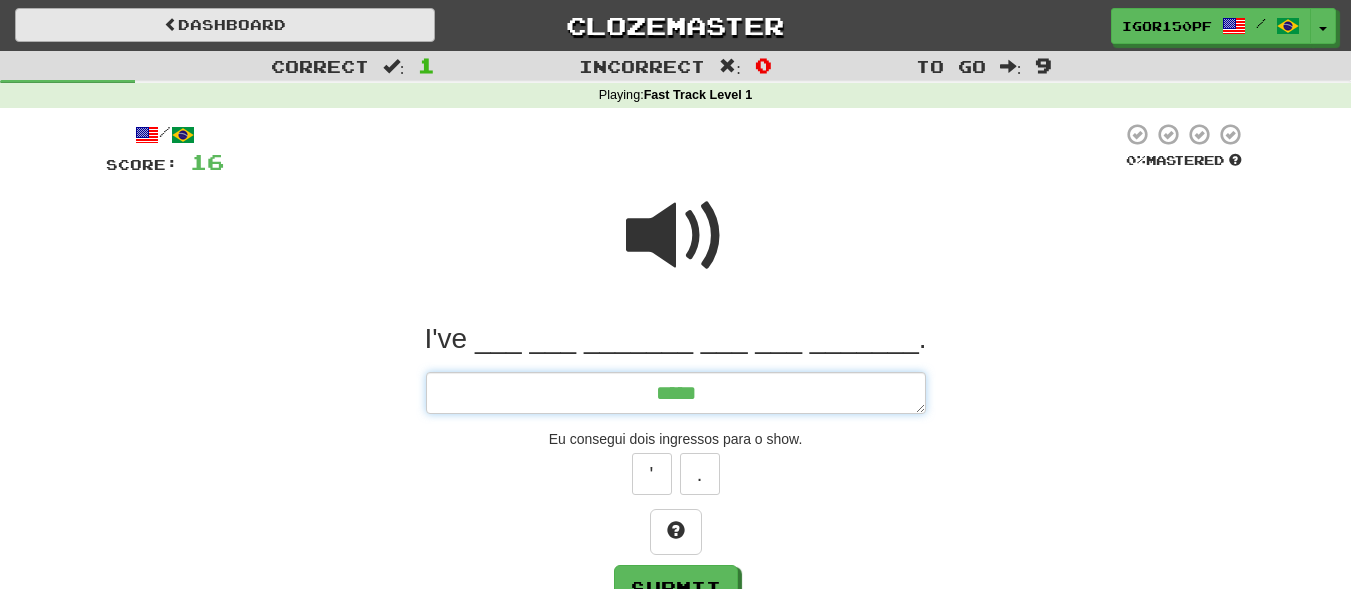 type on "****" 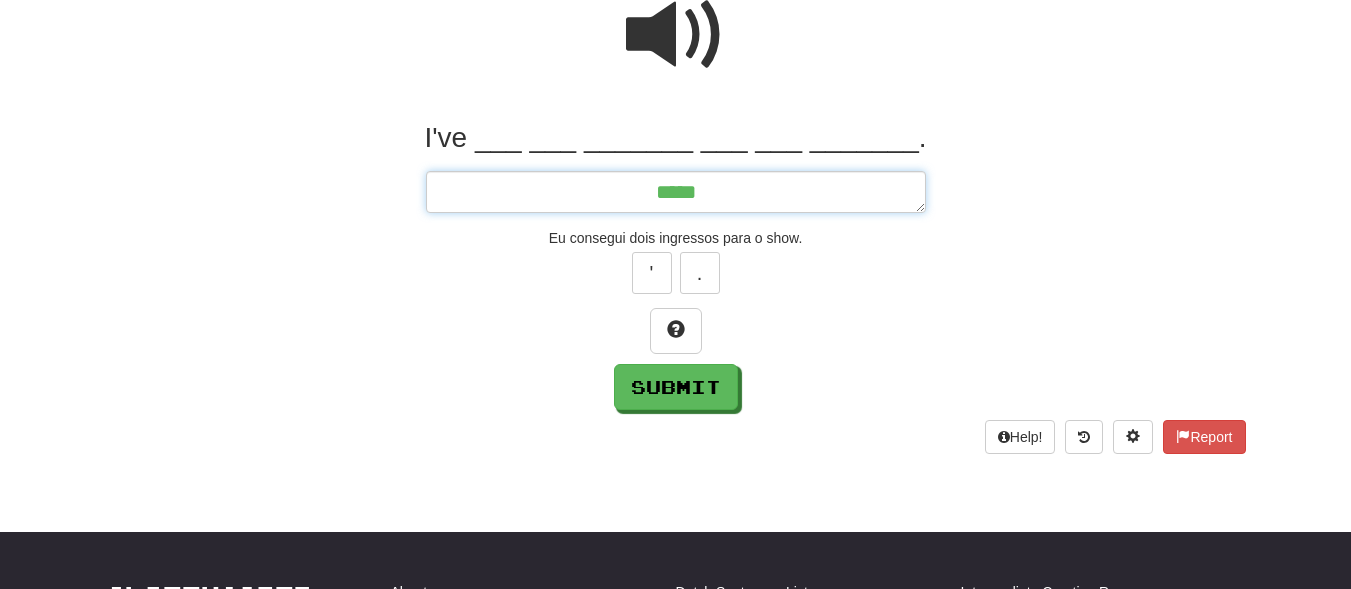scroll, scrollTop: 200, scrollLeft: 0, axis: vertical 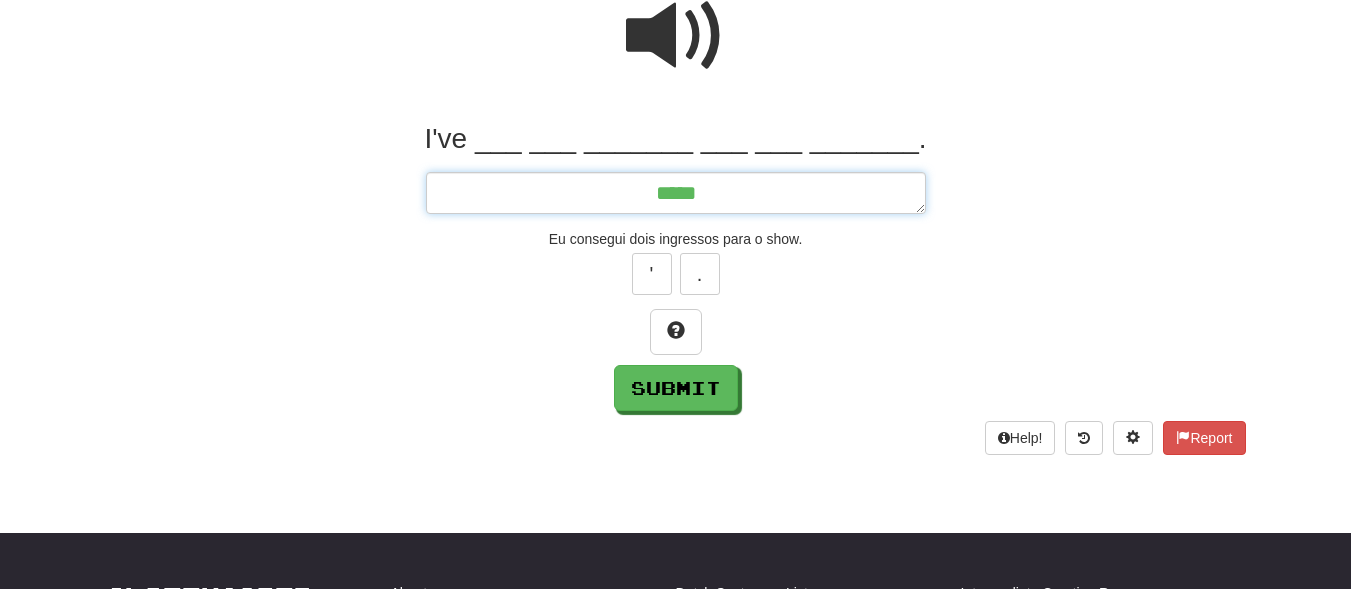 type on "*" 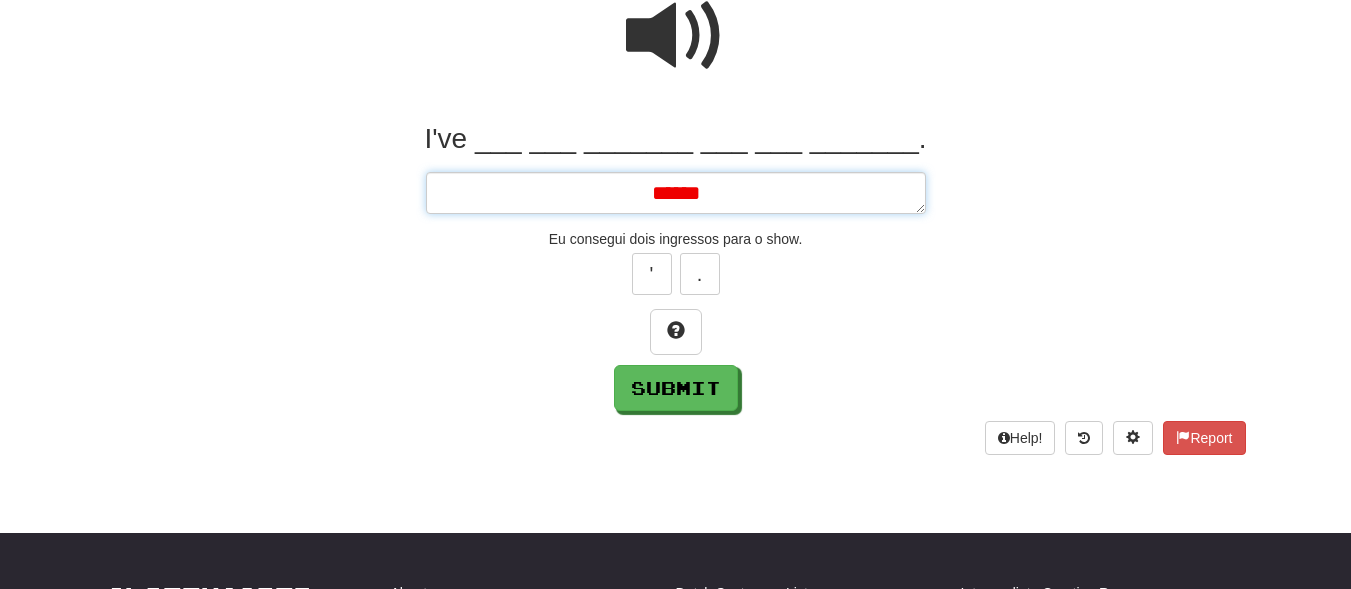 type on "*" 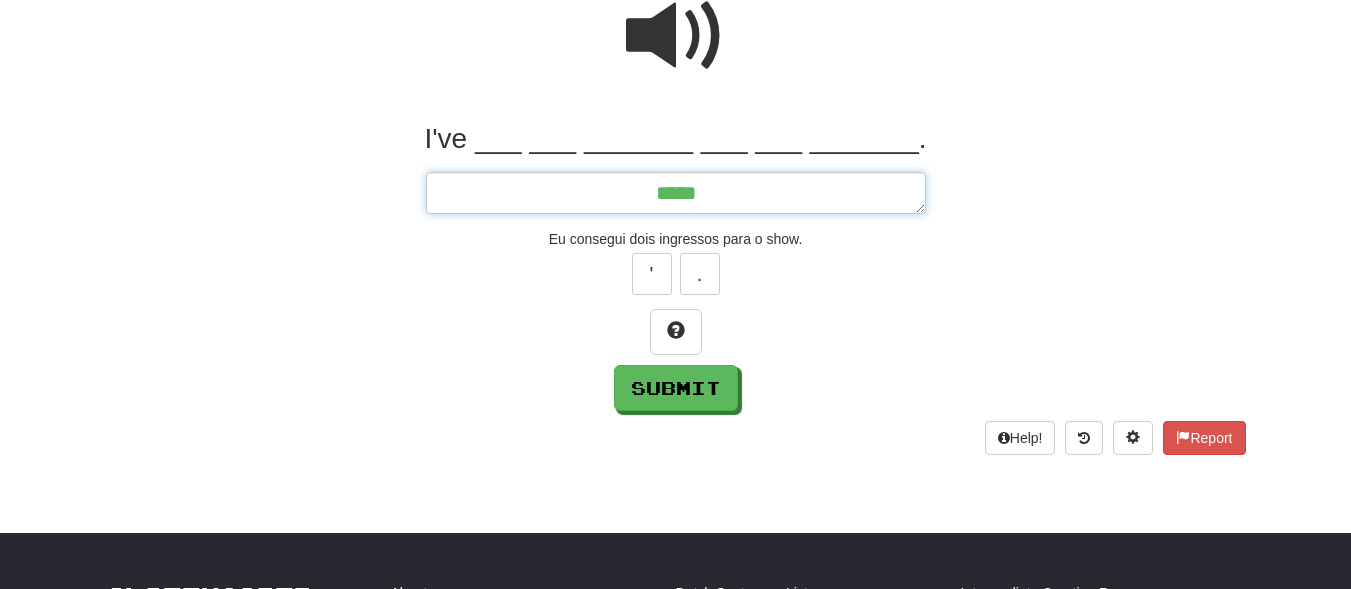 type on "*" 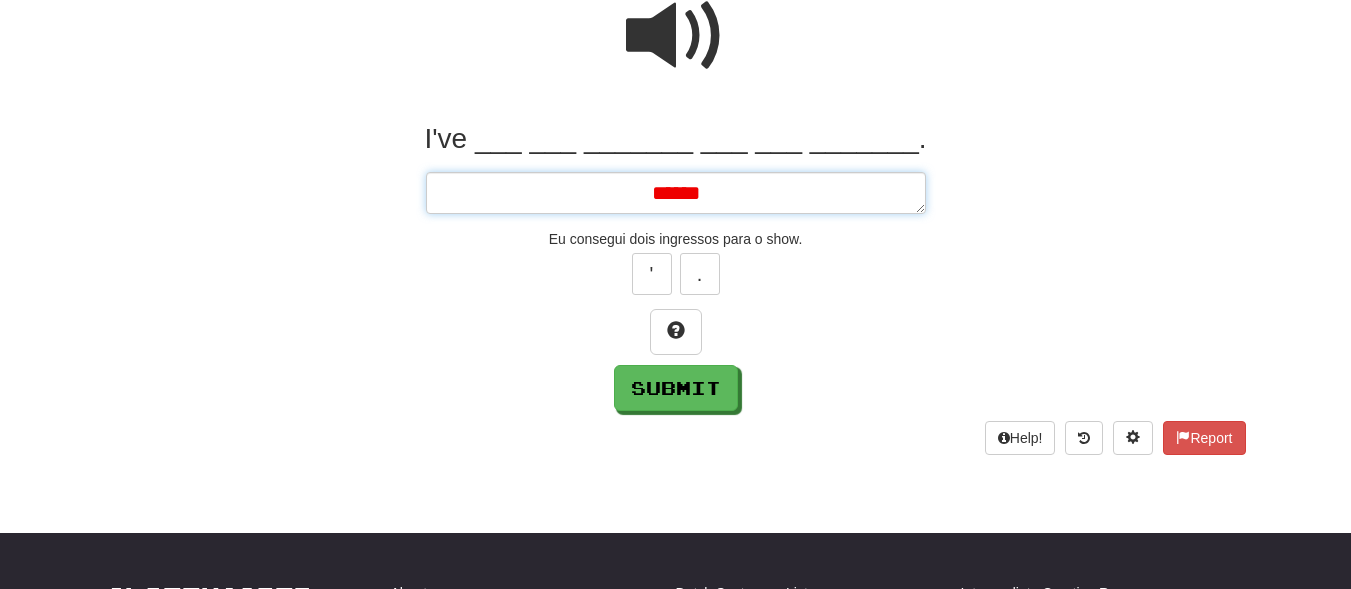 type on "*" 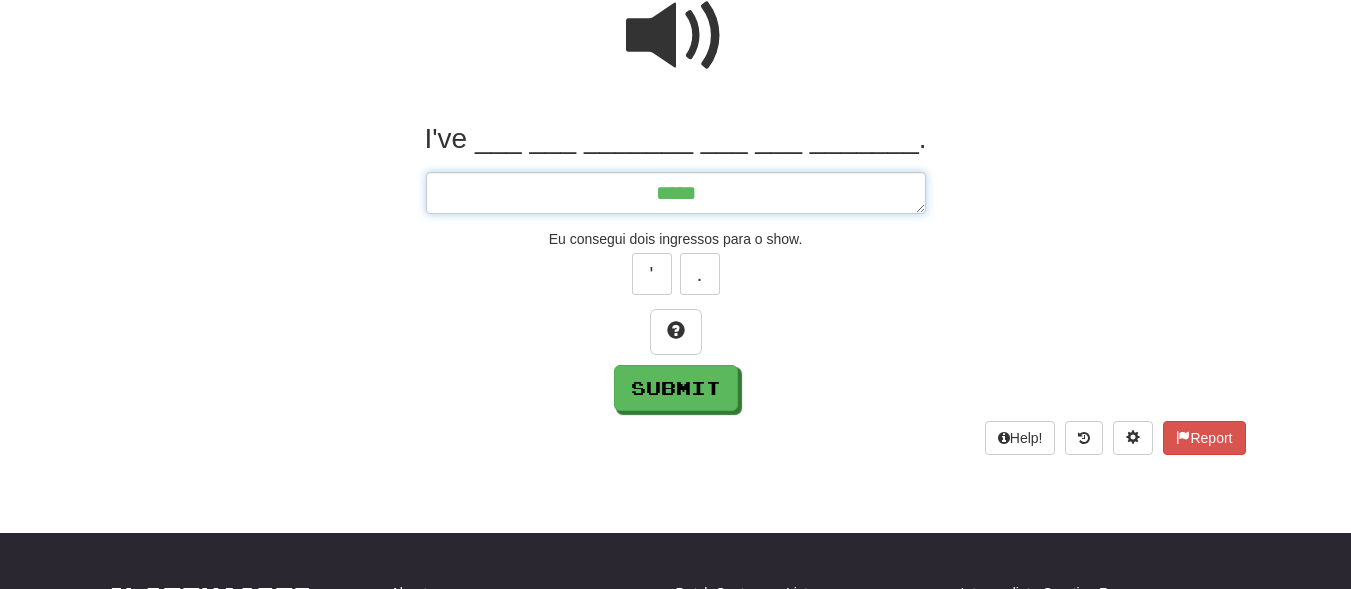 type on "*" 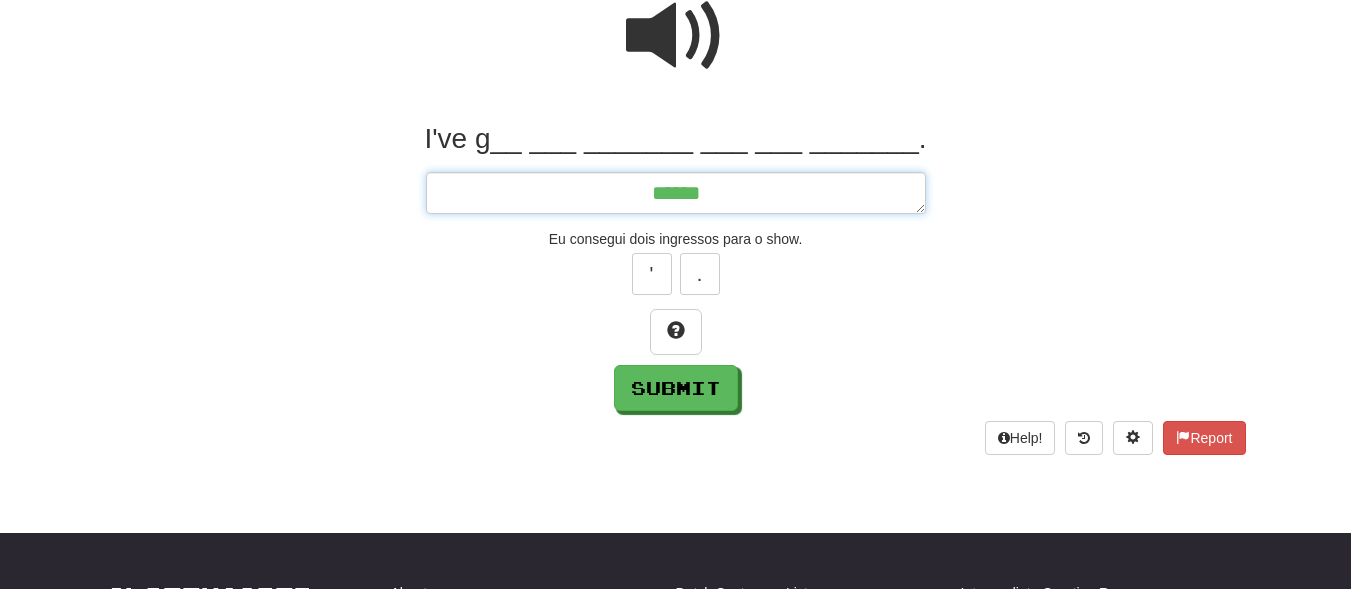 type on "*" 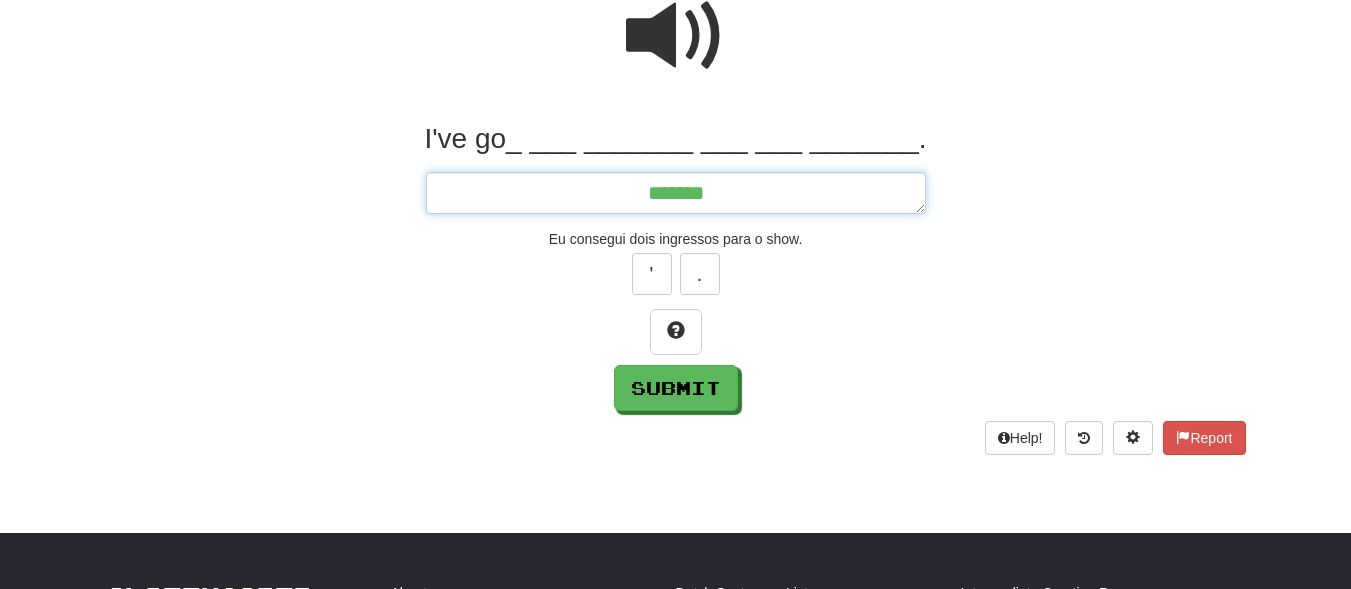 type on "*" 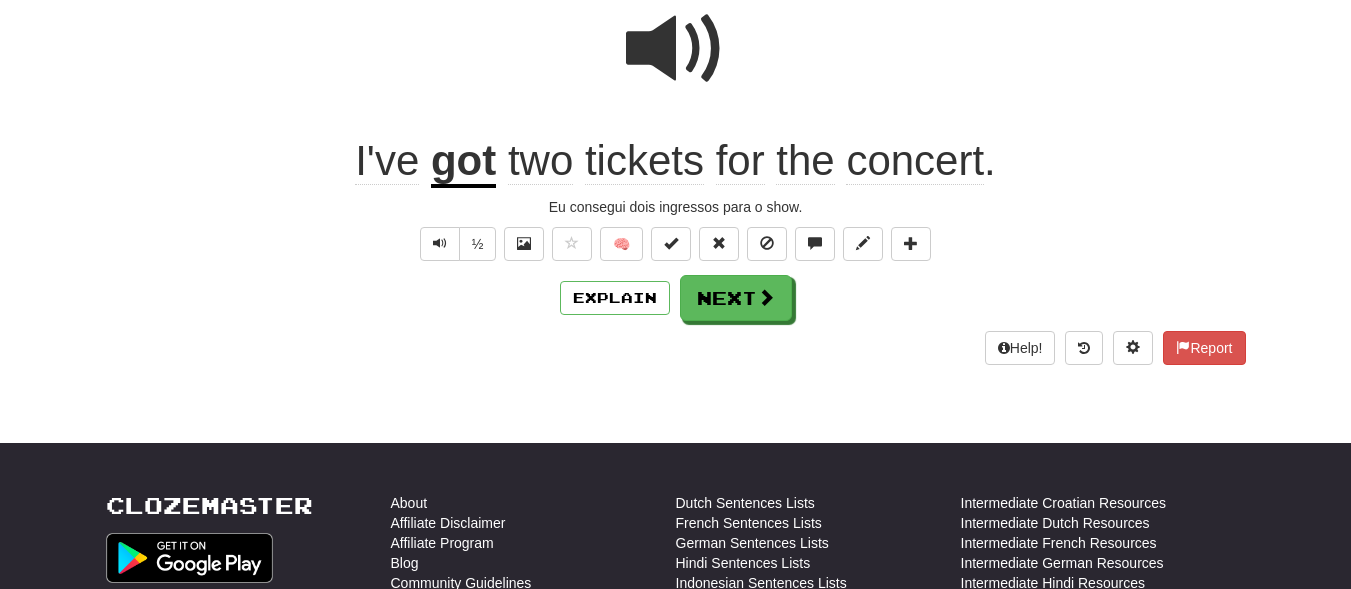 scroll, scrollTop: 213, scrollLeft: 0, axis: vertical 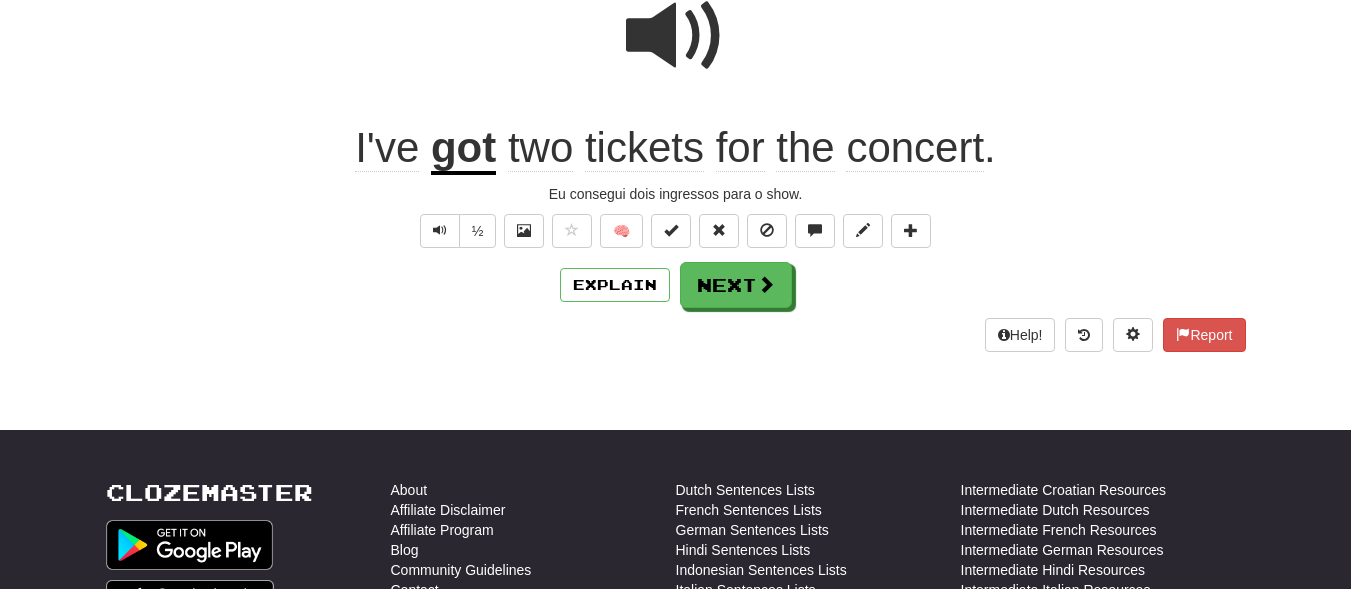 click on "got" at bounding box center [463, 149] 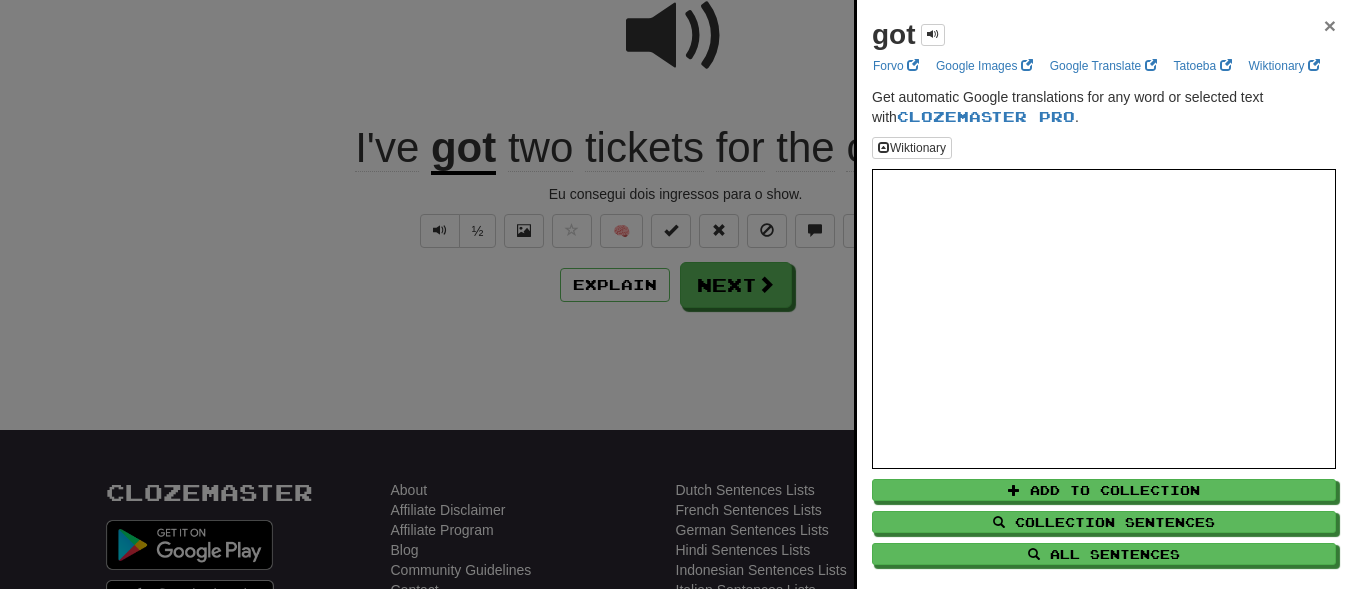 click on "×" at bounding box center [1330, 25] 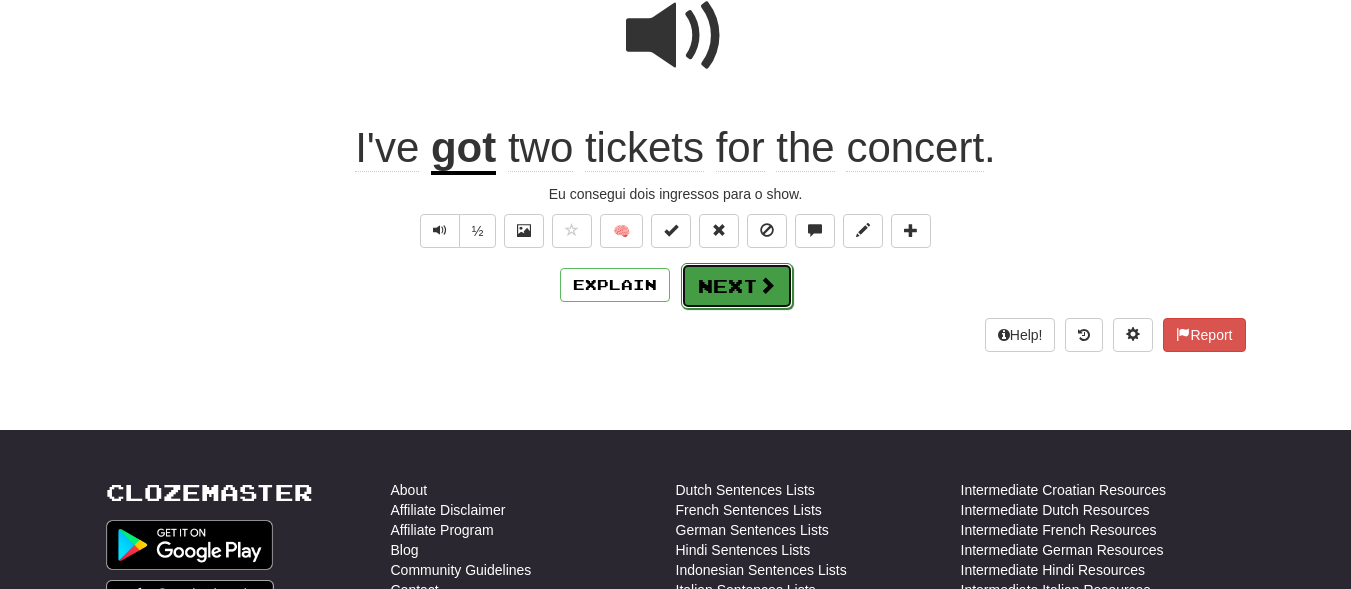 click on "Next" at bounding box center (737, 286) 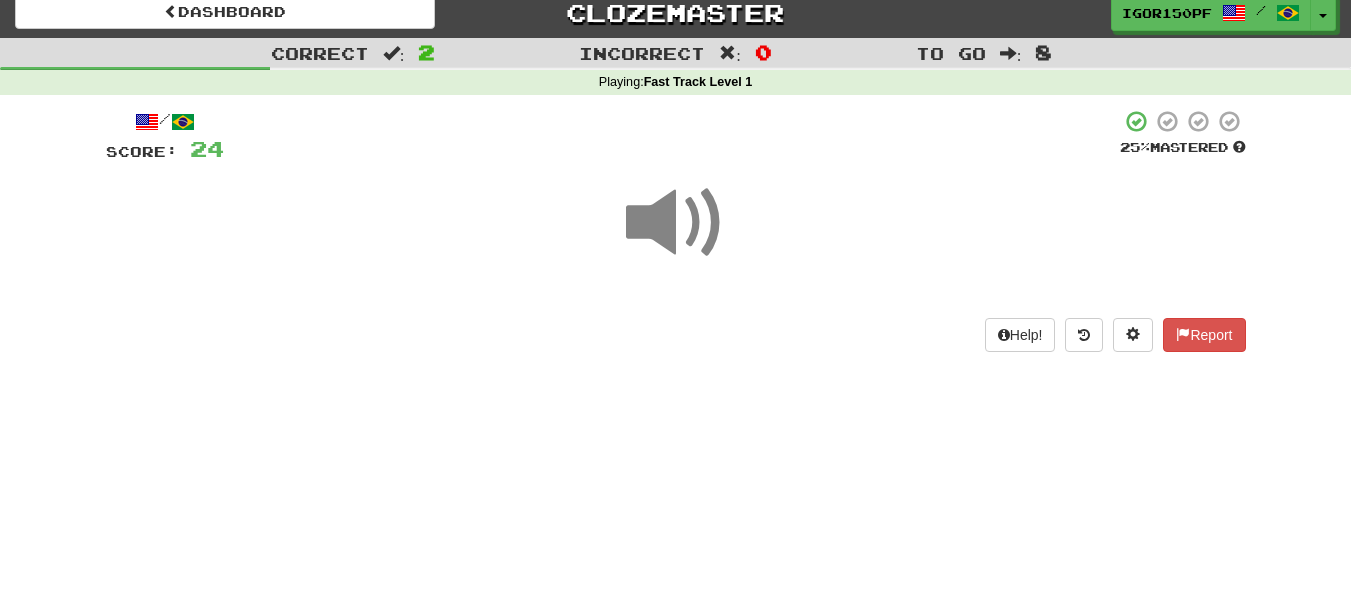 scroll, scrollTop: 84, scrollLeft: 0, axis: vertical 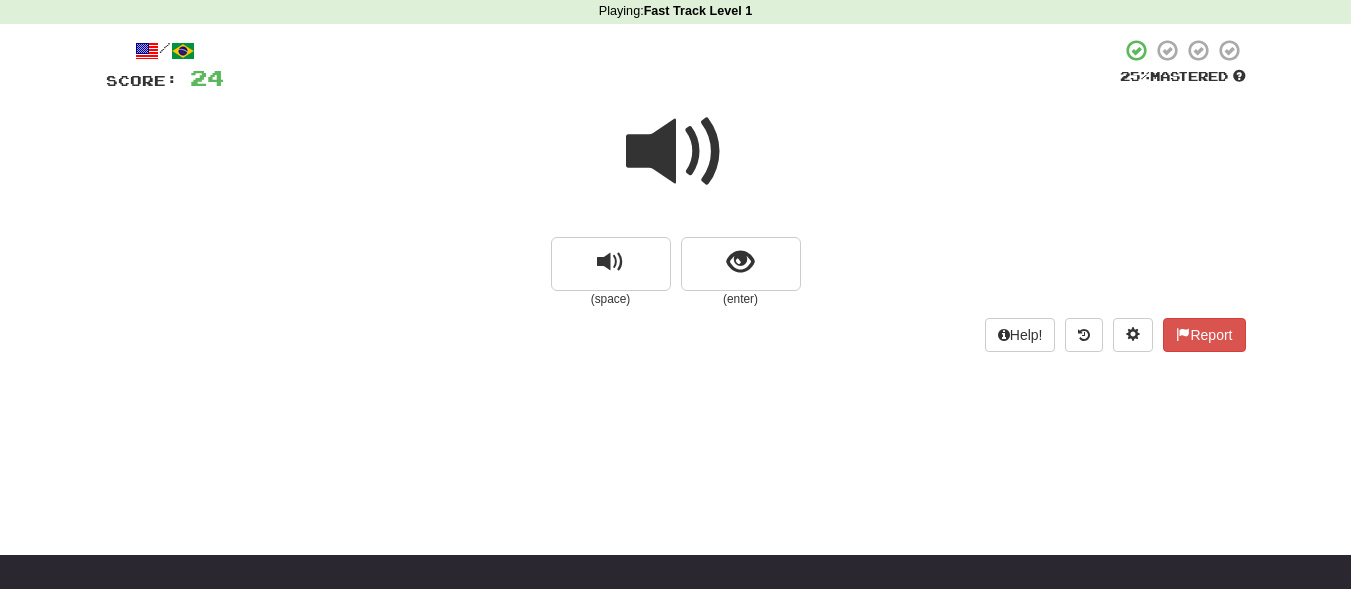 click at bounding box center (676, 165) 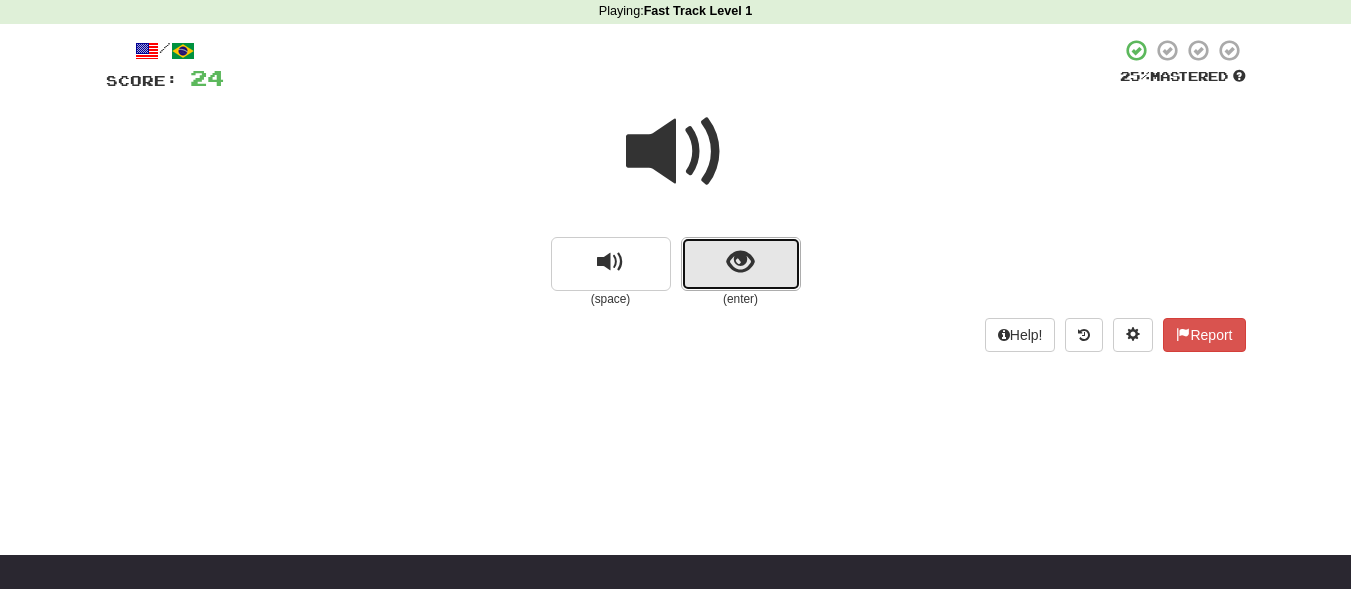 click at bounding box center [740, 262] 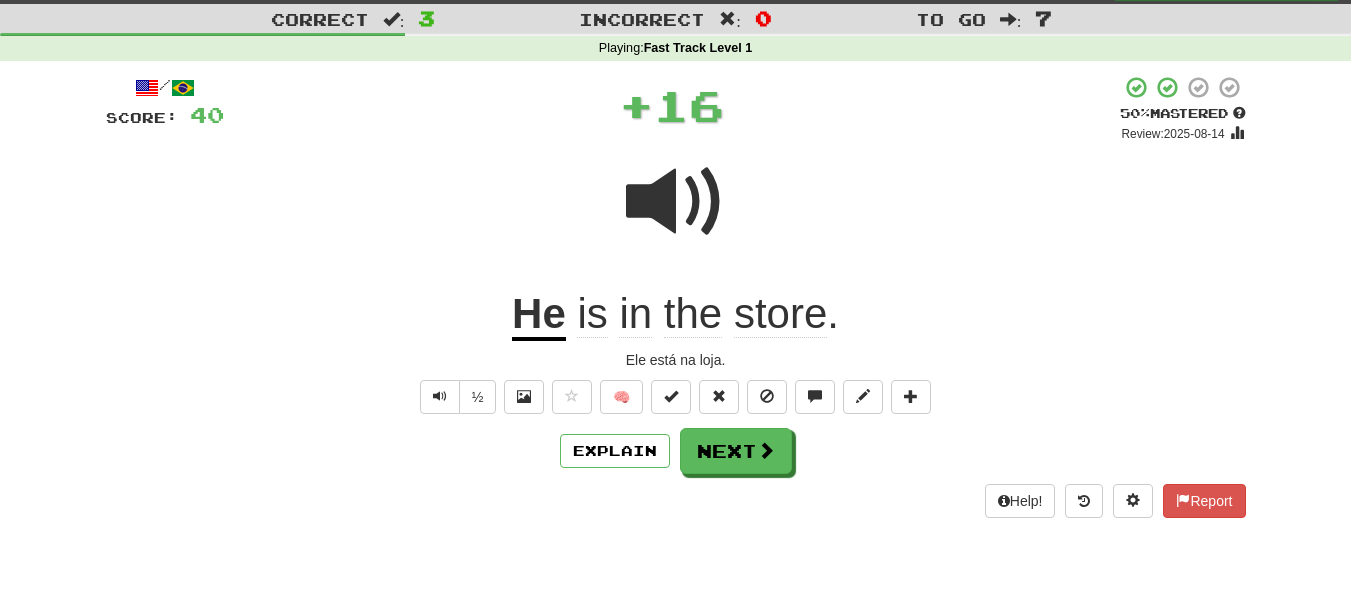 scroll, scrollTop: 0, scrollLeft: 0, axis: both 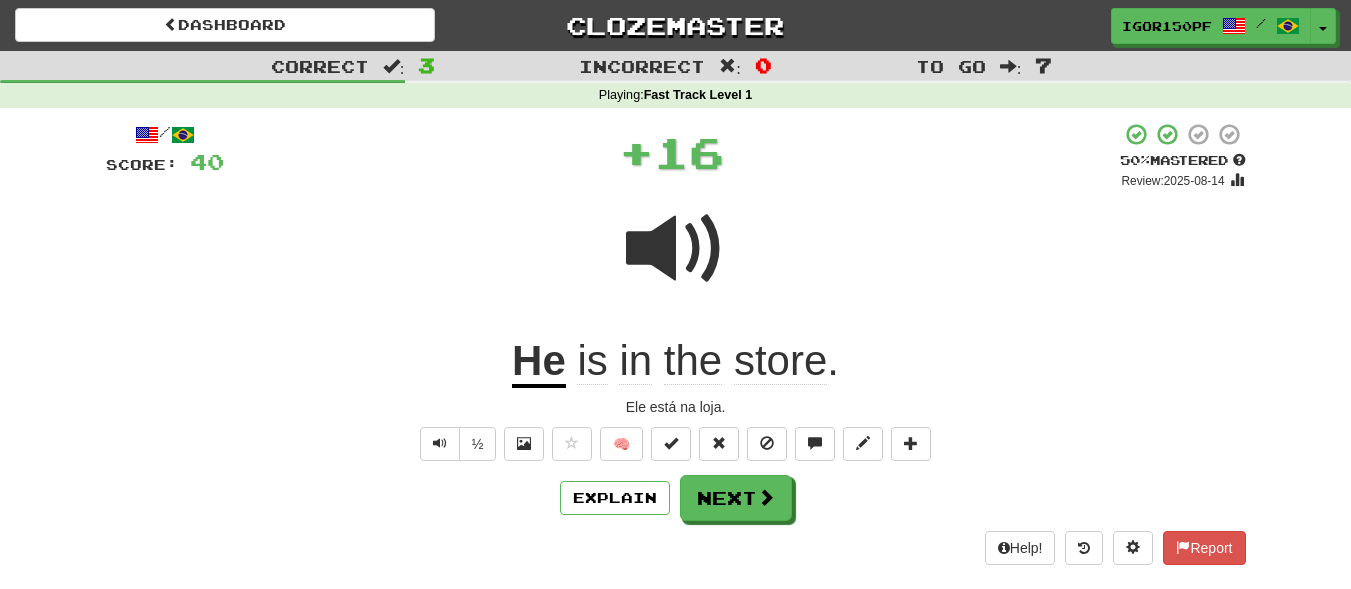 click on "/ Score: 40 + 16 50 % Mastered Review: 2025-08-14 He is in the store . Ele está na loja. ½ 🧠 Explain Next Help! Report" at bounding box center [676, 343] 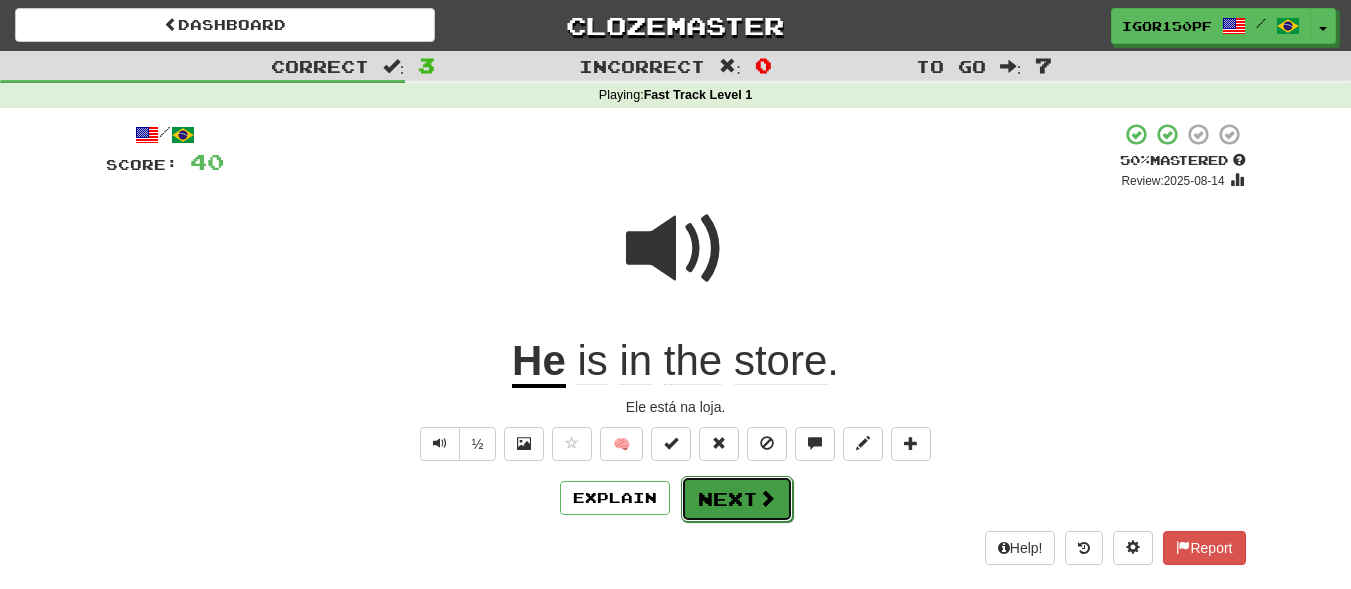 click on "Next" at bounding box center (737, 499) 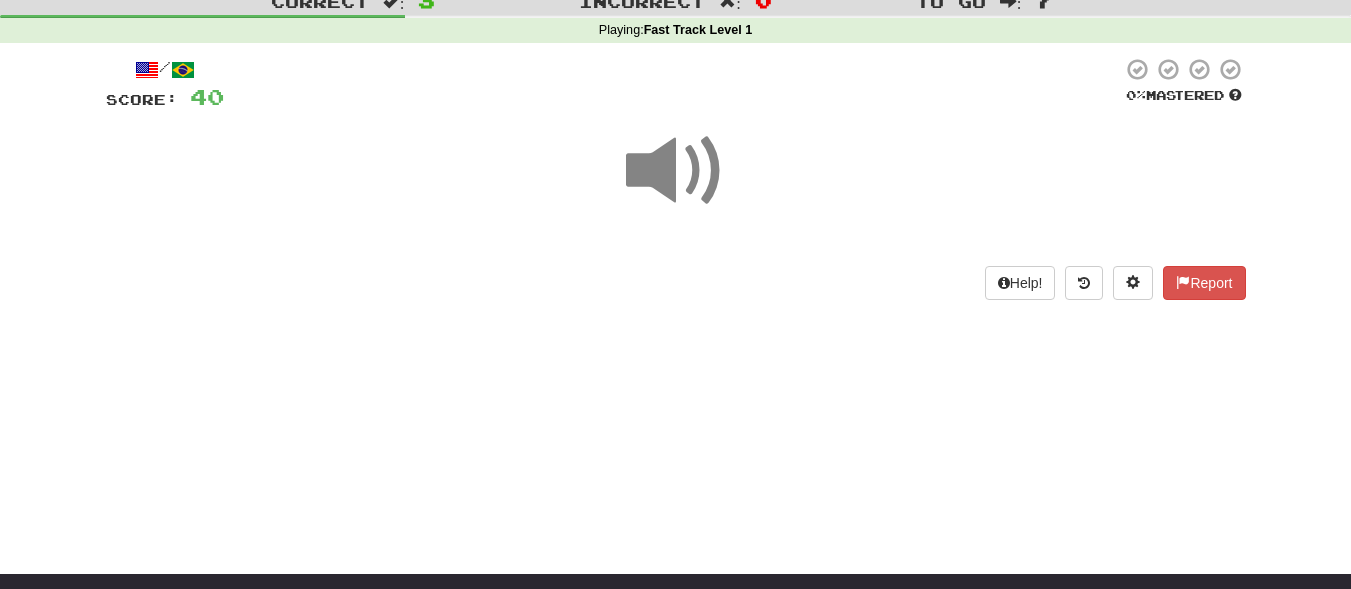 scroll, scrollTop: 100, scrollLeft: 0, axis: vertical 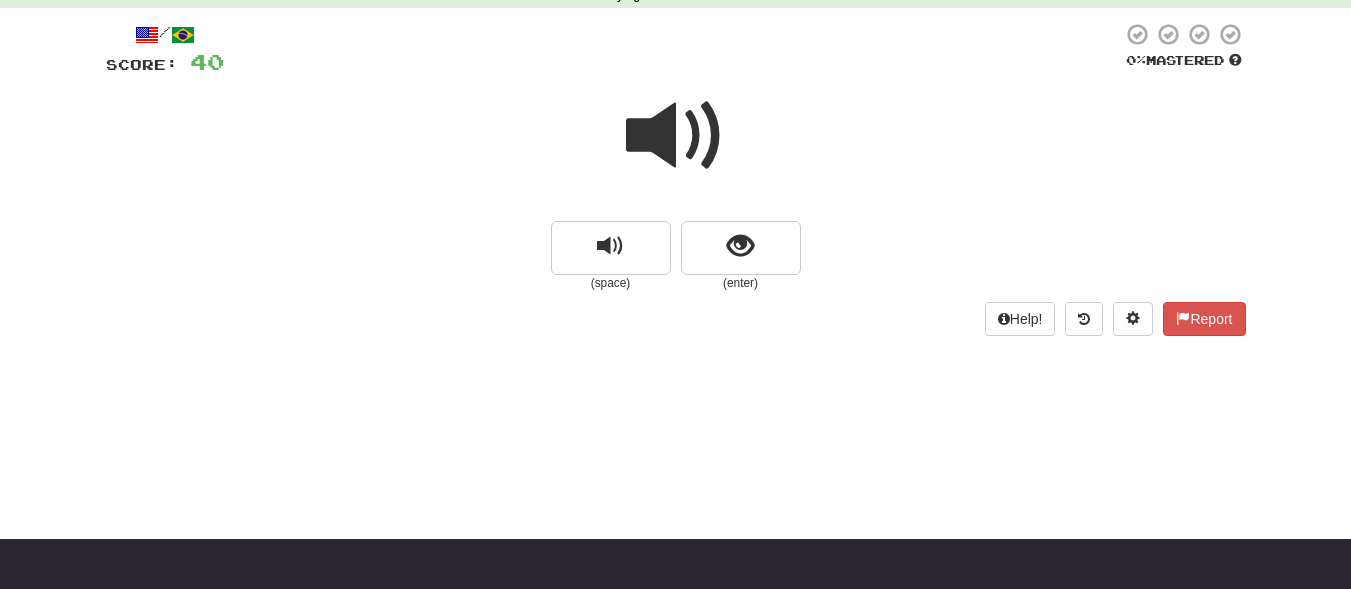 click at bounding box center (676, 136) 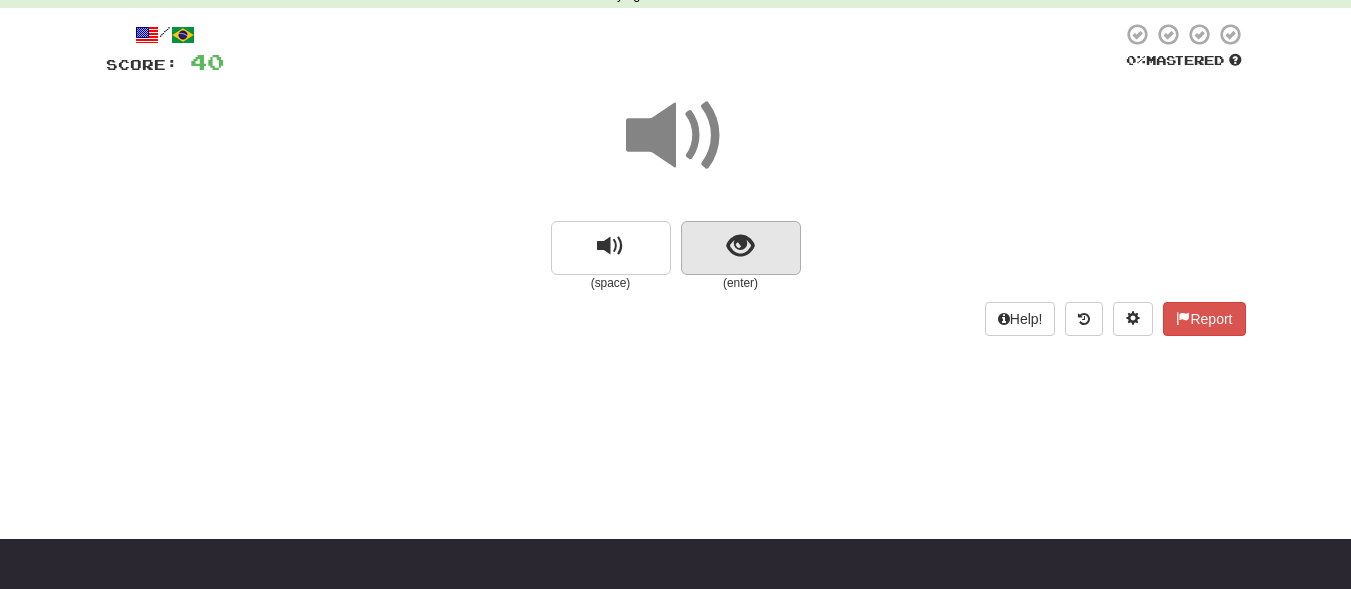 scroll, scrollTop: 0, scrollLeft: 0, axis: both 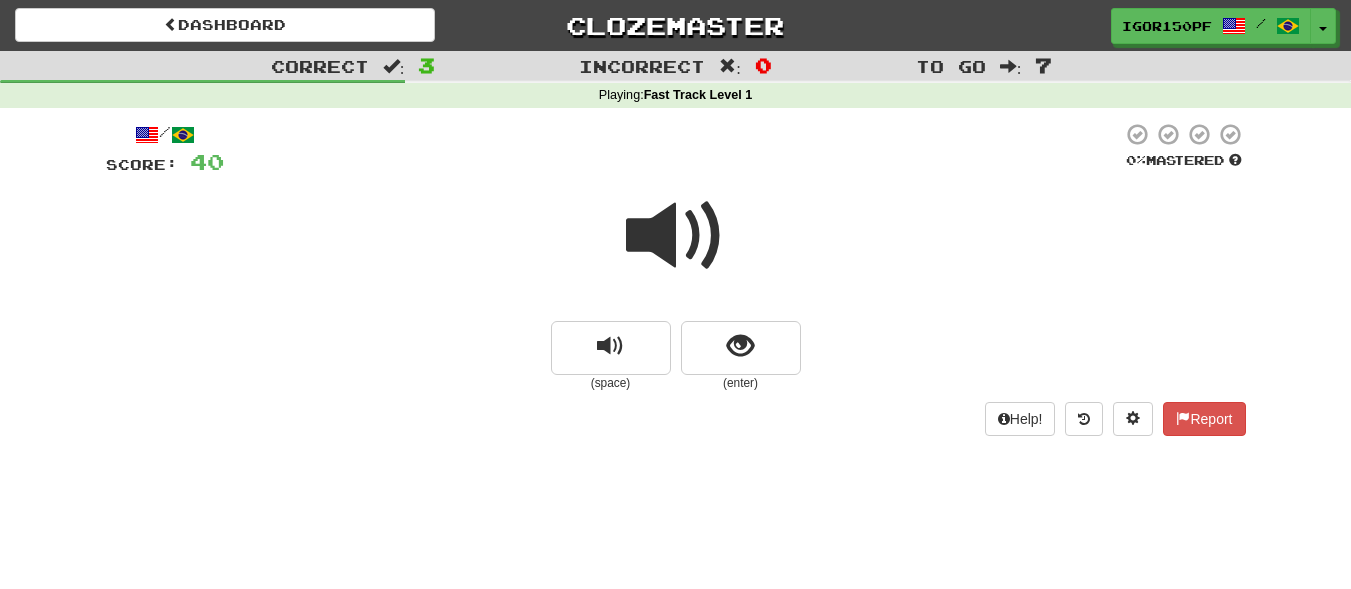 click at bounding box center [673, 149] 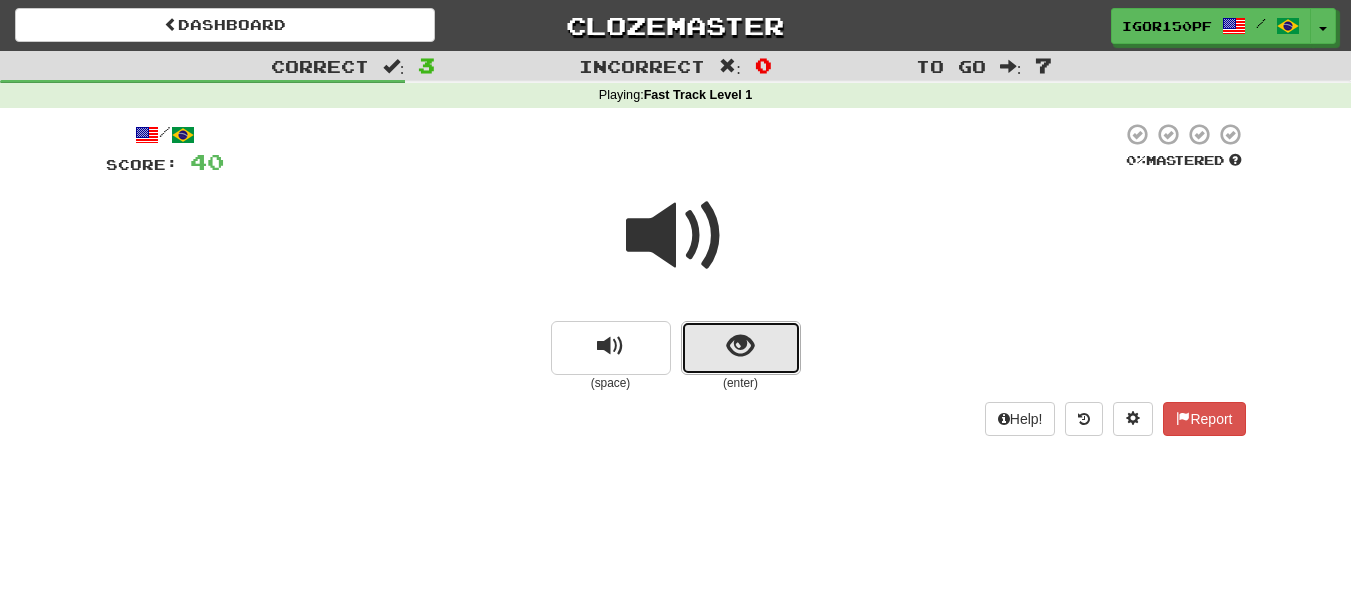 click at bounding box center (740, 346) 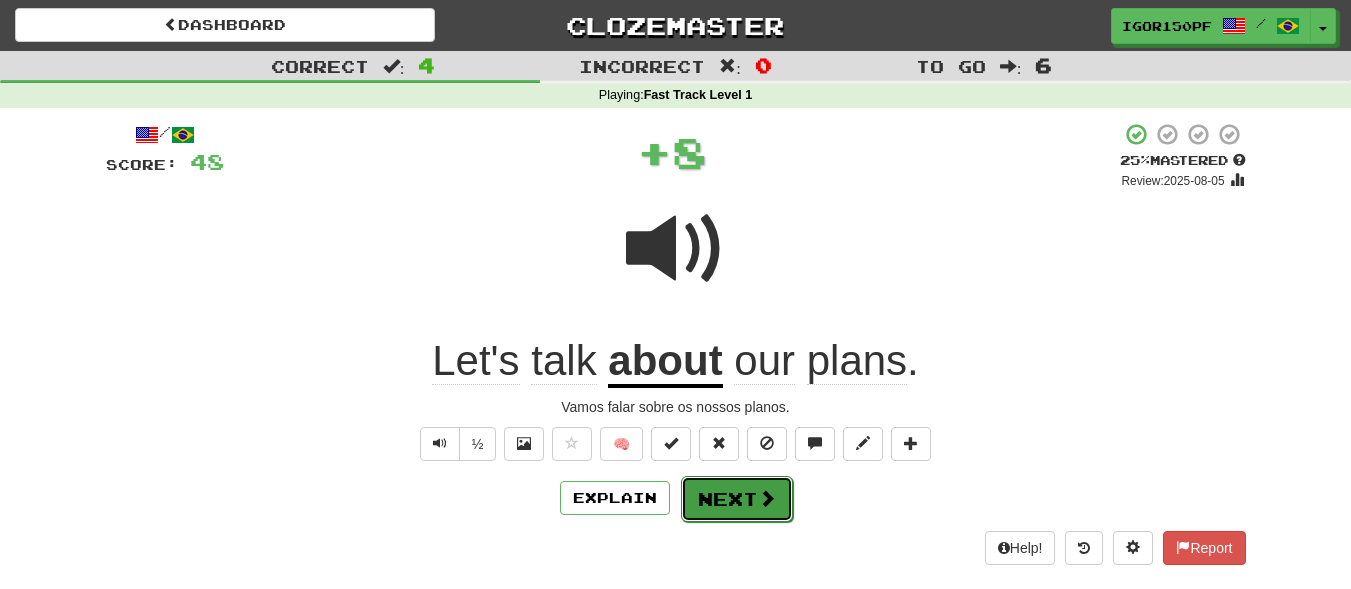 click on "Next" at bounding box center [737, 499] 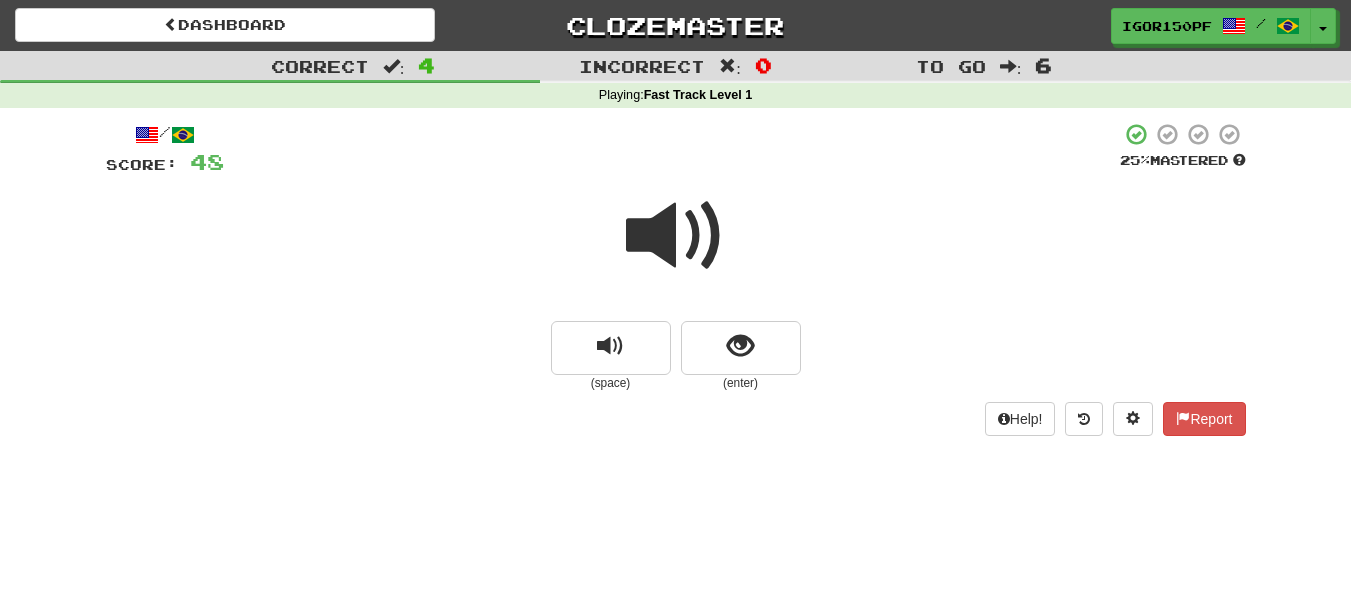 click at bounding box center (676, 236) 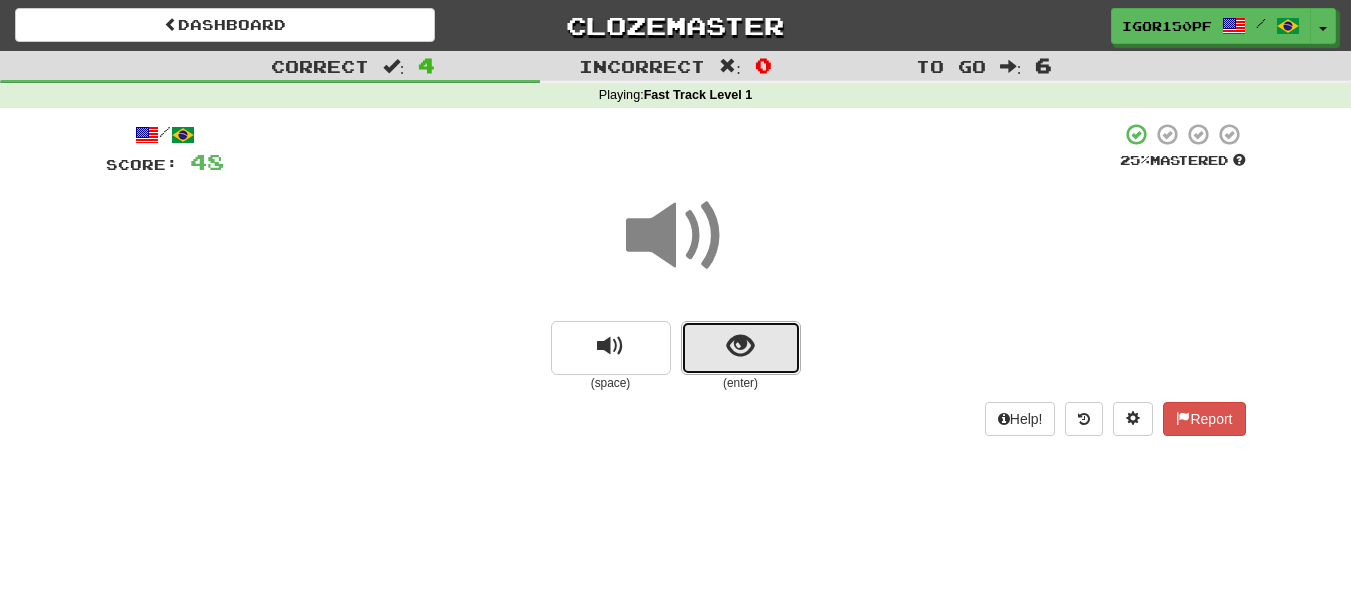 click at bounding box center (740, 346) 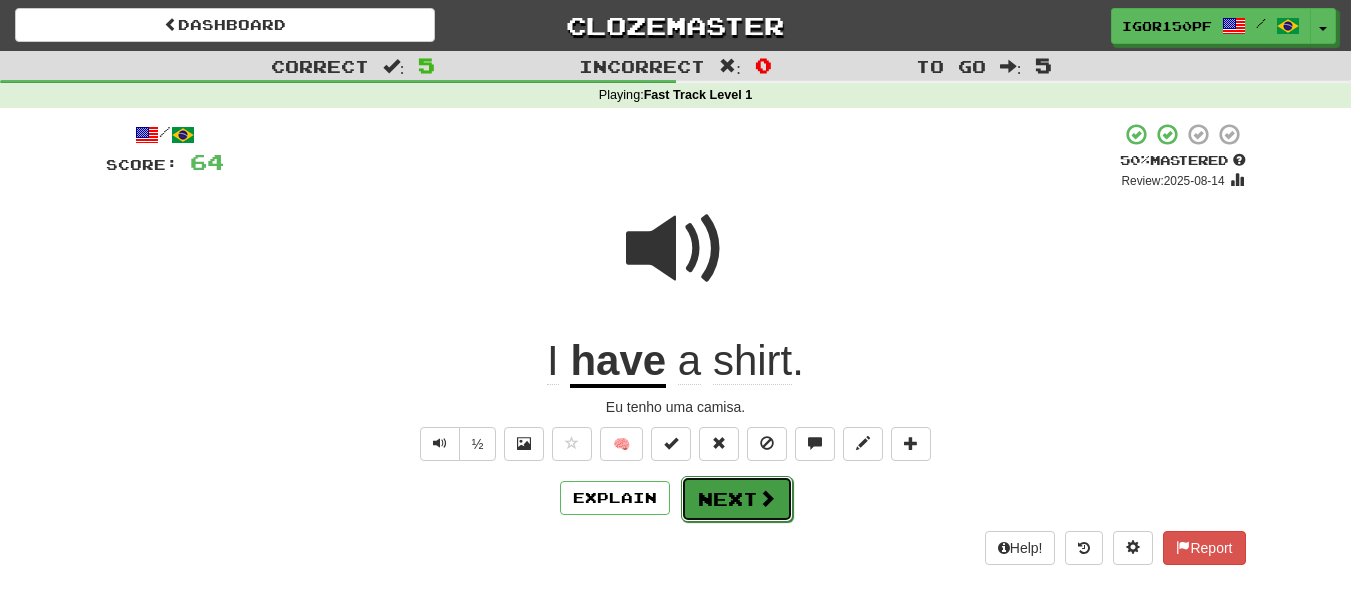 click on "Next" at bounding box center [737, 499] 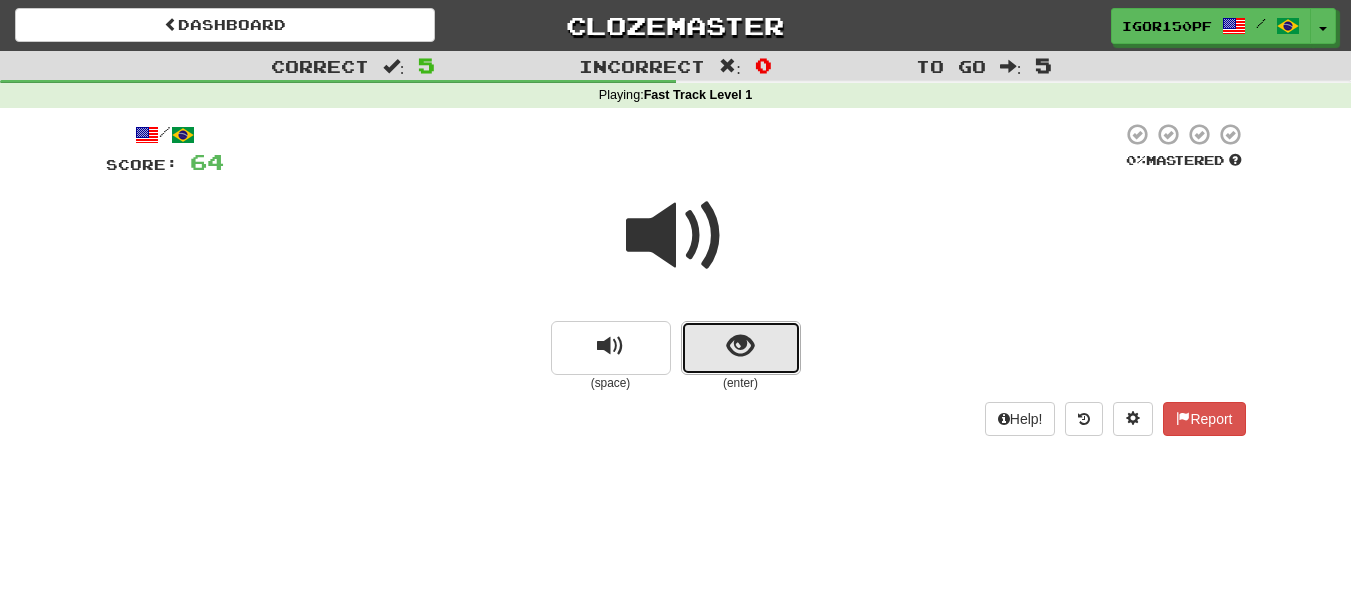 click at bounding box center (741, 348) 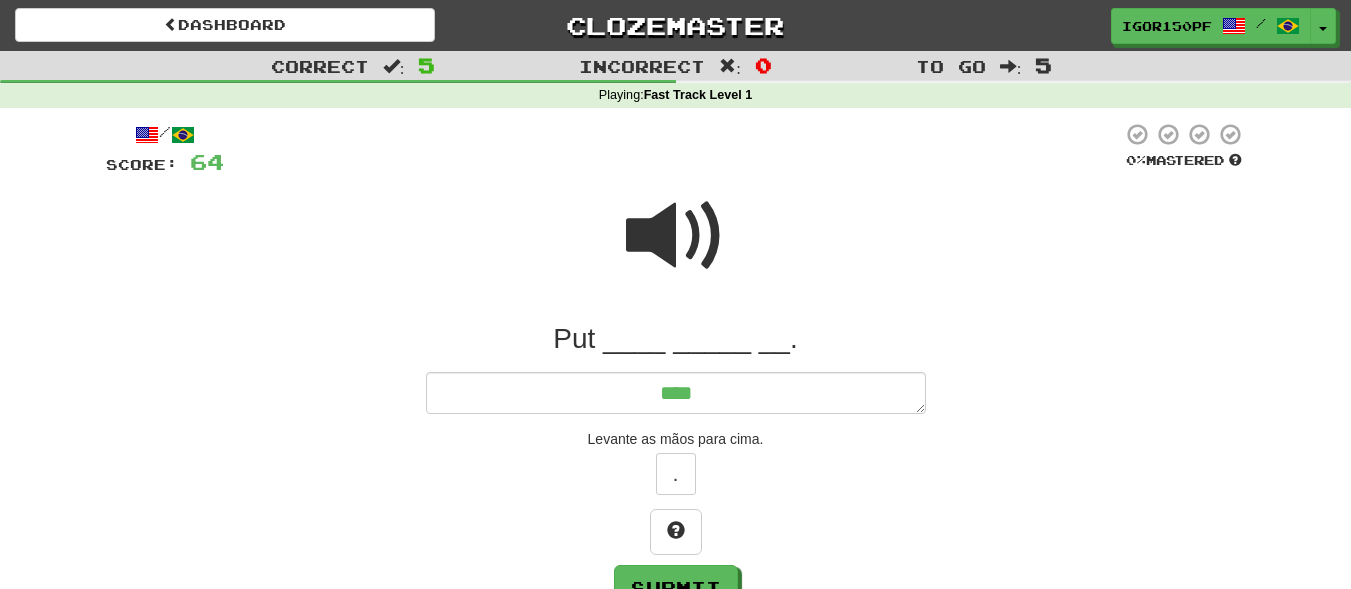 click at bounding box center [676, 236] 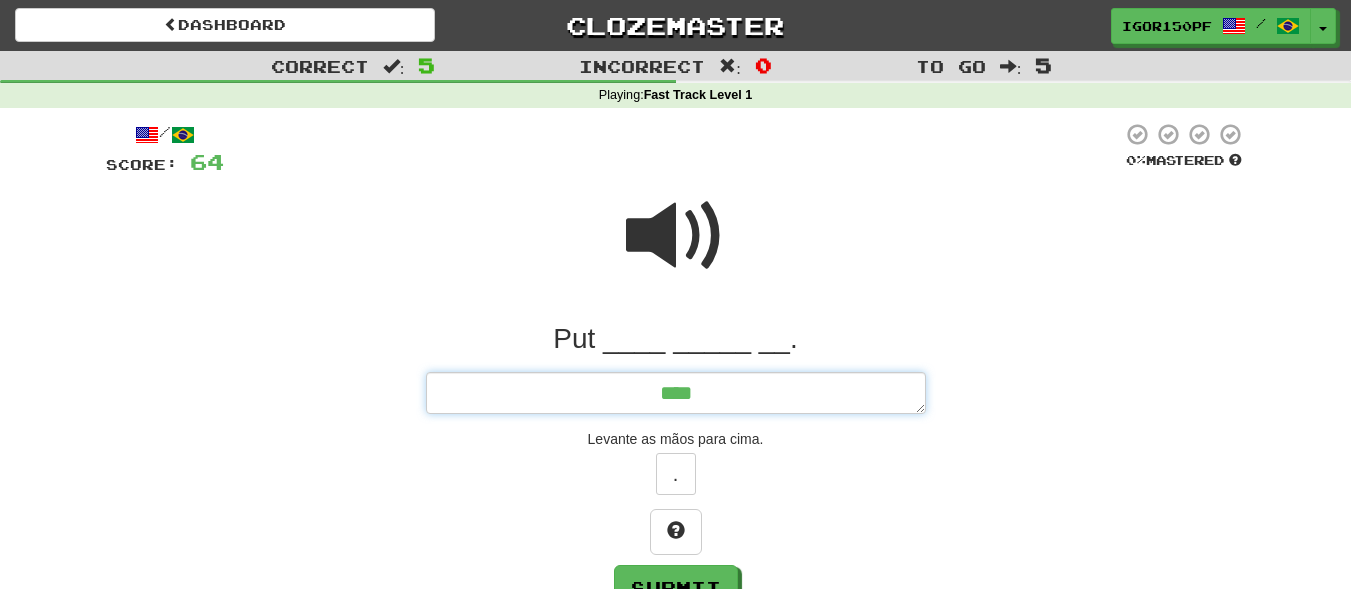 click on "***" at bounding box center (676, 393) 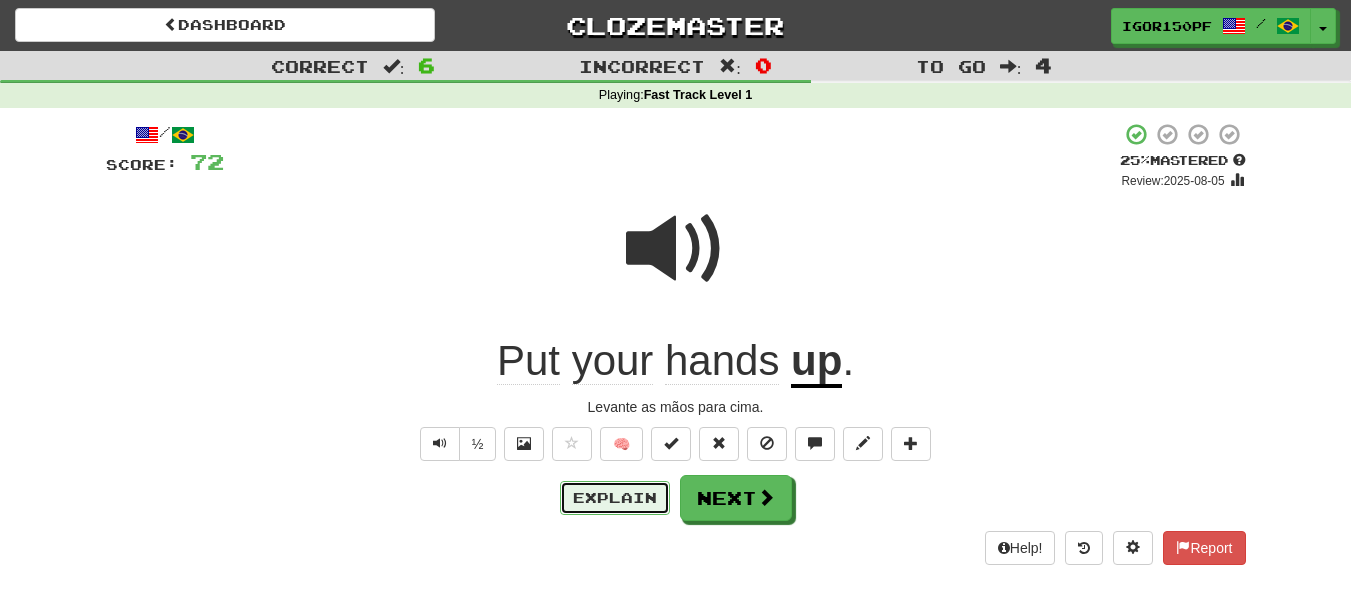 click on "Explain" at bounding box center [615, 498] 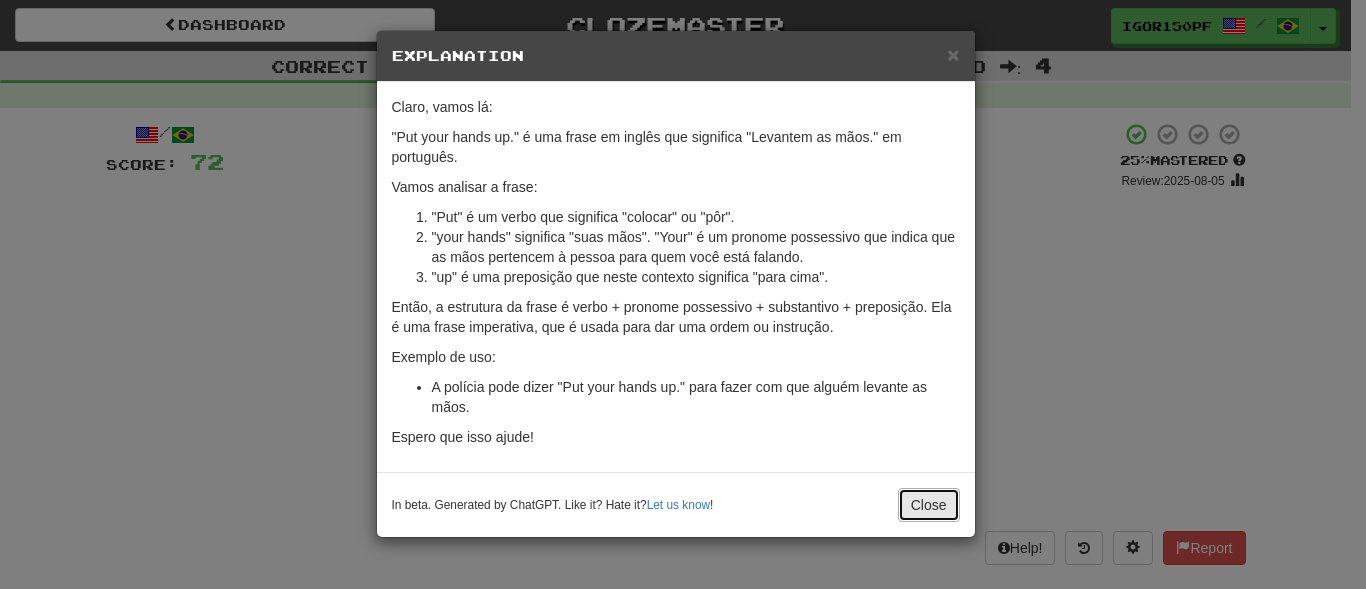 click on "Close" at bounding box center (929, 505) 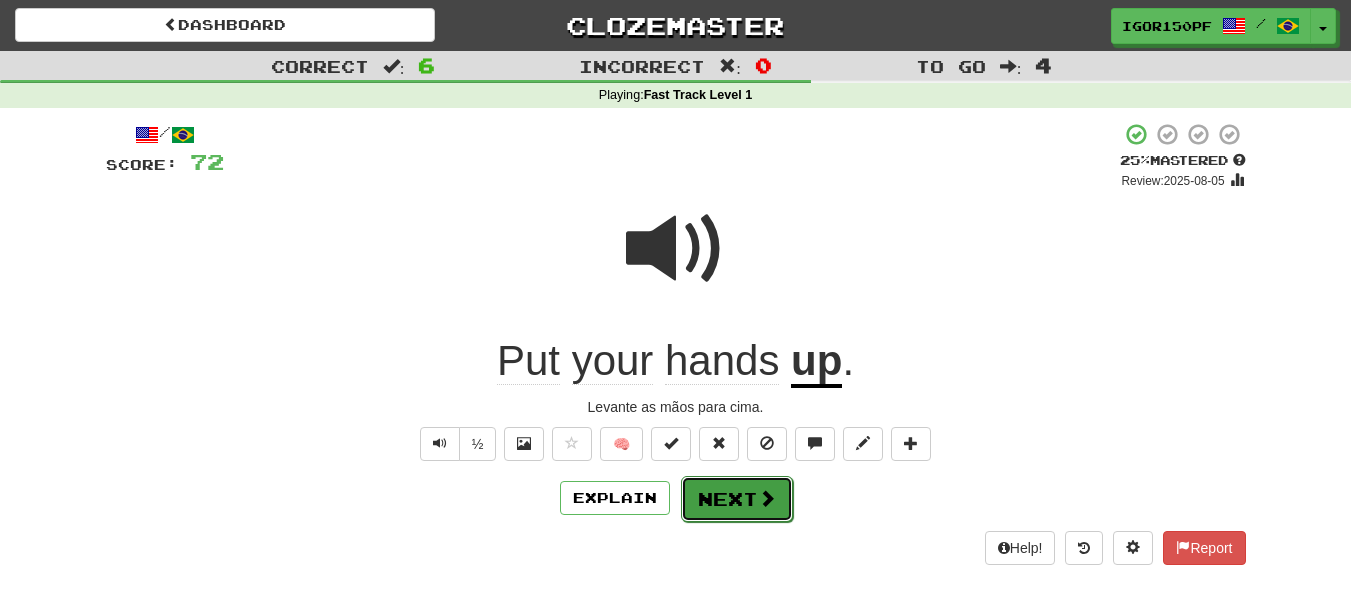 click on "Next" at bounding box center (737, 499) 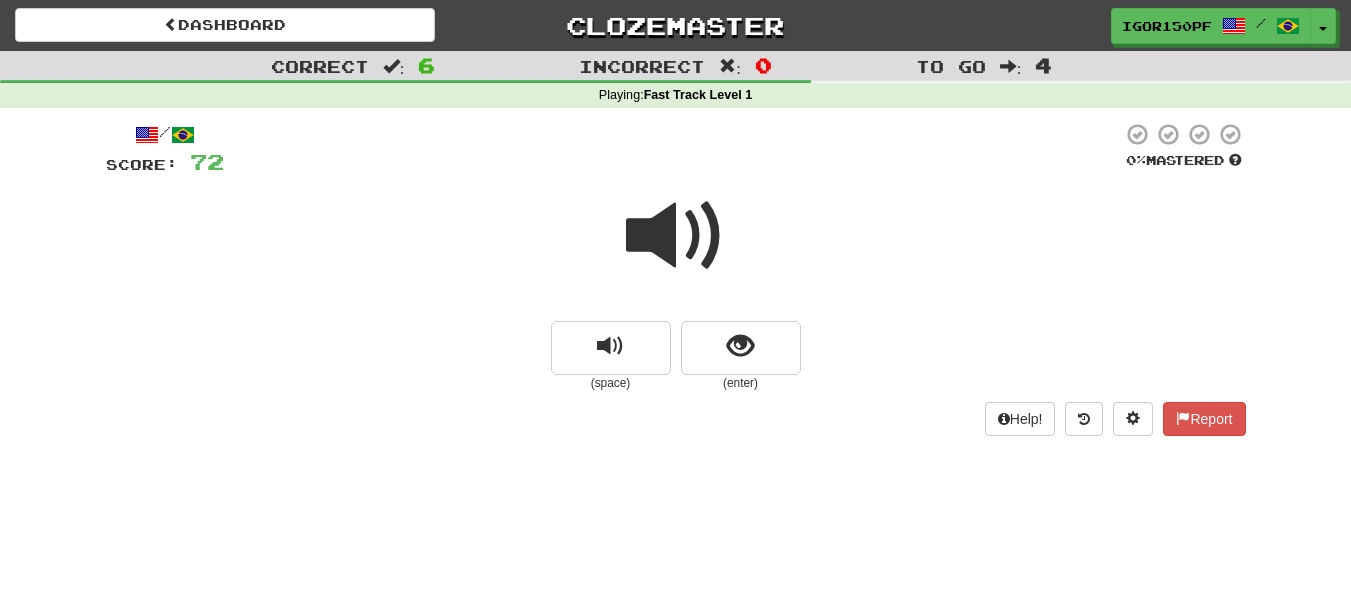 click at bounding box center [676, 236] 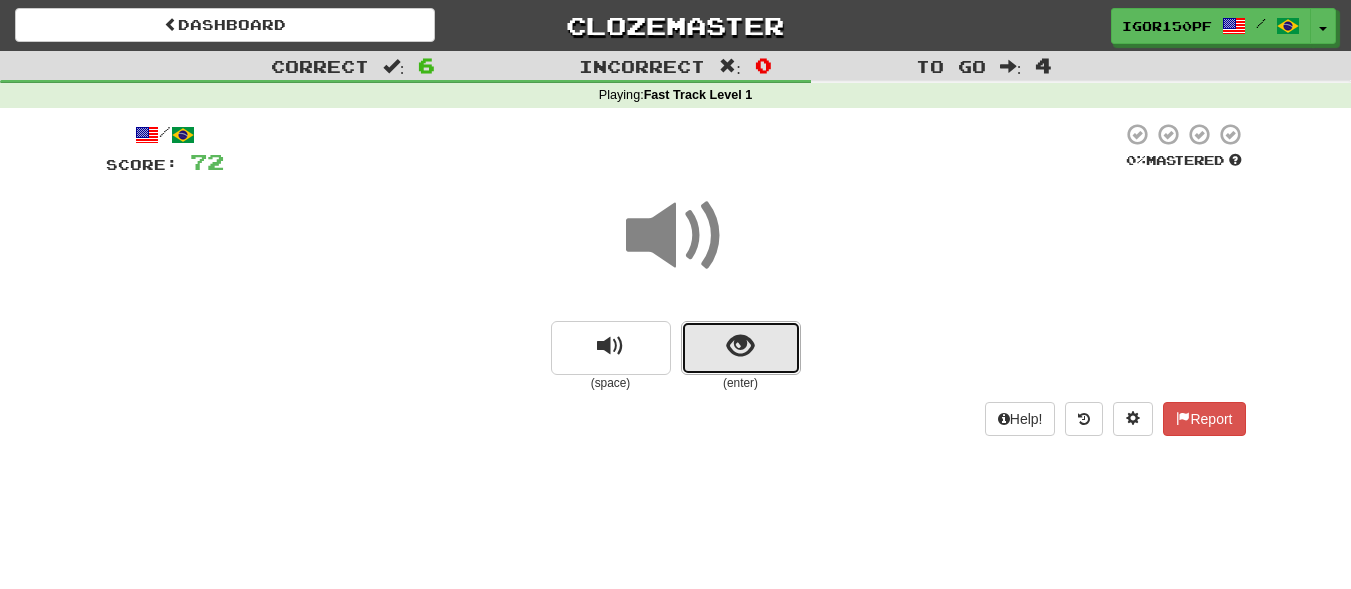 click at bounding box center [741, 348] 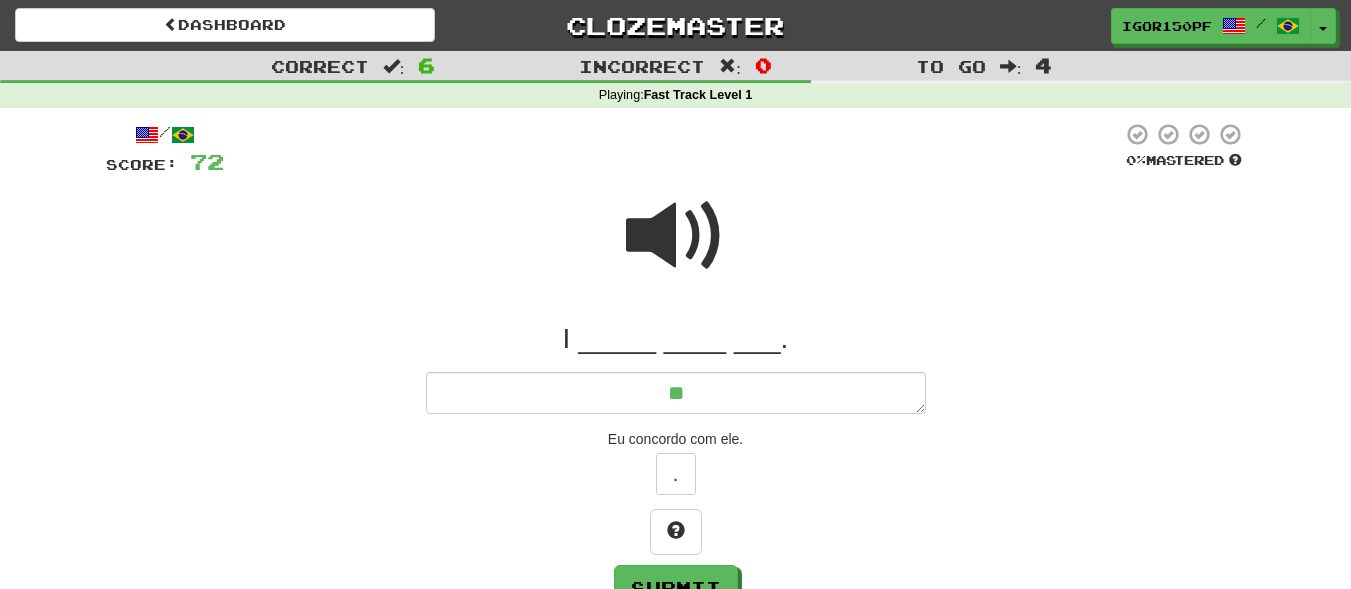 click at bounding box center [676, 236] 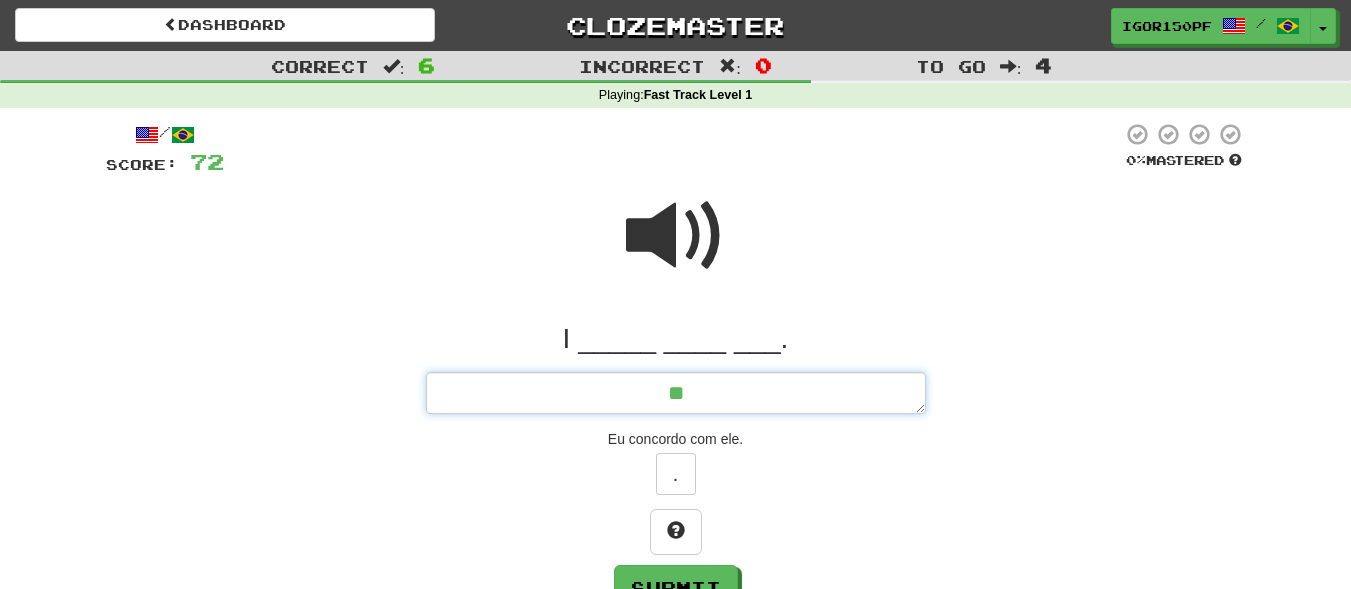 click on "*" at bounding box center [676, 393] 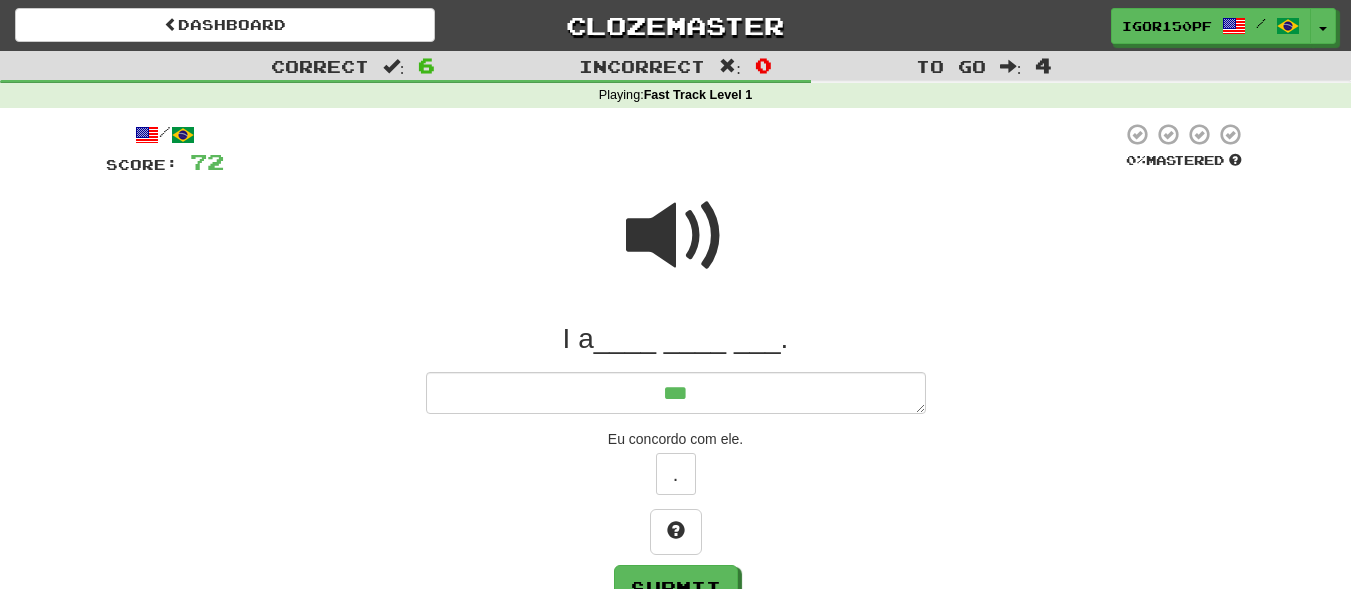click at bounding box center (676, 236) 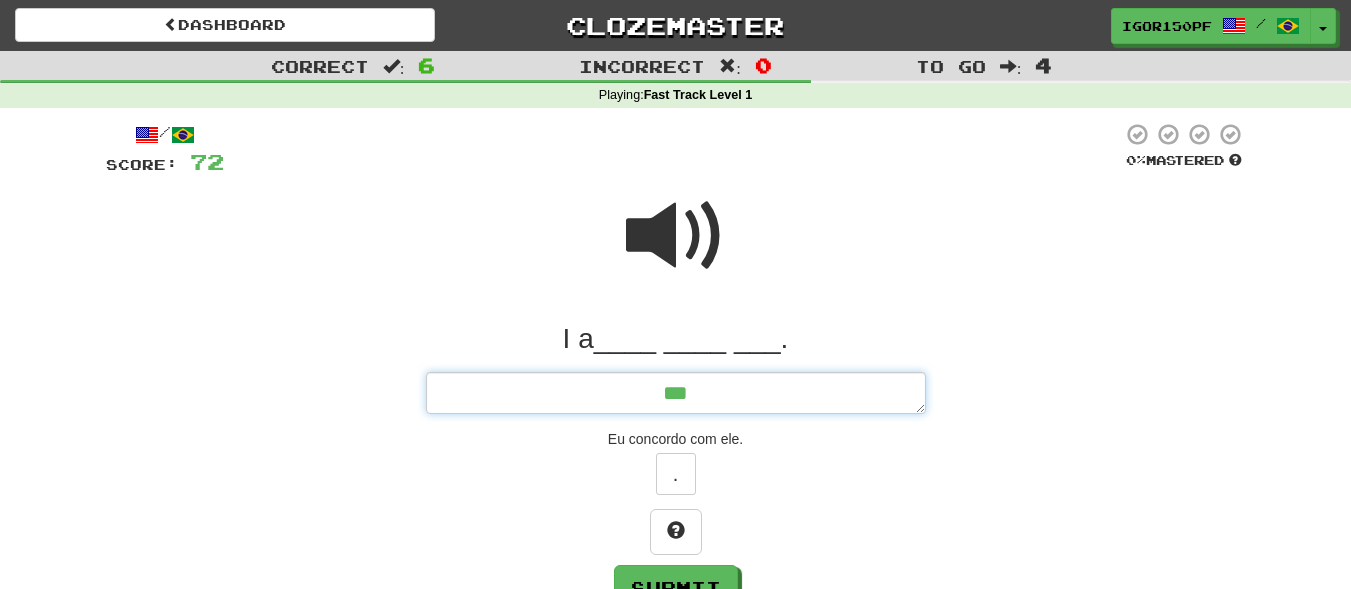 click on "***" at bounding box center [676, 393] 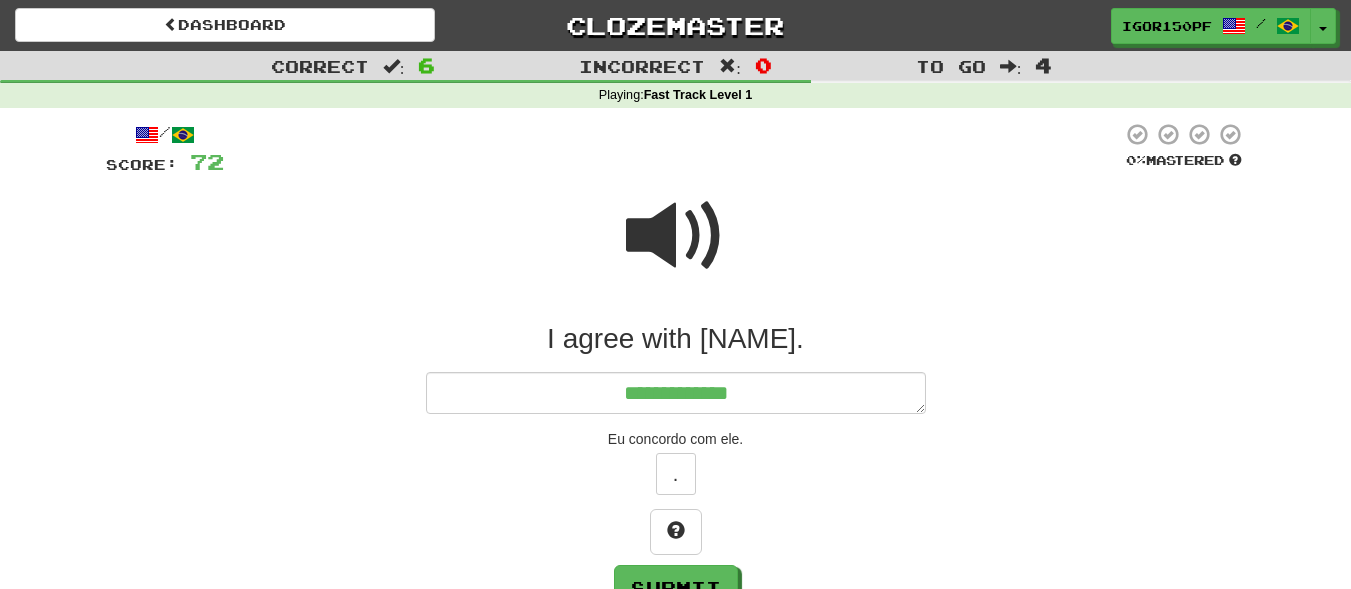 click at bounding box center [676, 236] 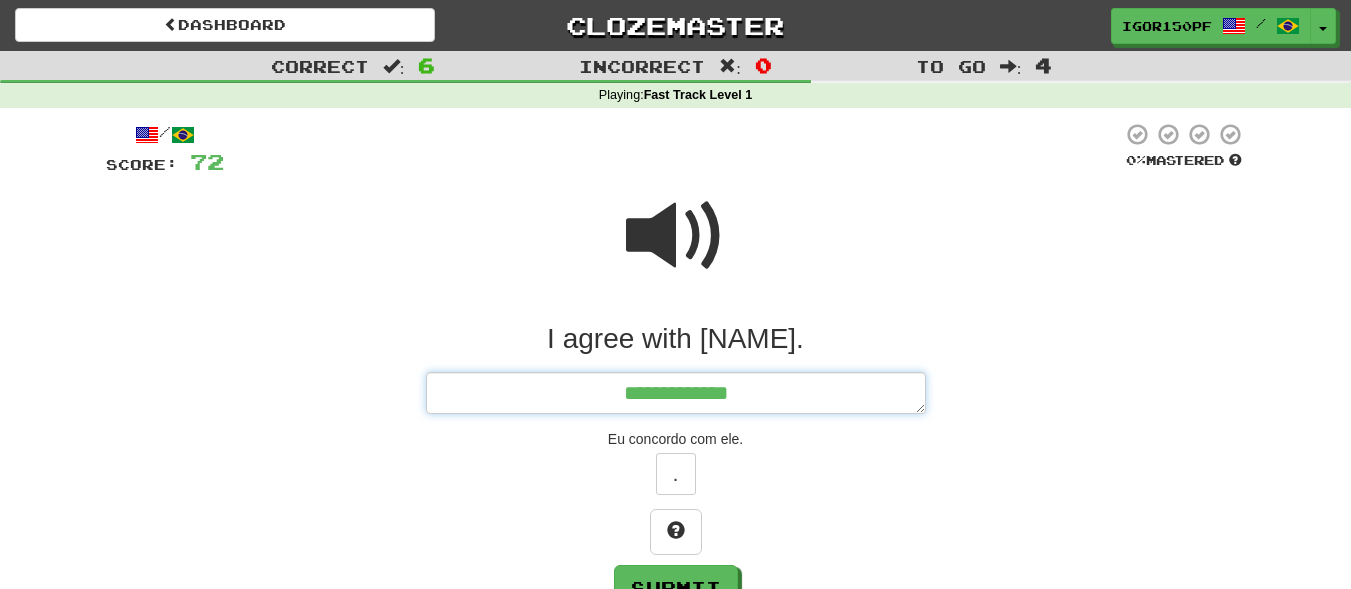 click on "**********" at bounding box center [676, 393] 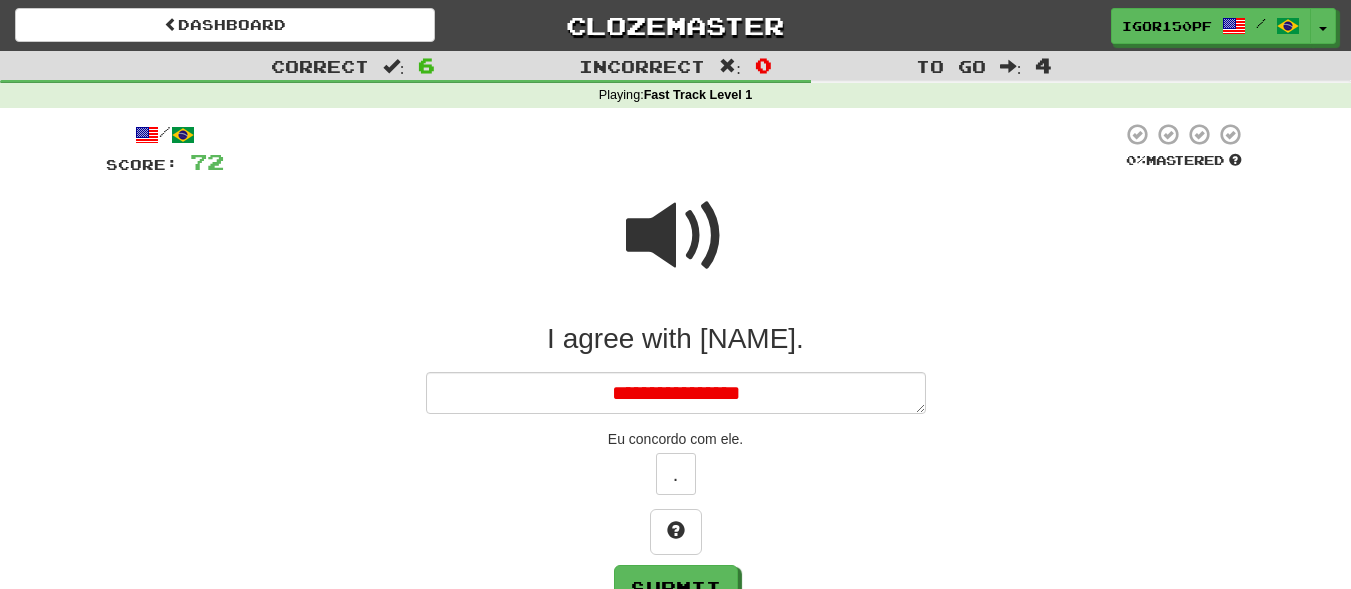 click at bounding box center [676, 236] 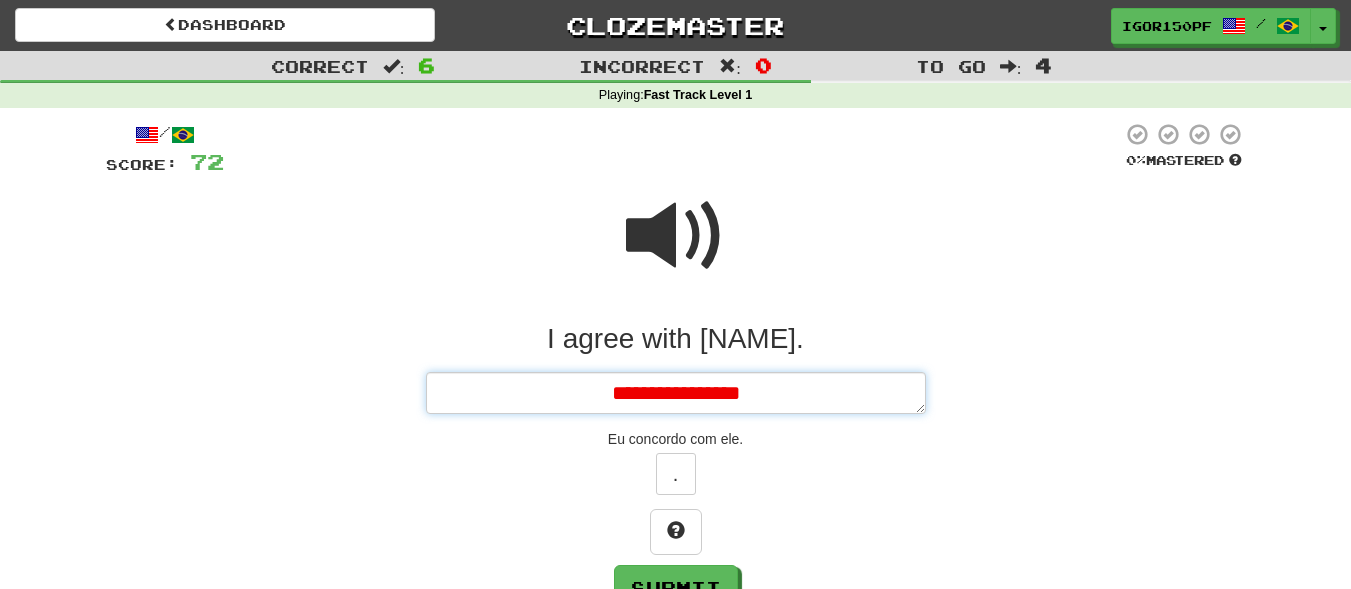 click on "**********" at bounding box center (676, 393) 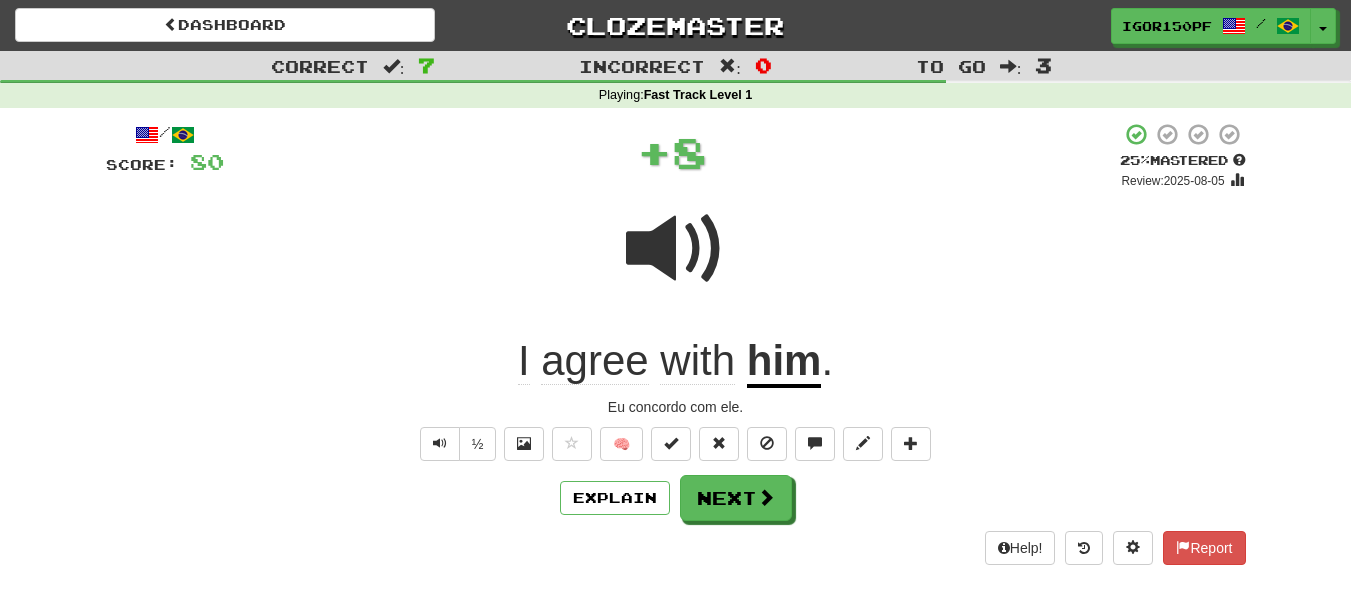 click on "him" at bounding box center [784, 362] 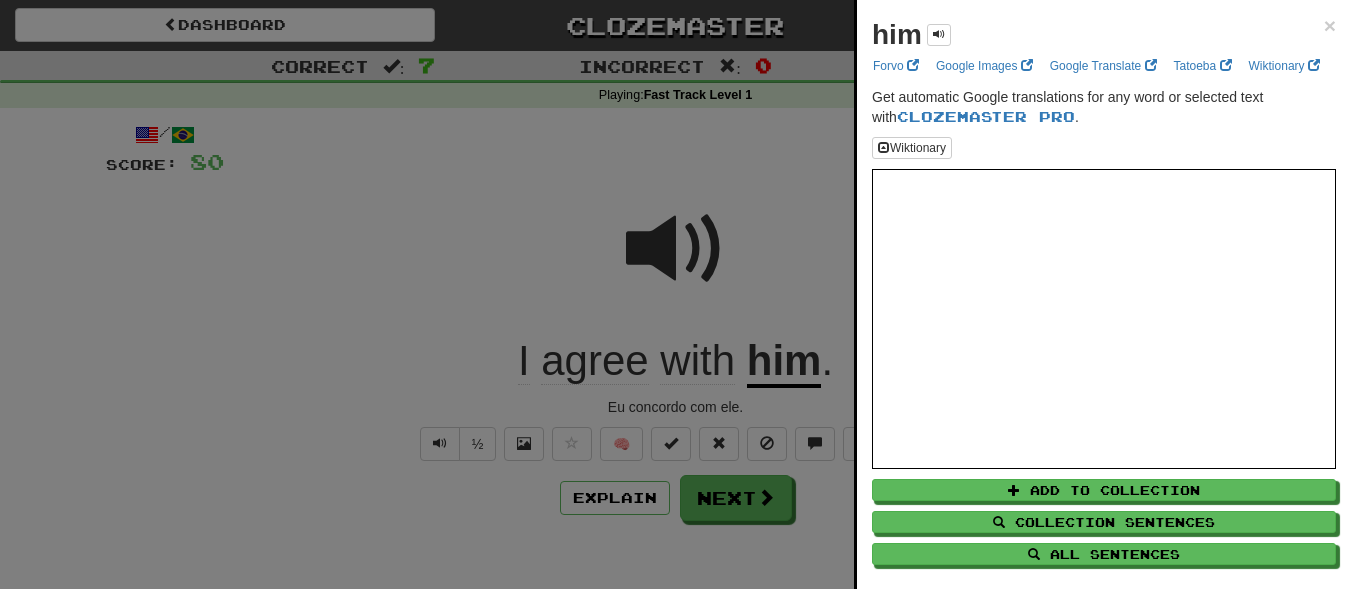 click at bounding box center (675, 294) 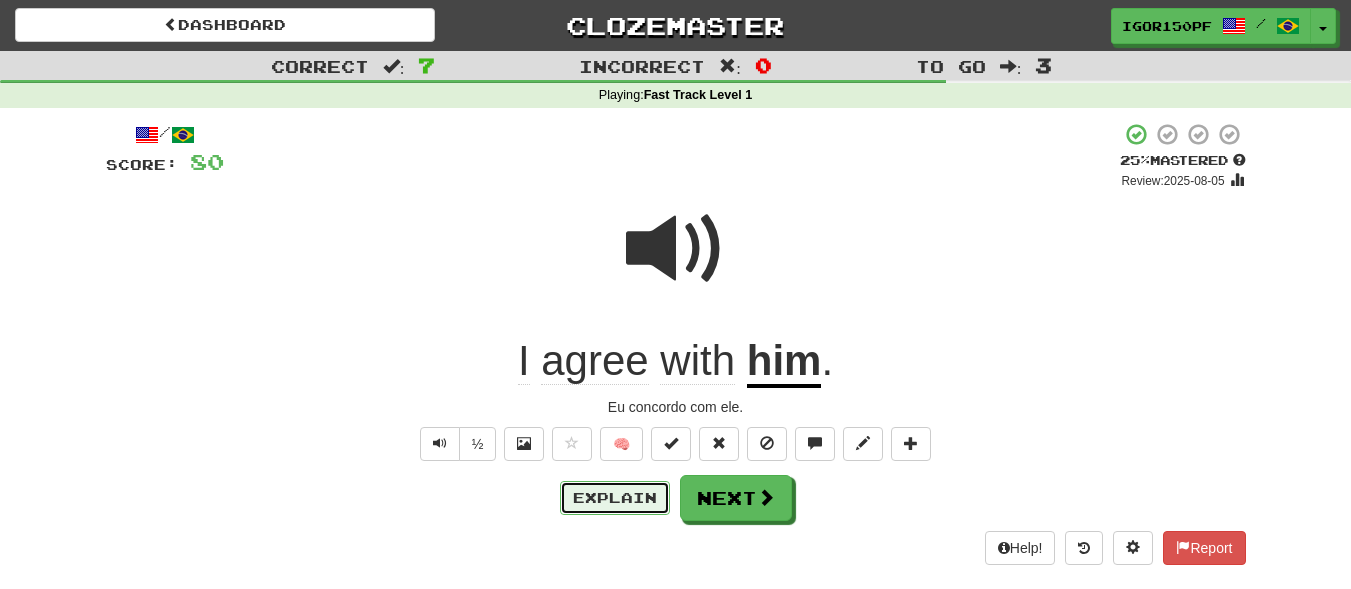 click on "Explain" at bounding box center [615, 498] 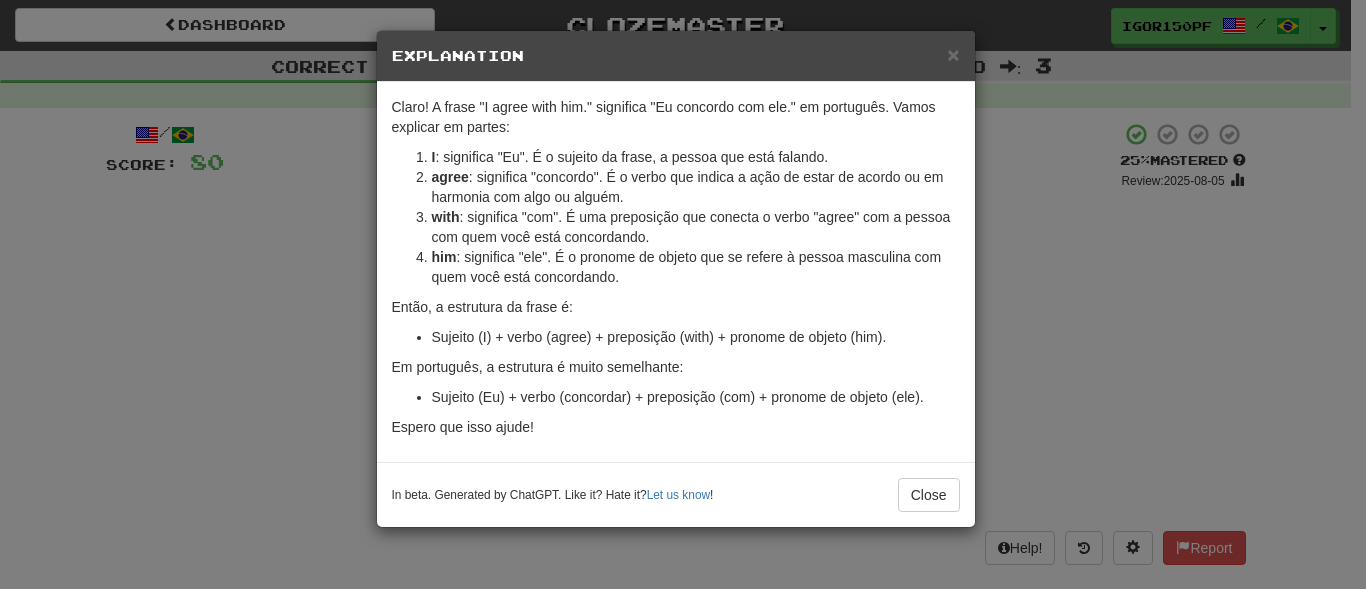 click on "× Explanation" at bounding box center (676, 56) 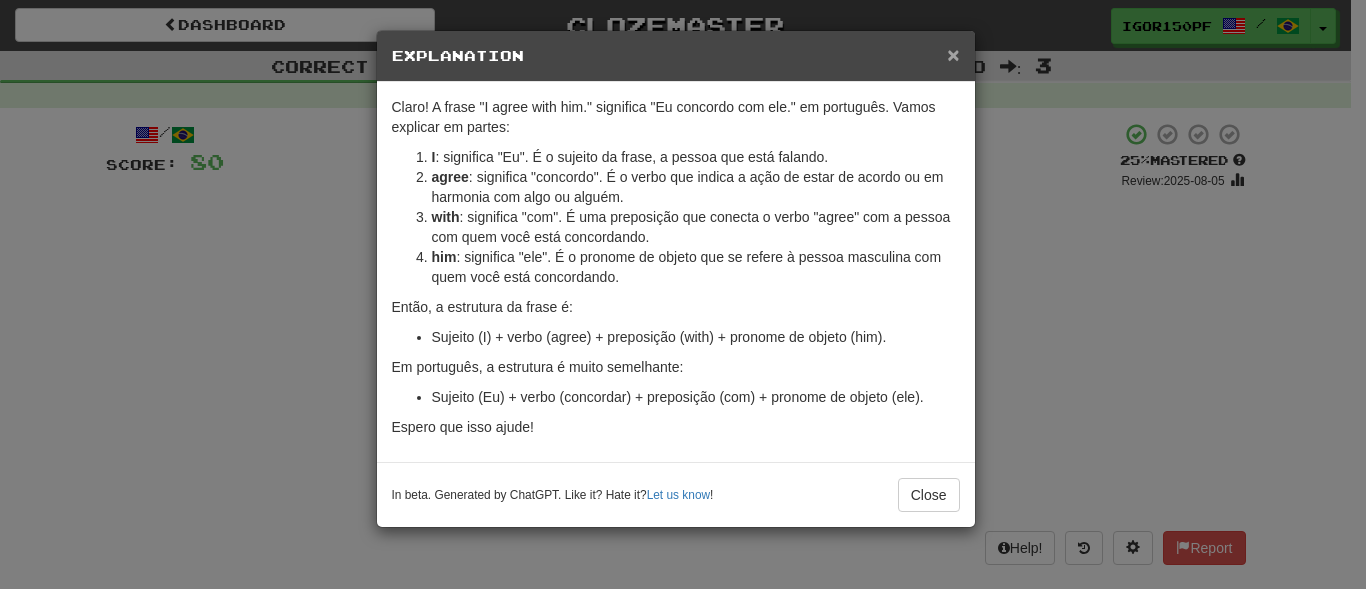 click on "×" at bounding box center (953, 54) 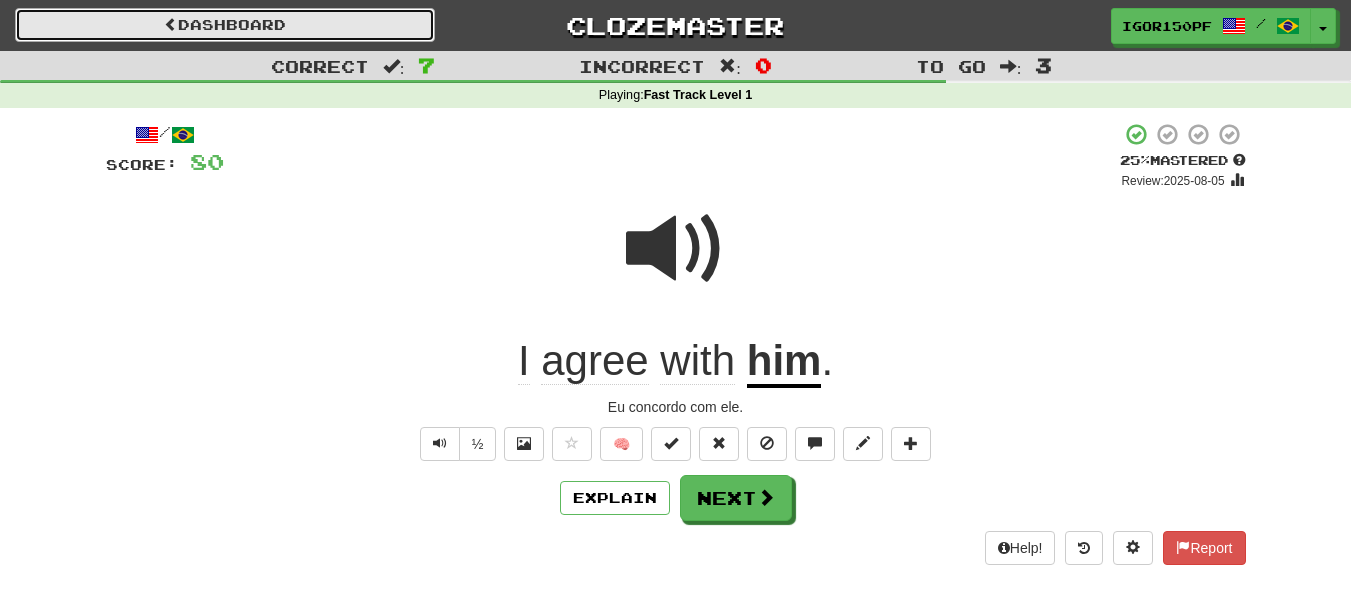 click on "Dashboard" at bounding box center [225, 25] 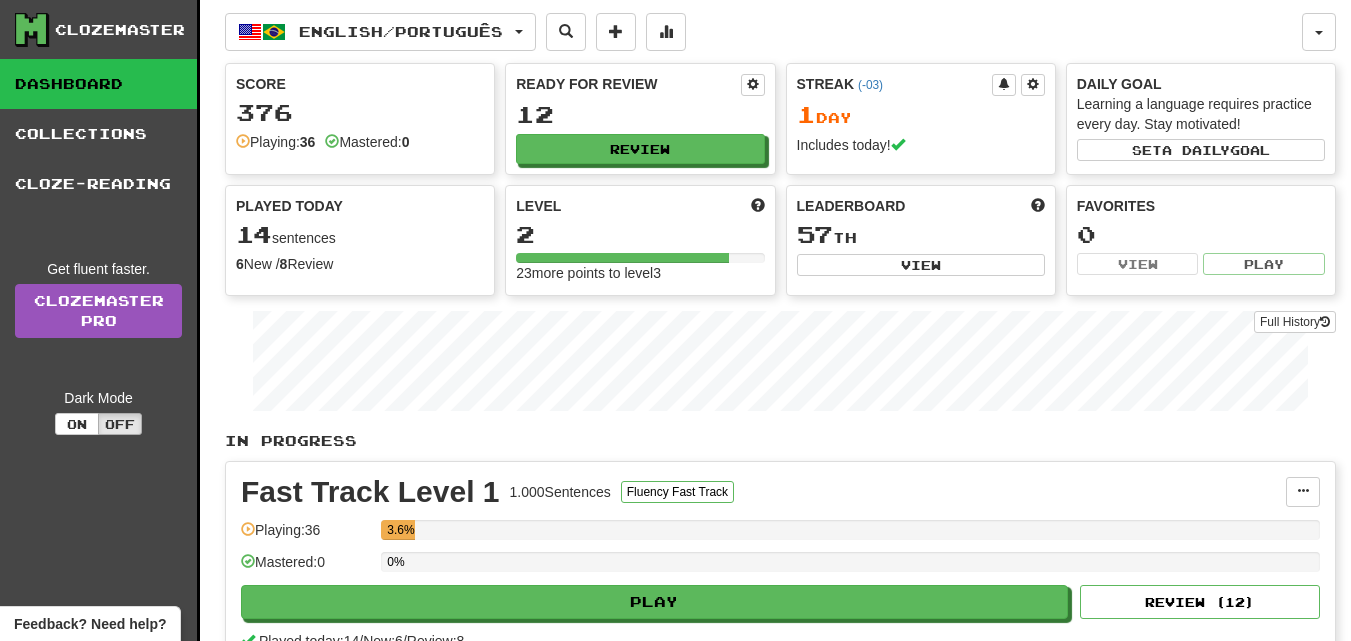 scroll, scrollTop: 0, scrollLeft: 0, axis: both 